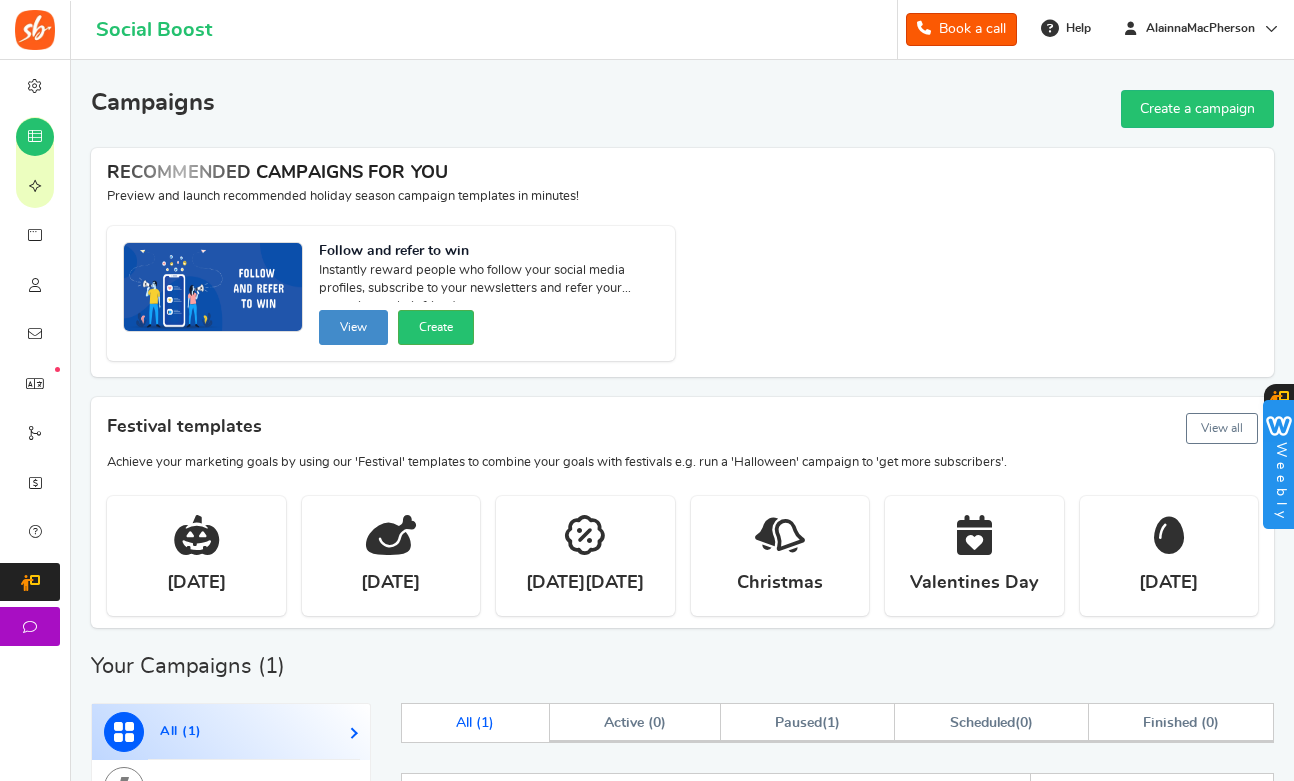 scroll, scrollTop: 435, scrollLeft: 0, axis: vertical 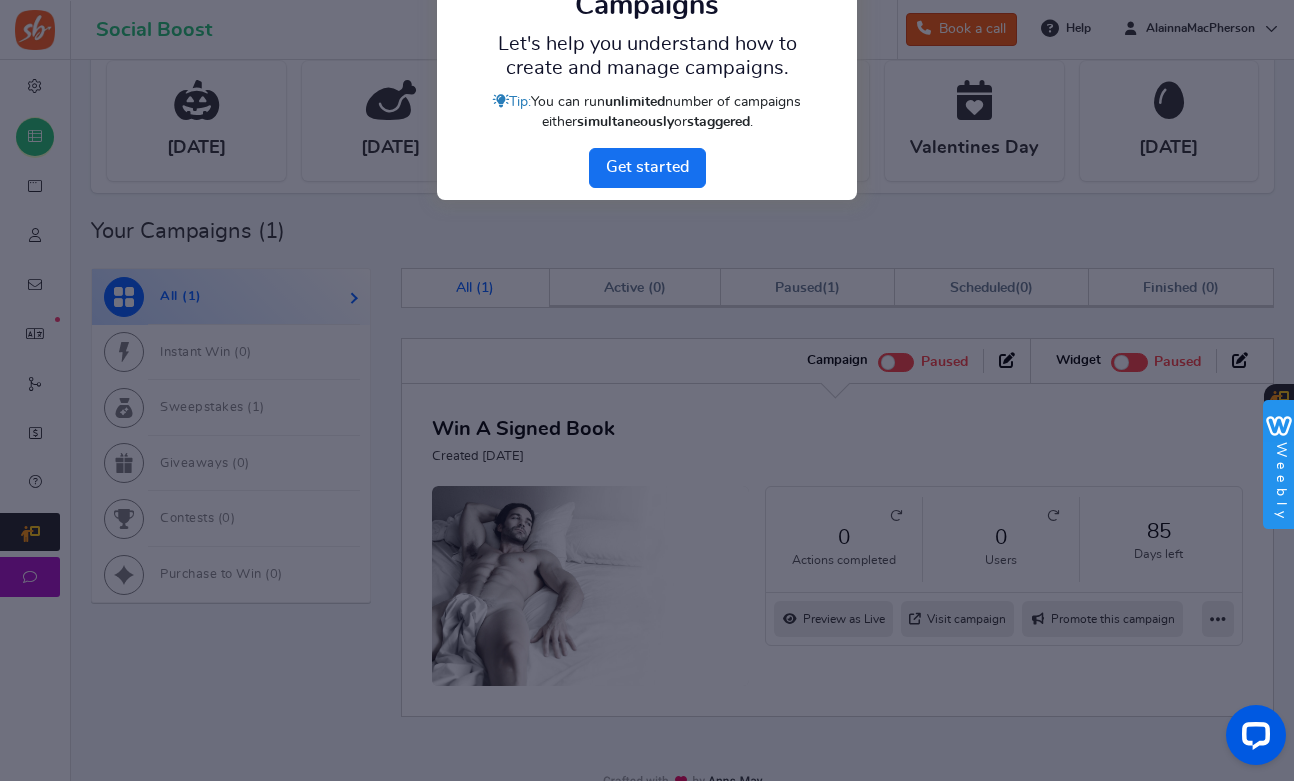 click on "Next" at bounding box center (647, 168) 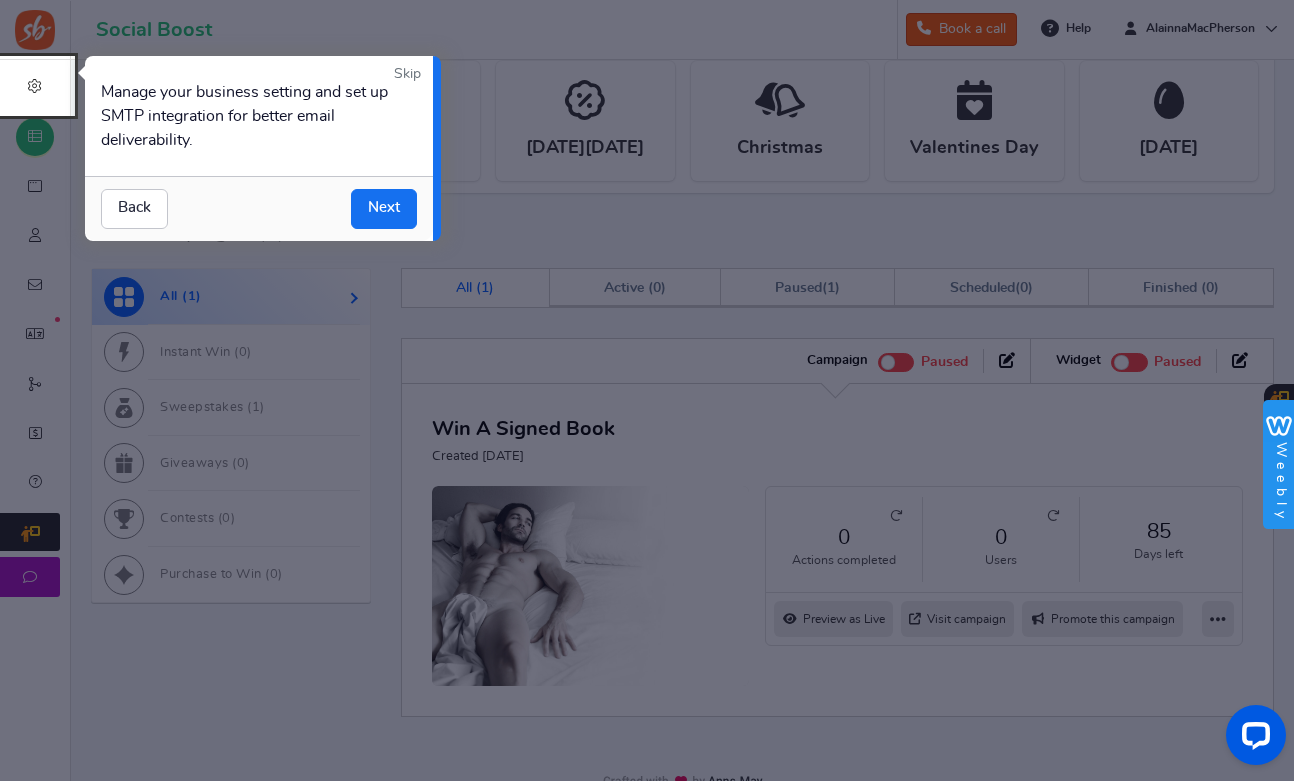 click on "Next" at bounding box center [384, 209] 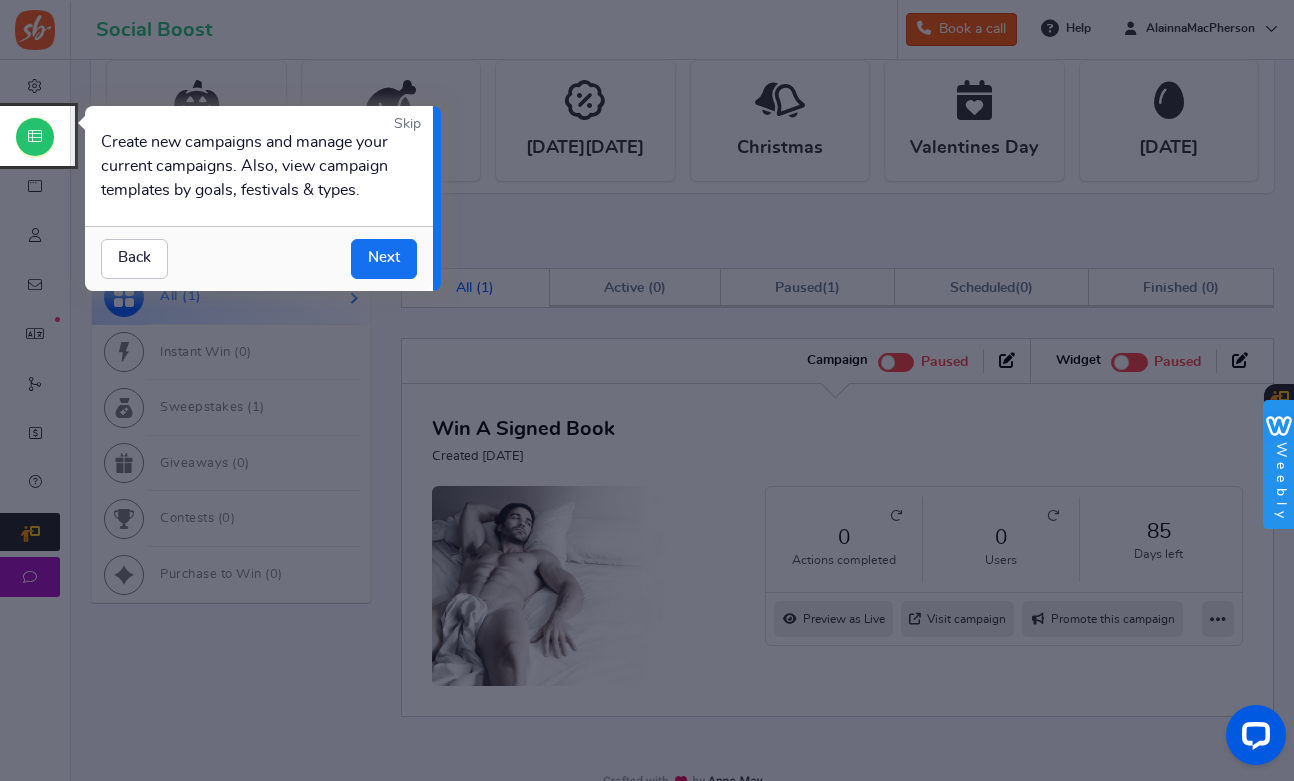 click on "Next" at bounding box center (384, 259) 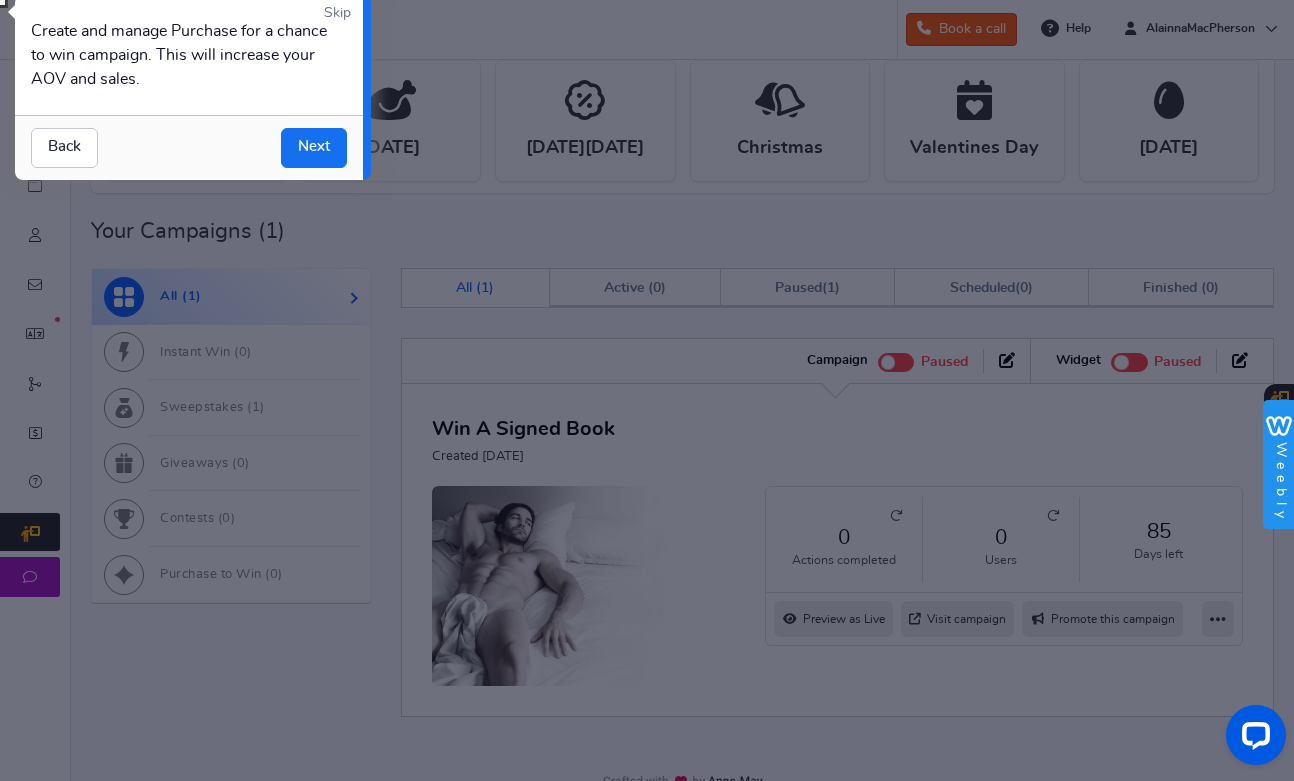 click on "Next" at bounding box center [314, 148] 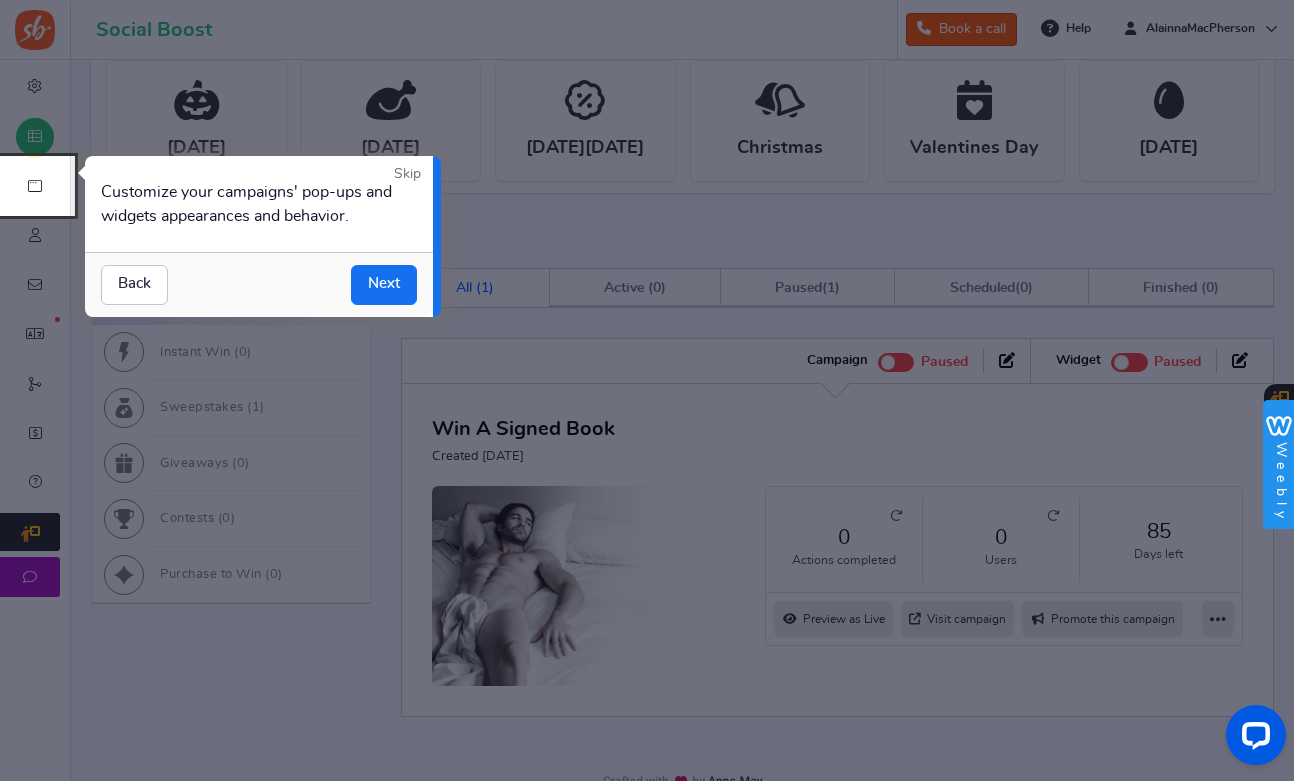 click on "Next" at bounding box center (384, 285) 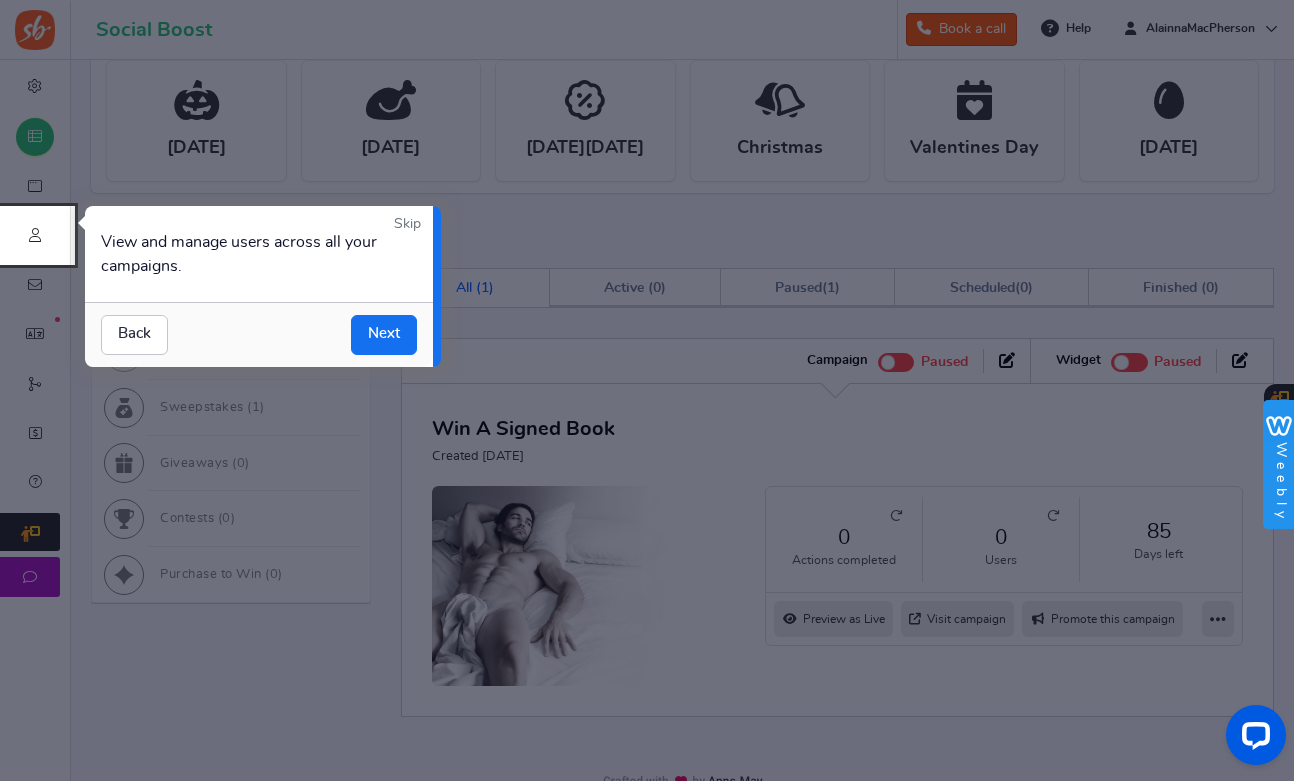 click on "Next" at bounding box center (384, 335) 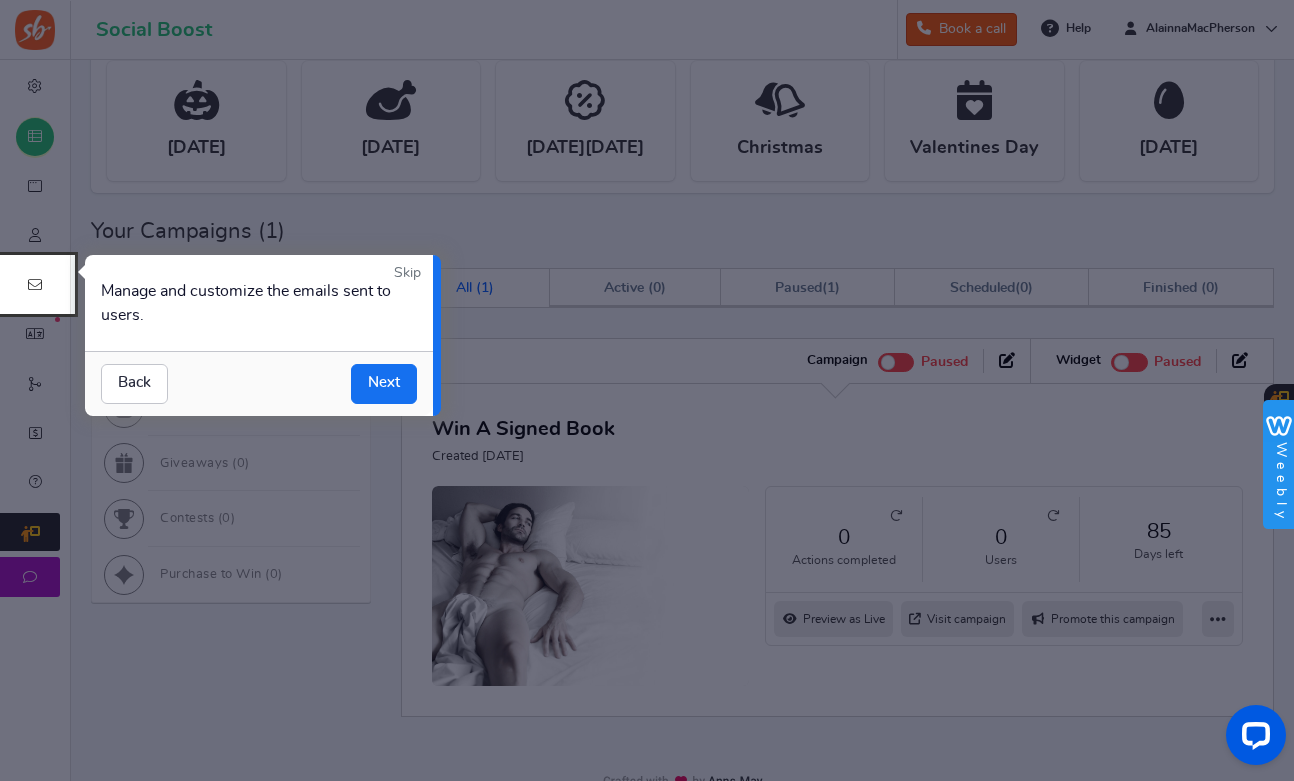 click on "Next" at bounding box center (384, 384) 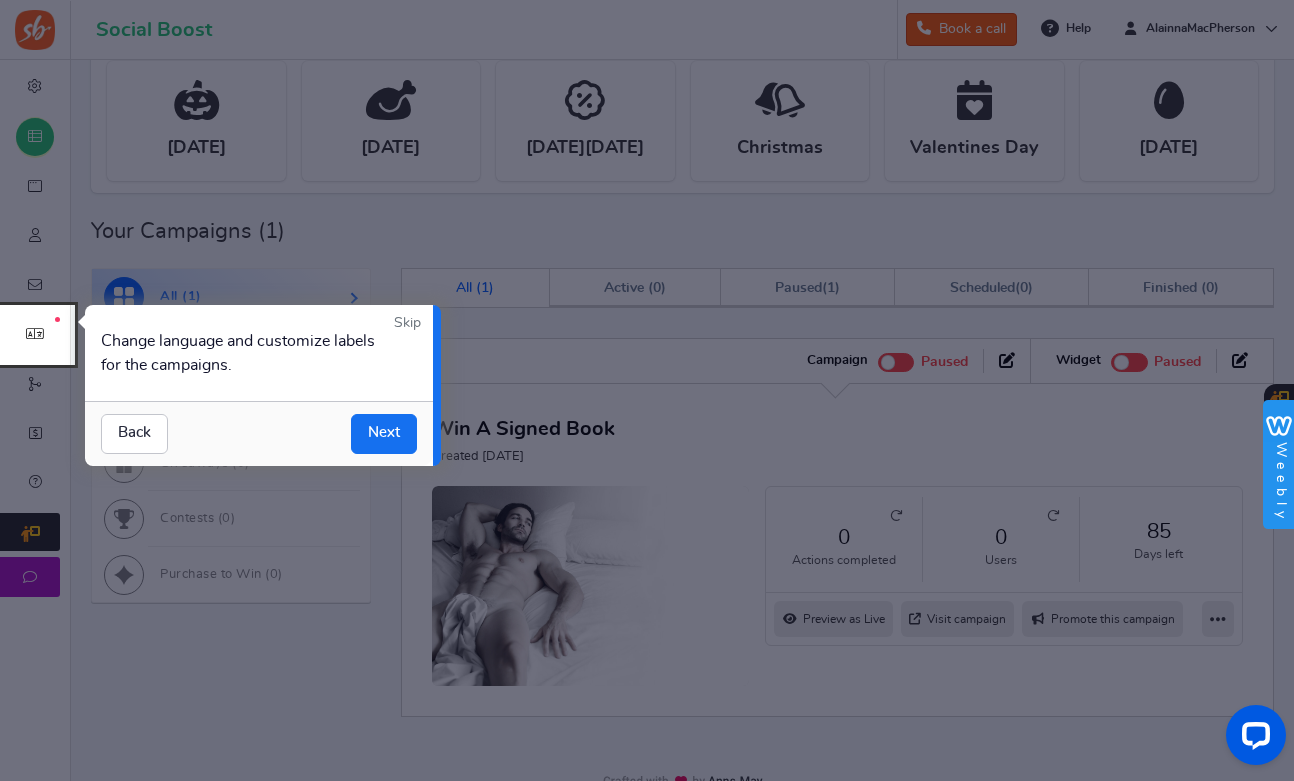 click on "Next" at bounding box center (384, 434) 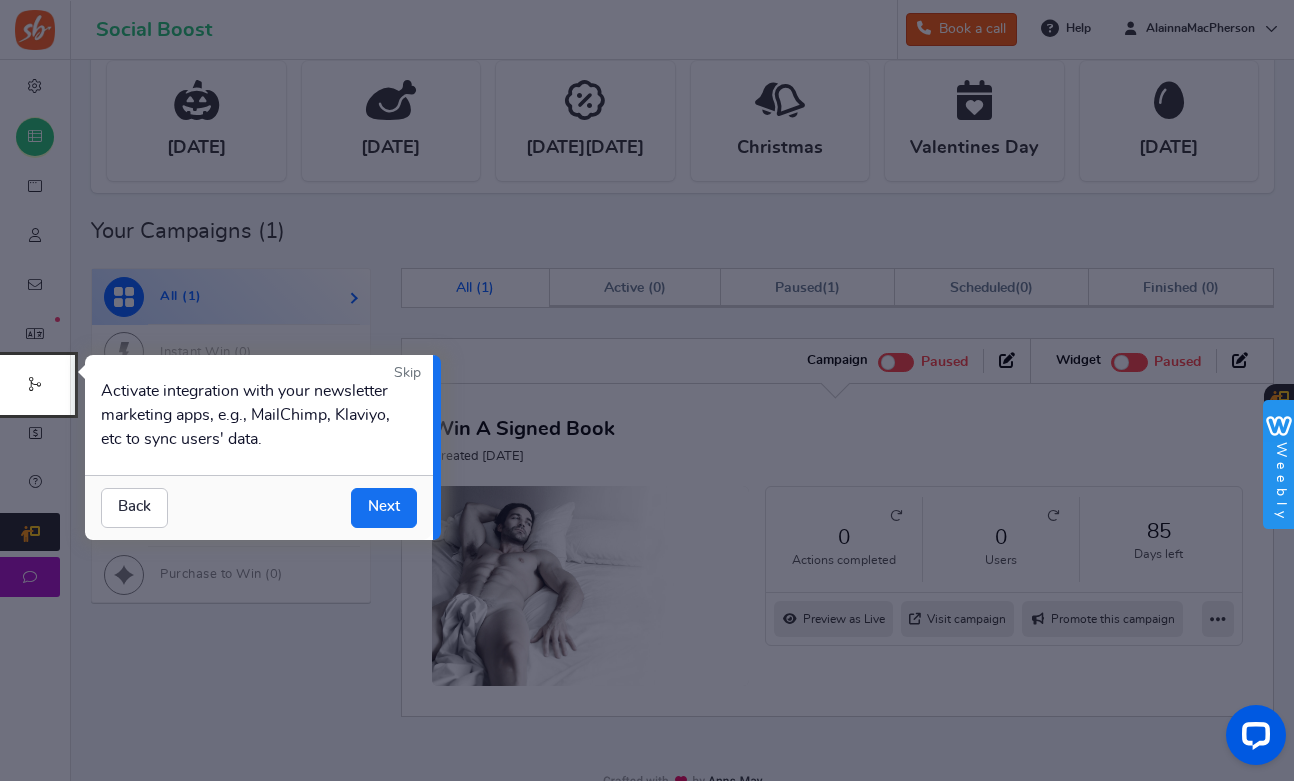 click on "Next" at bounding box center (384, 508) 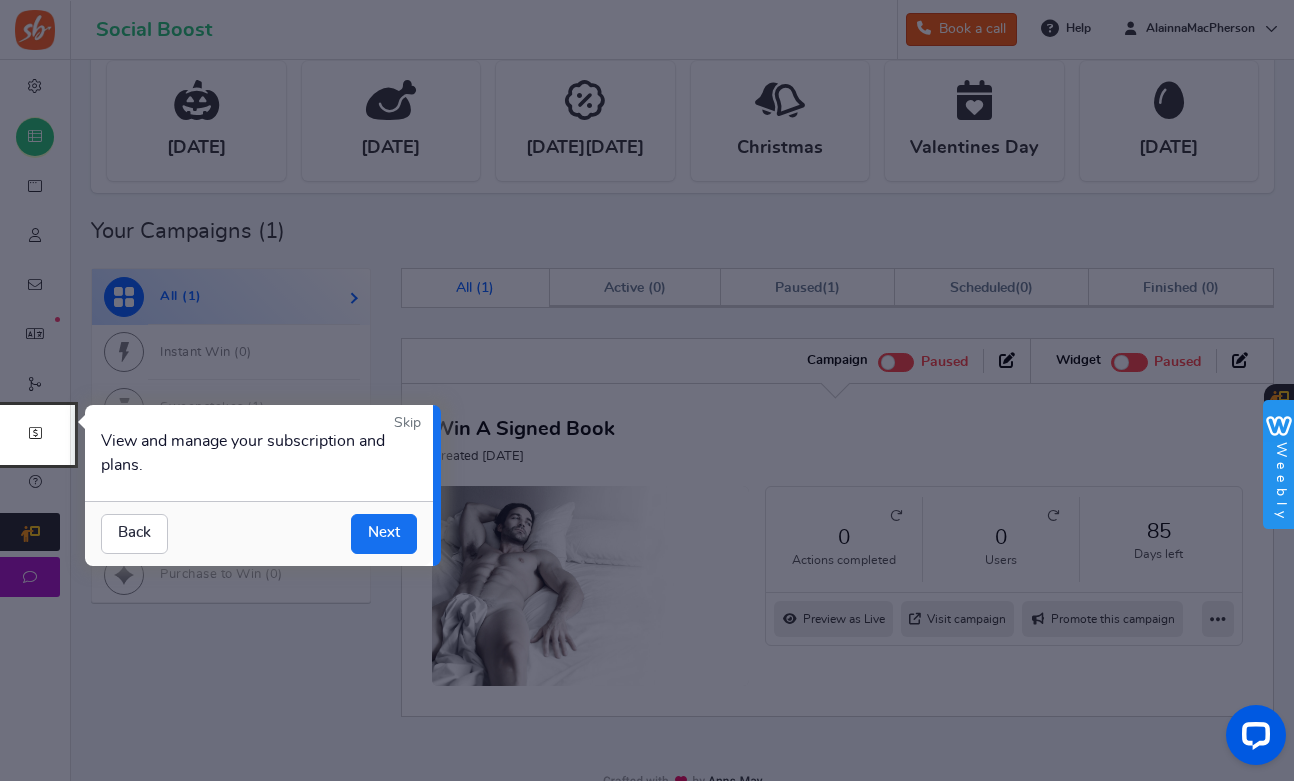 click on "Next" at bounding box center [384, 534] 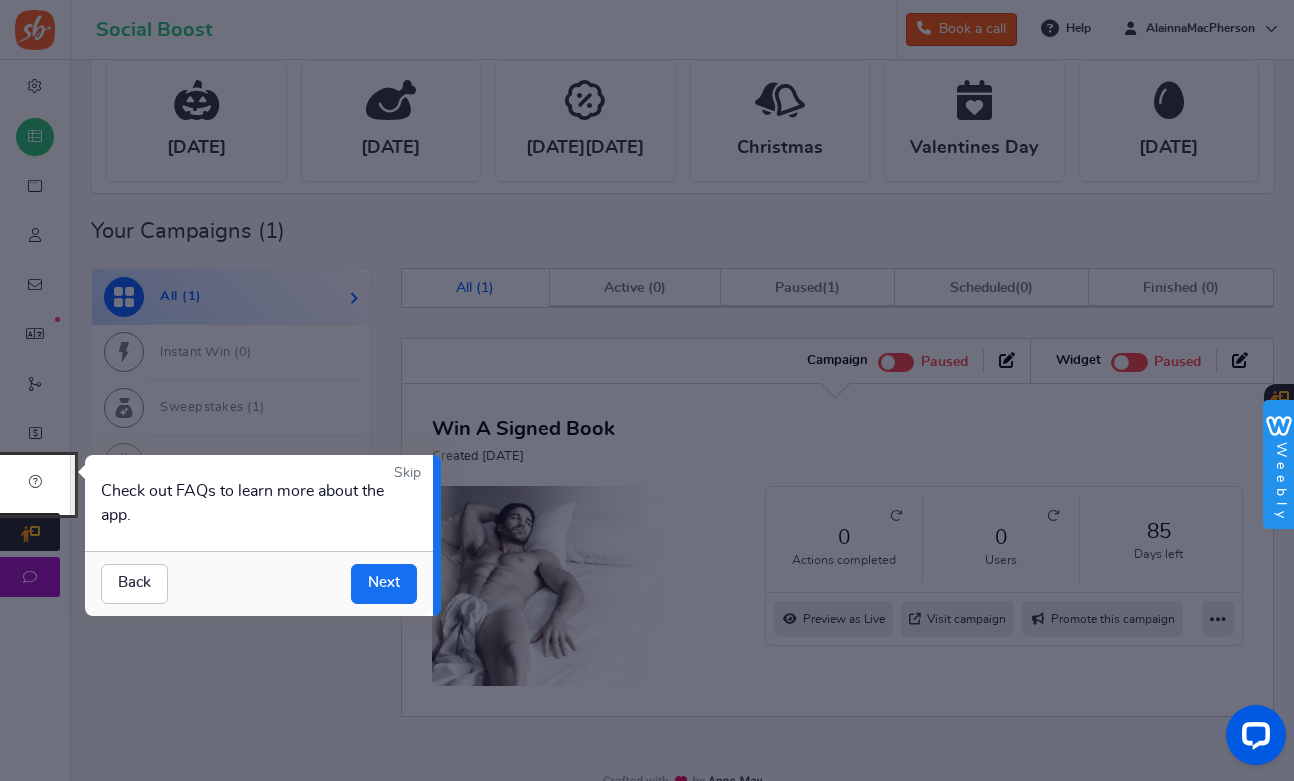 click on "Next" at bounding box center [384, 584] 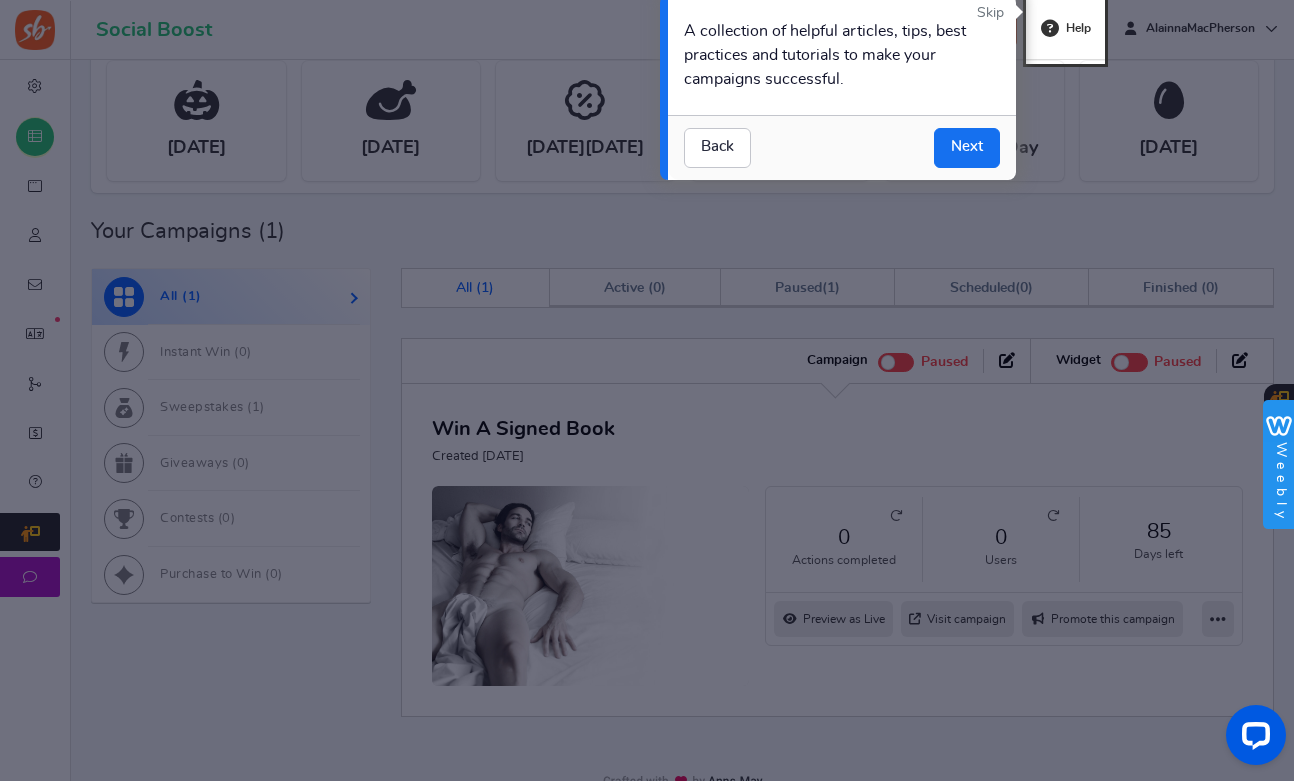 click on "Next" at bounding box center [967, 148] 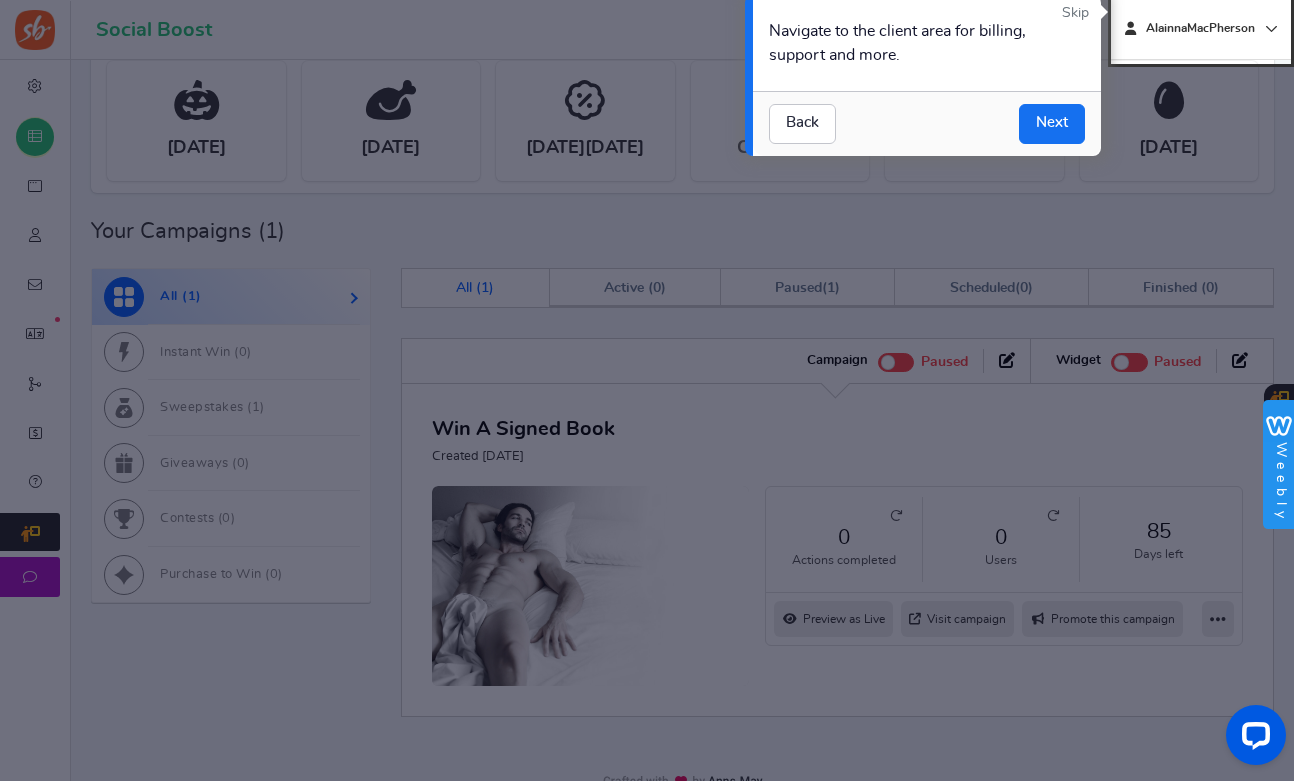 click on "Next" at bounding box center [1052, 124] 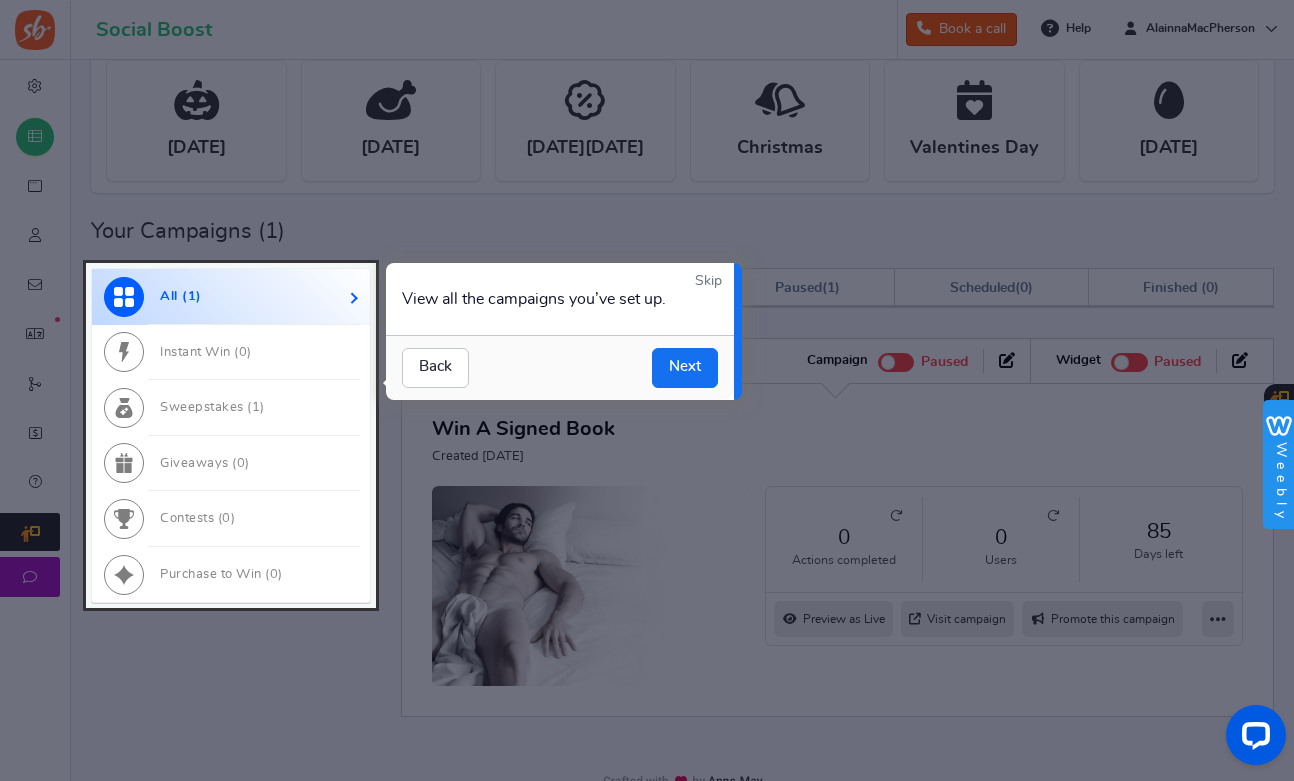 click on "Next" at bounding box center [685, 368] 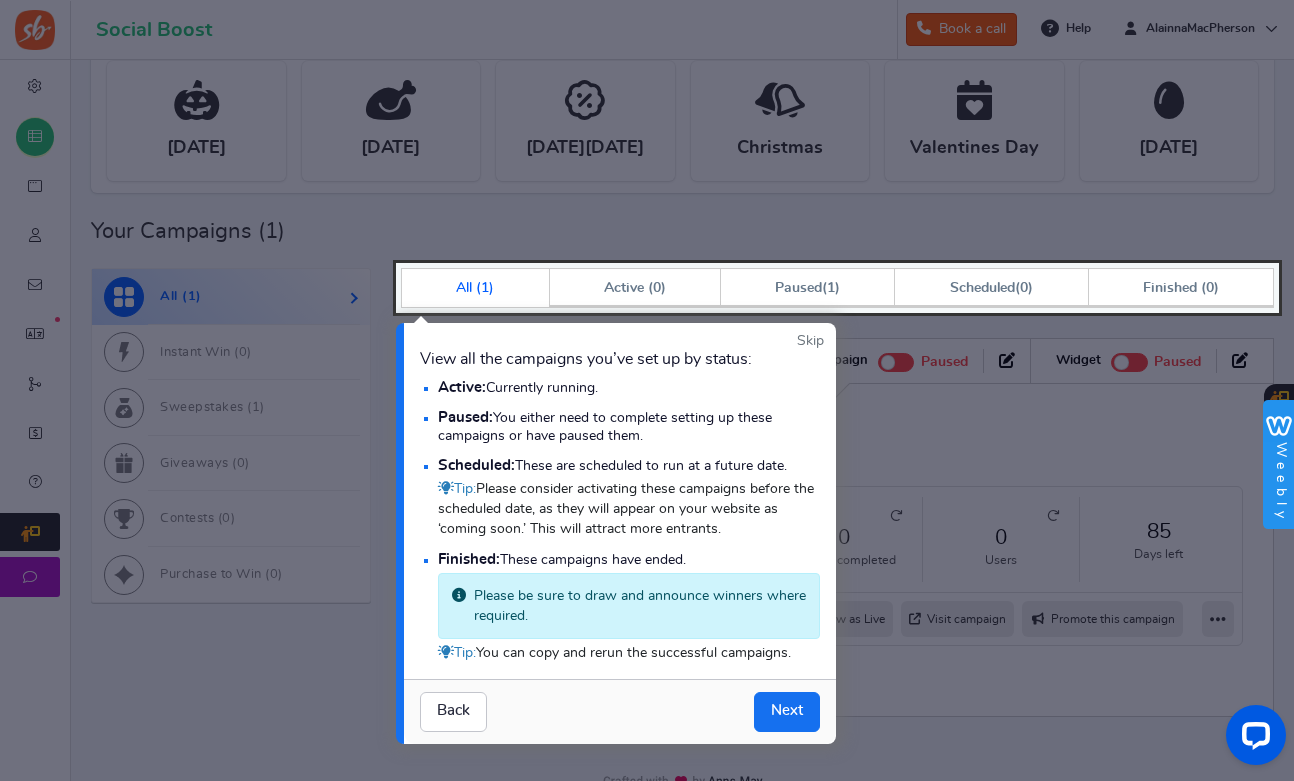 click on "Next" at bounding box center (787, 712) 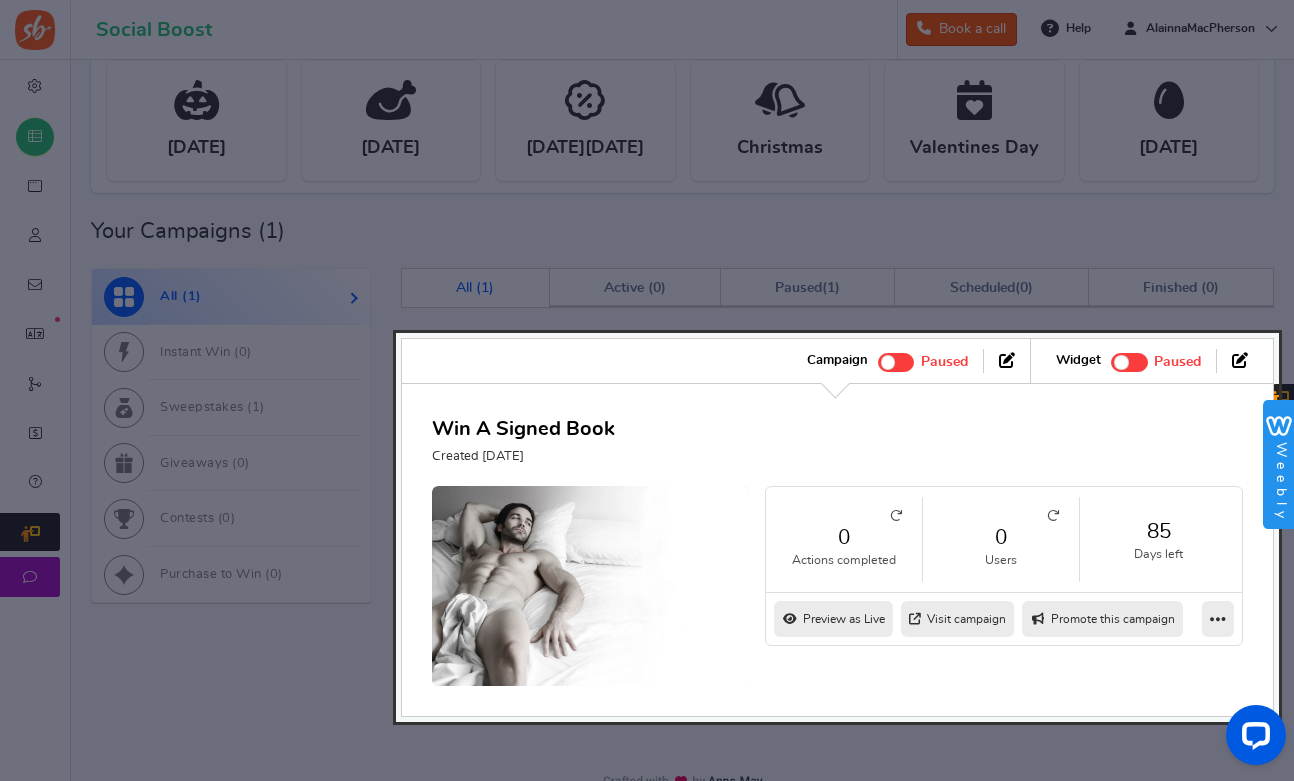 scroll, scrollTop: 491, scrollLeft: 0, axis: vertical 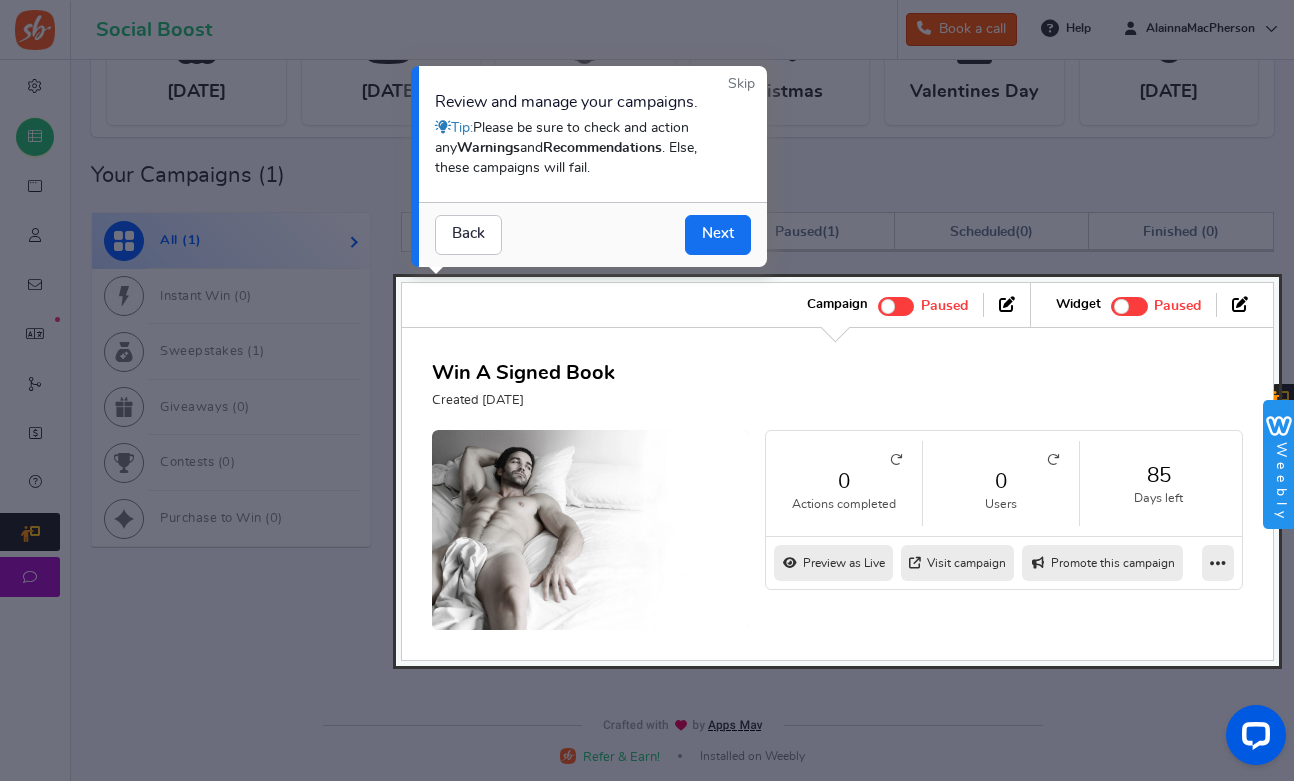 click on "Next" at bounding box center [718, 235] 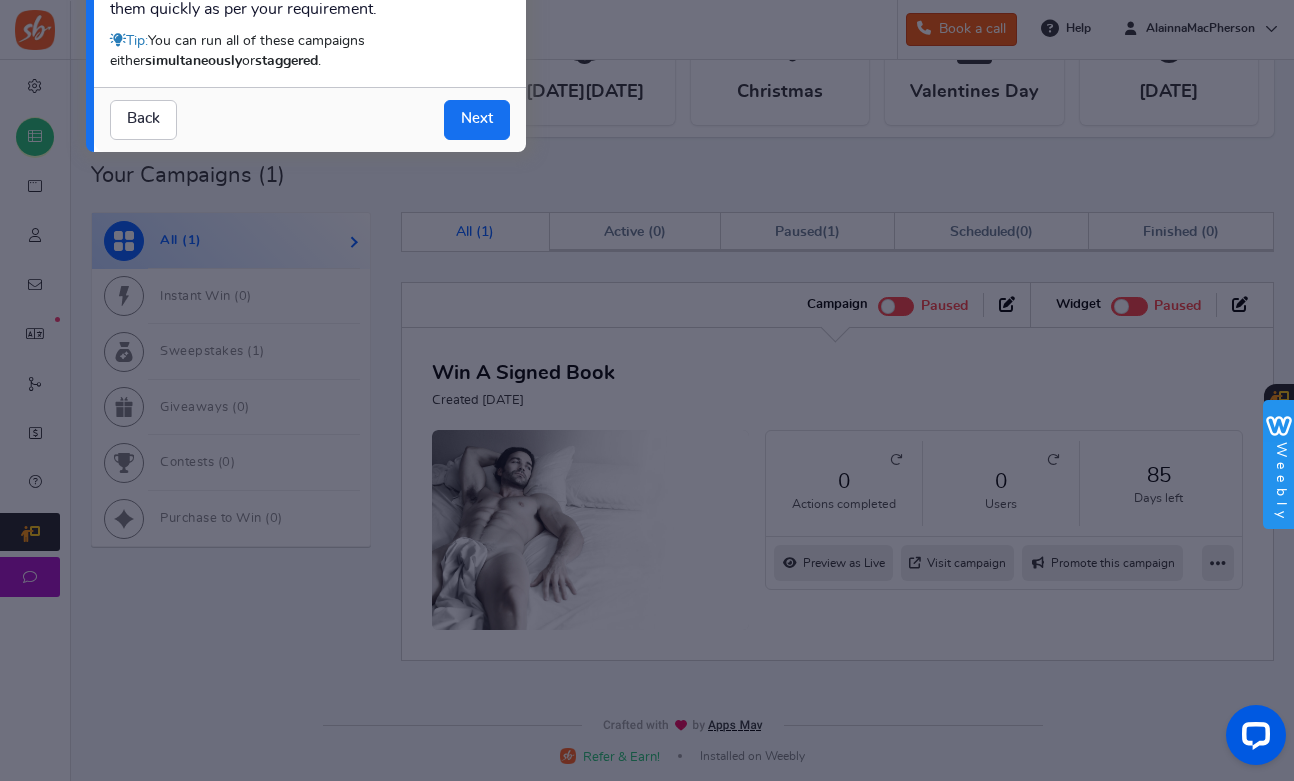 scroll, scrollTop: 0, scrollLeft: 0, axis: both 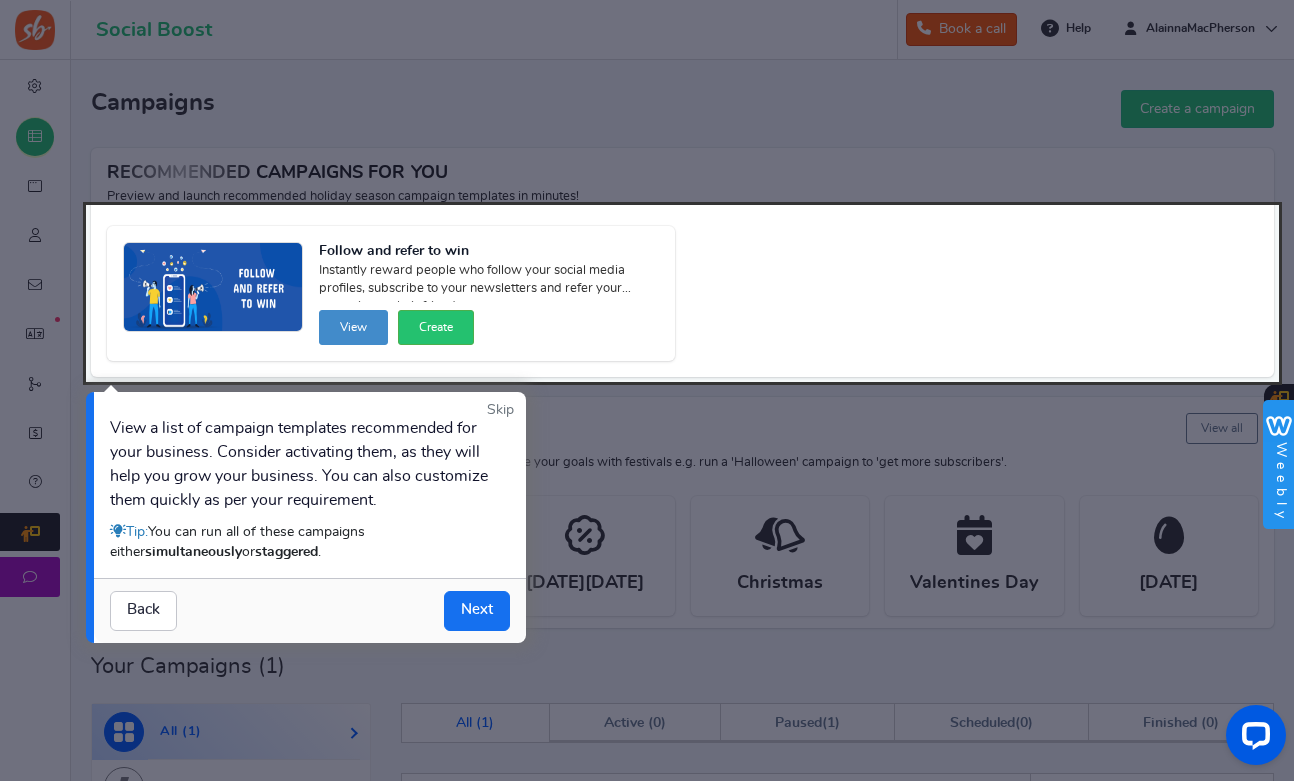 click on "Back" at bounding box center [143, 611] 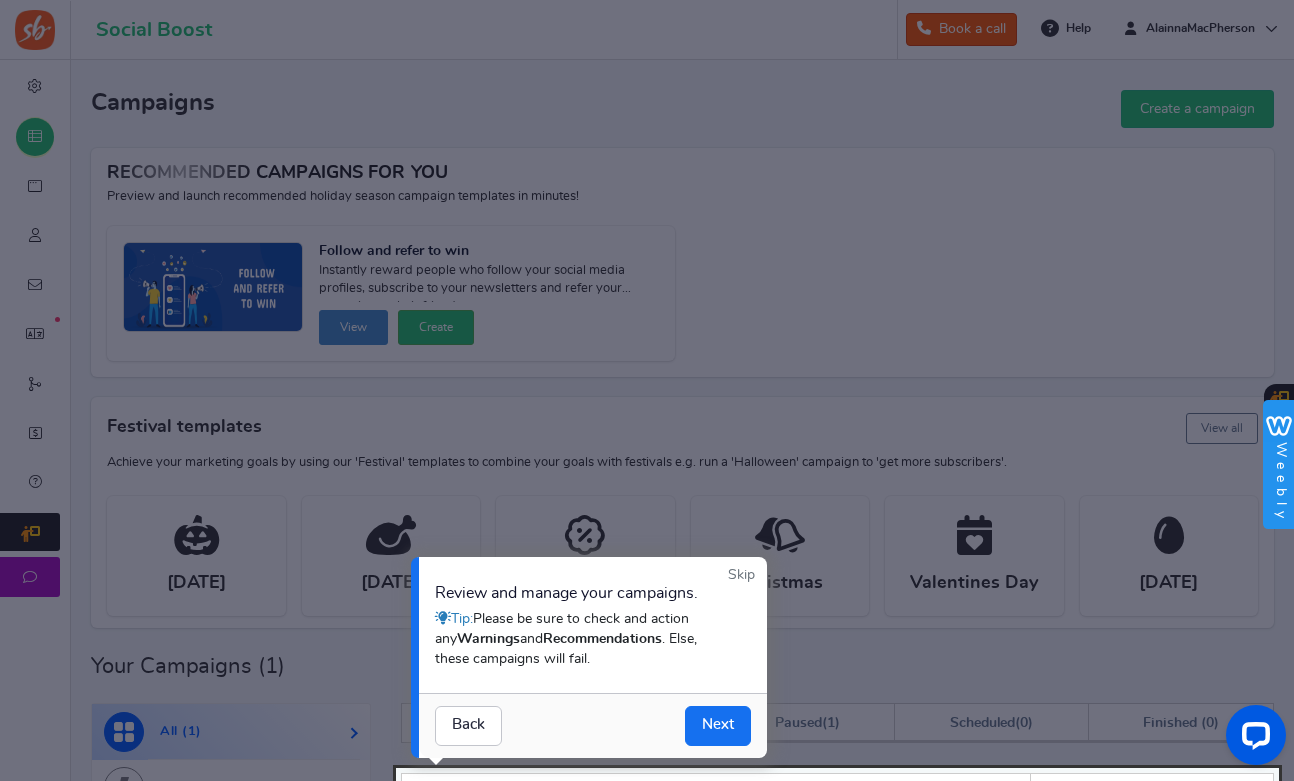scroll, scrollTop: 491, scrollLeft: 0, axis: vertical 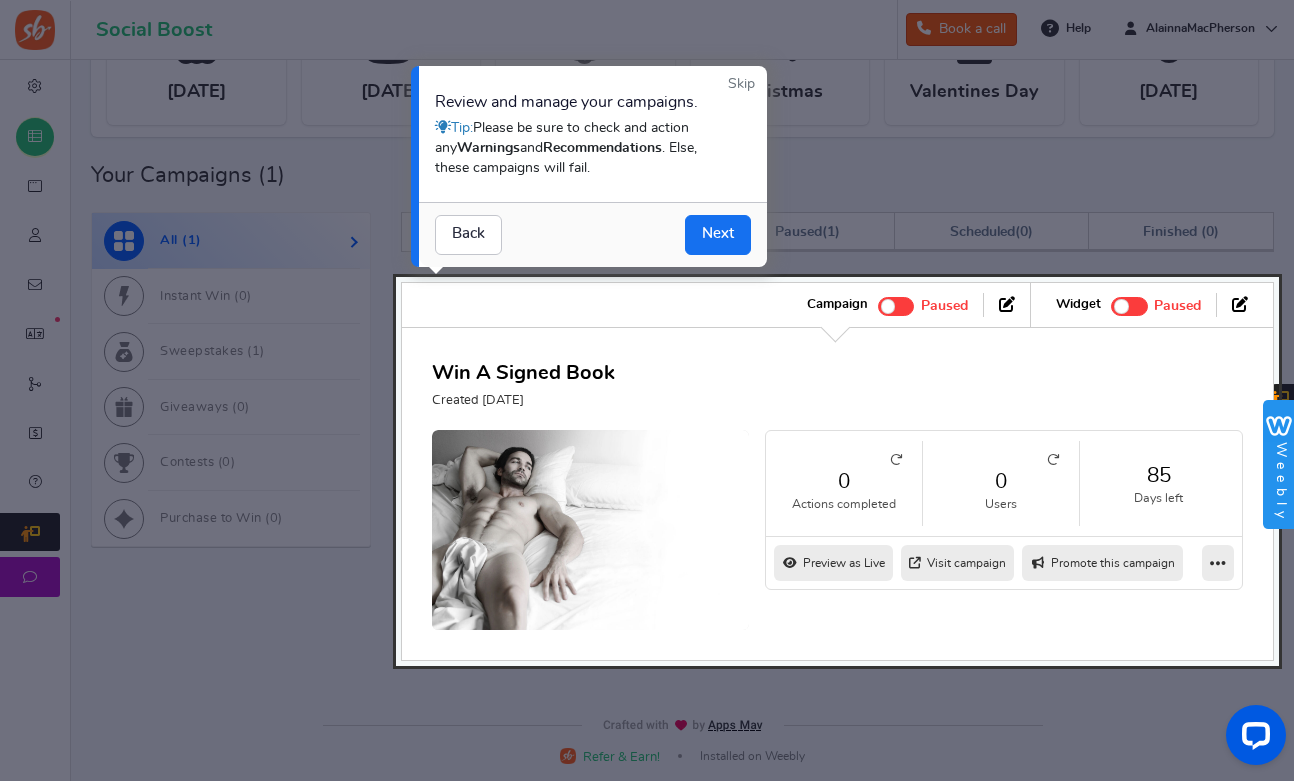 click on "Next" at bounding box center (718, 235) 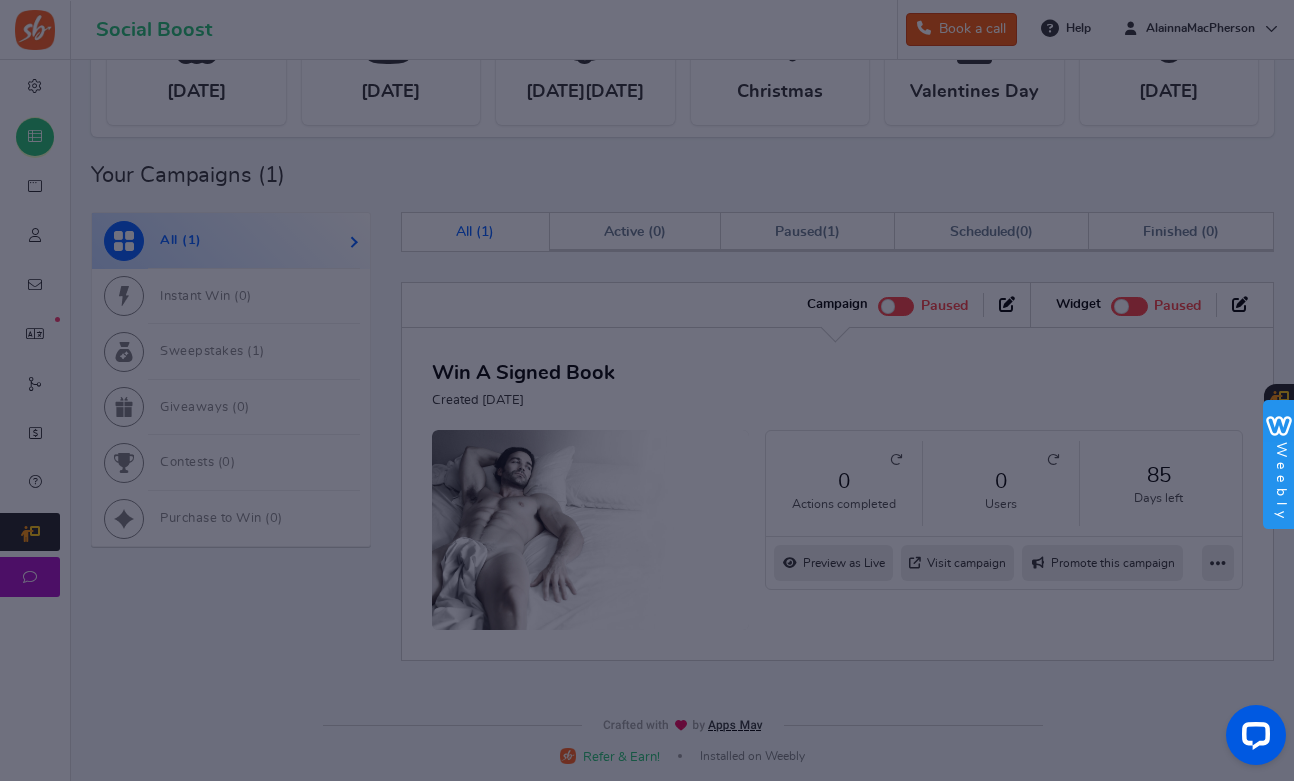 scroll, scrollTop: 0, scrollLeft: 0, axis: both 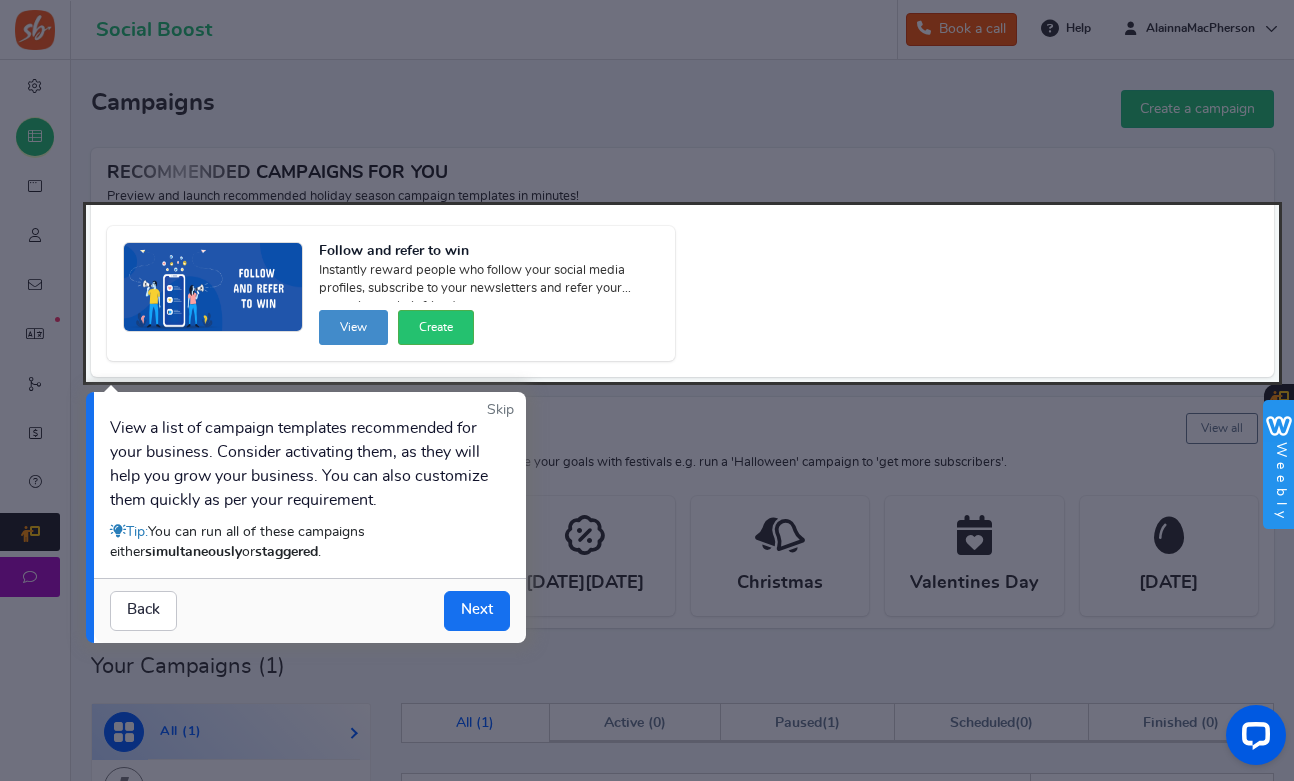 click on "Next" at bounding box center (477, 611) 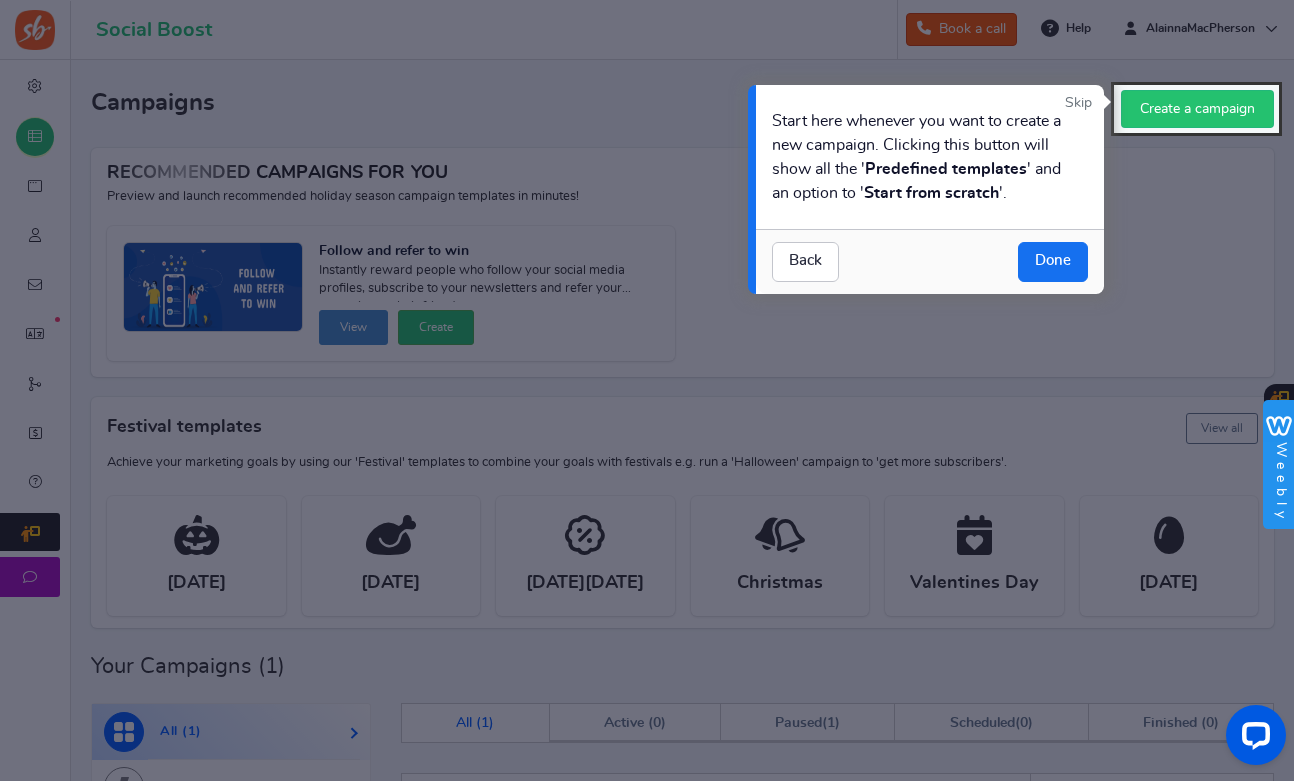 click on "Done" at bounding box center [1053, 262] 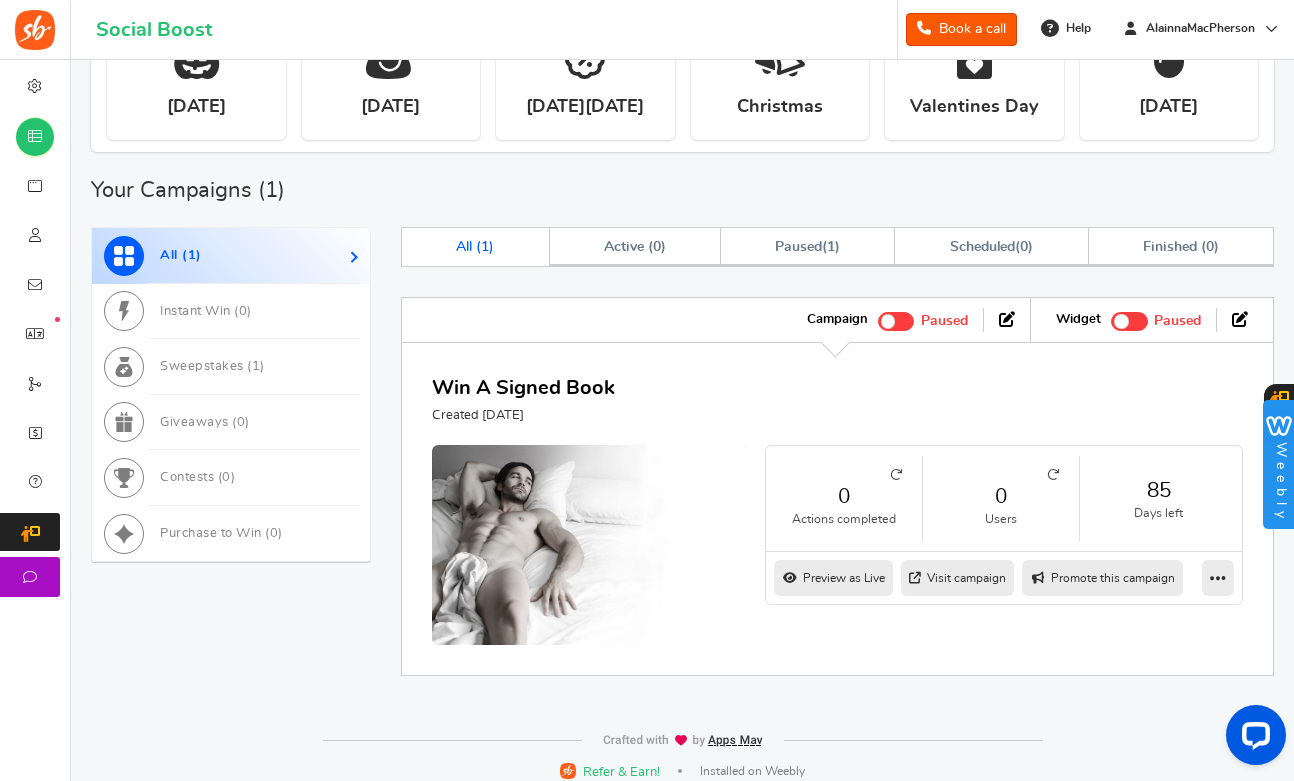 scroll, scrollTop: 491, scrollLeft: 0, axis: vertical 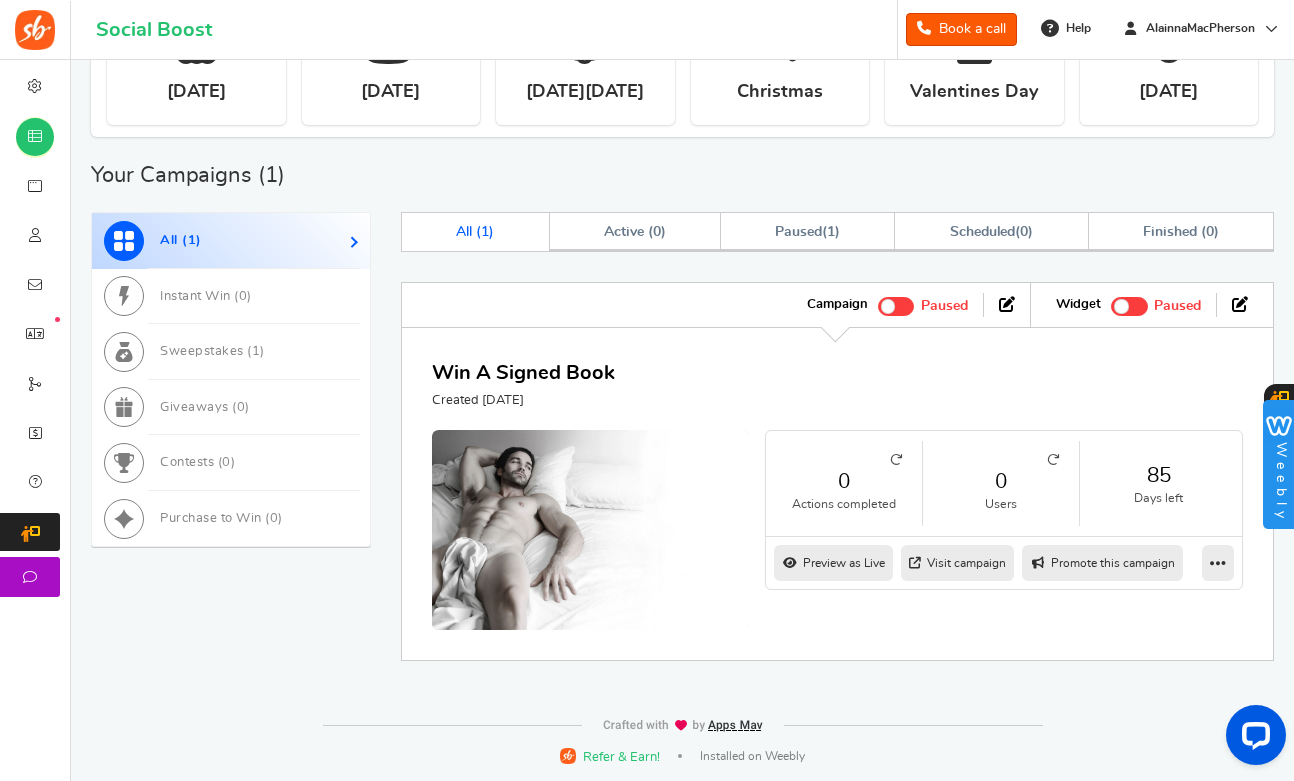 click on "Preview as Live" at bounding box center [833, 563] 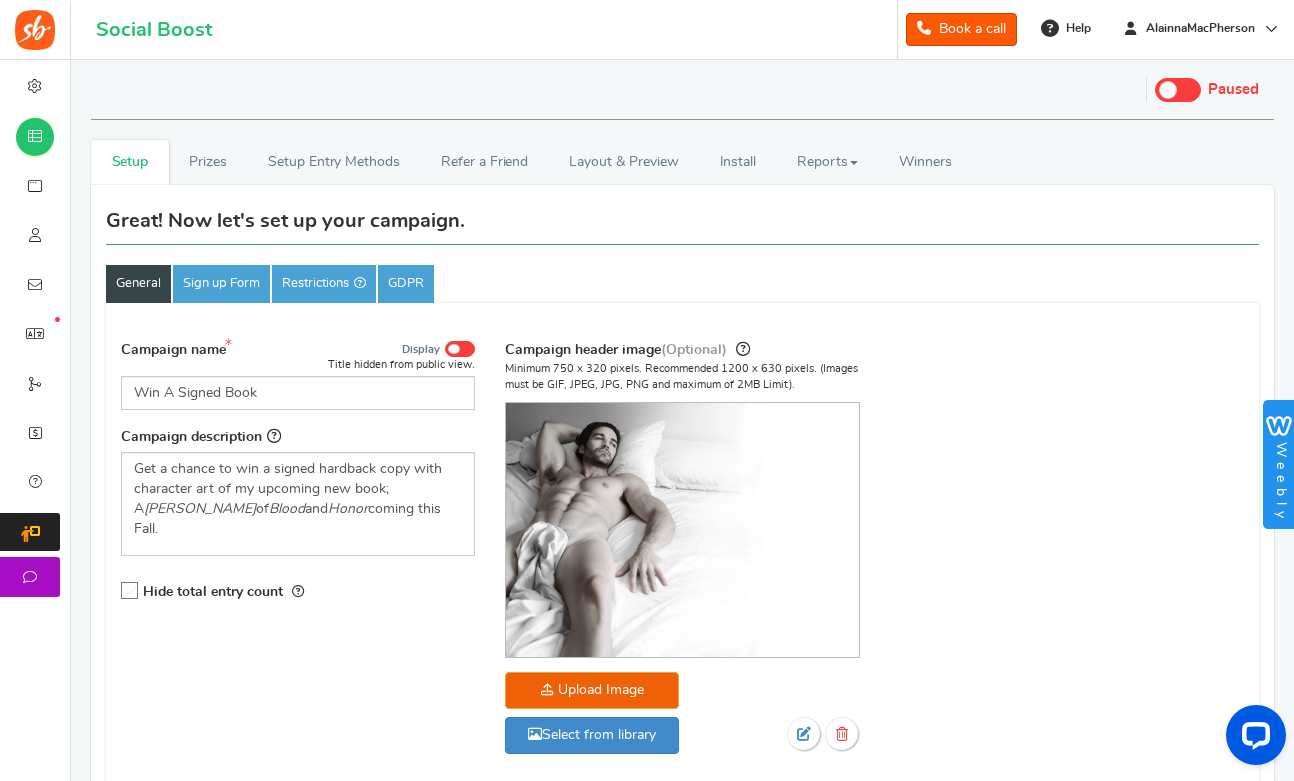 scroll, scrollTop: 200, scrollLeft: 0, axis: vertical 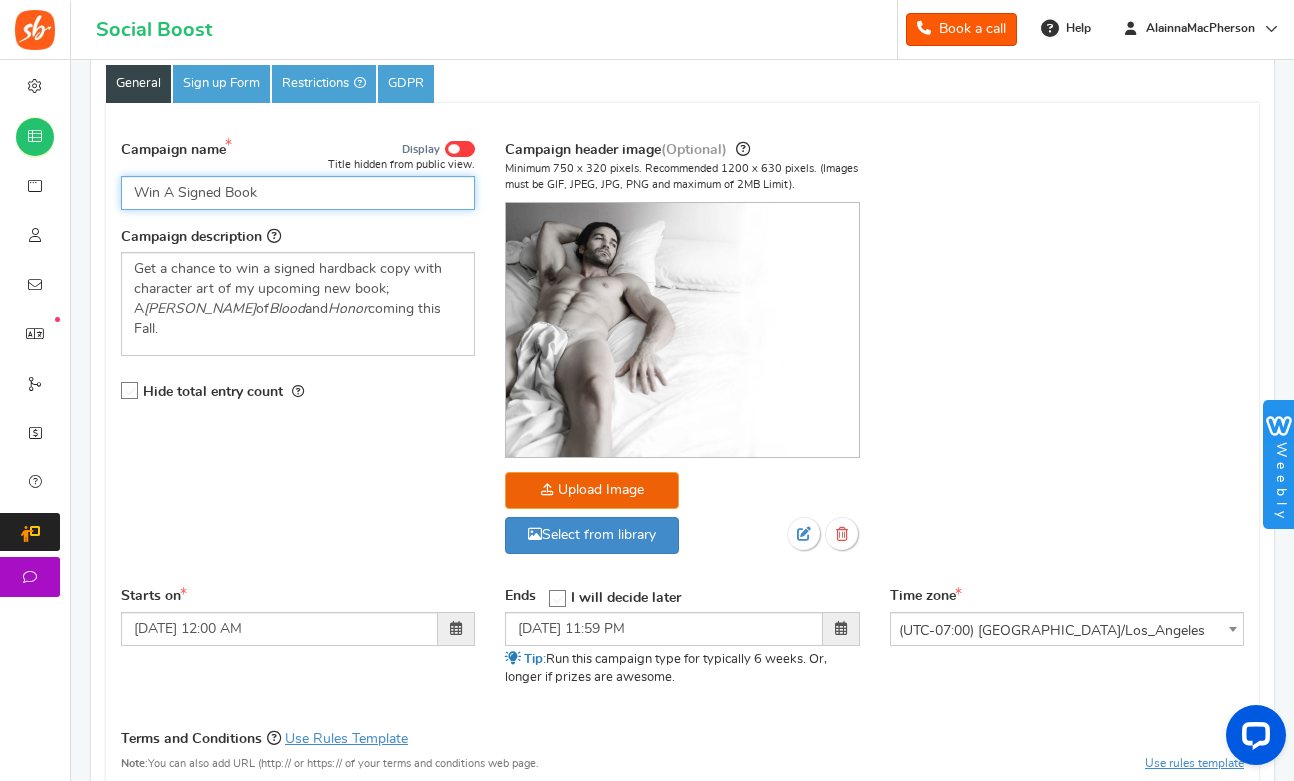 drag, startPoint x: 275, startPoint y: 193, endPoint x: 180, endPoint y: 190, distance: 95.047356 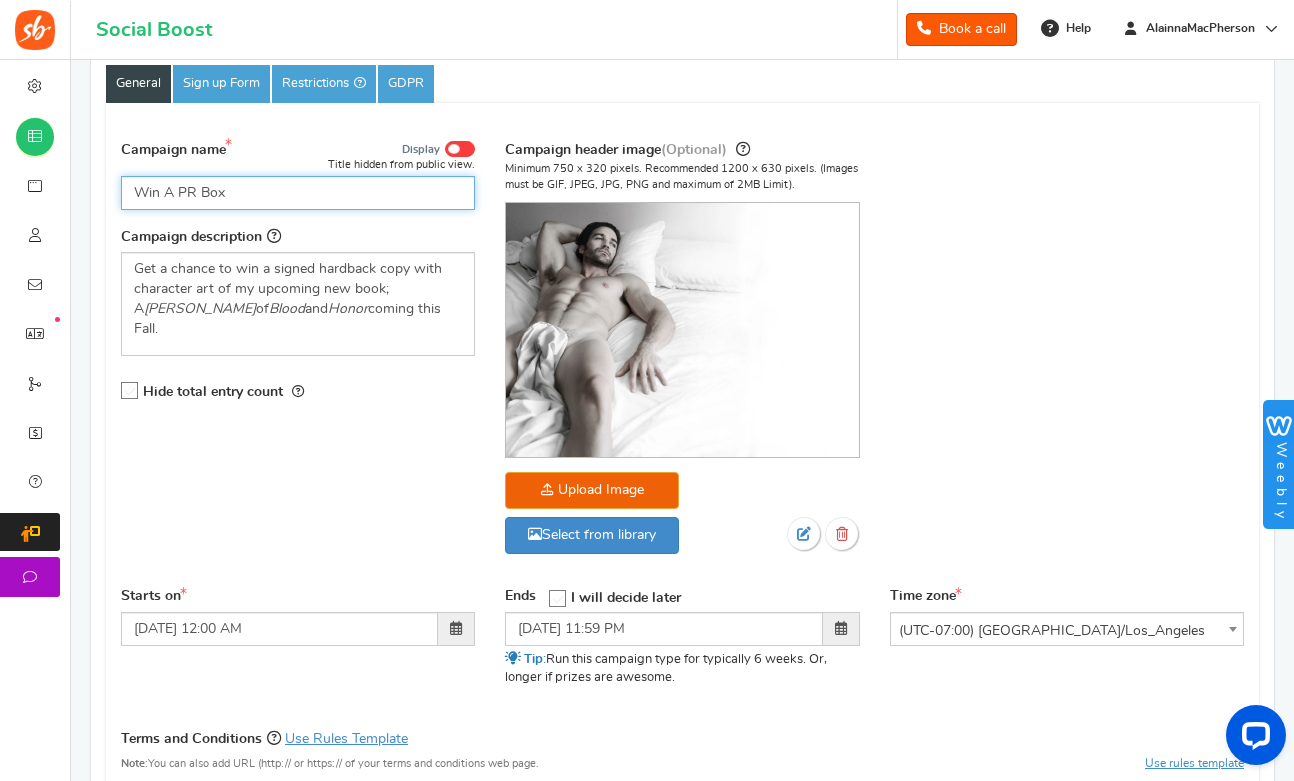 type on "Win A PR Box" 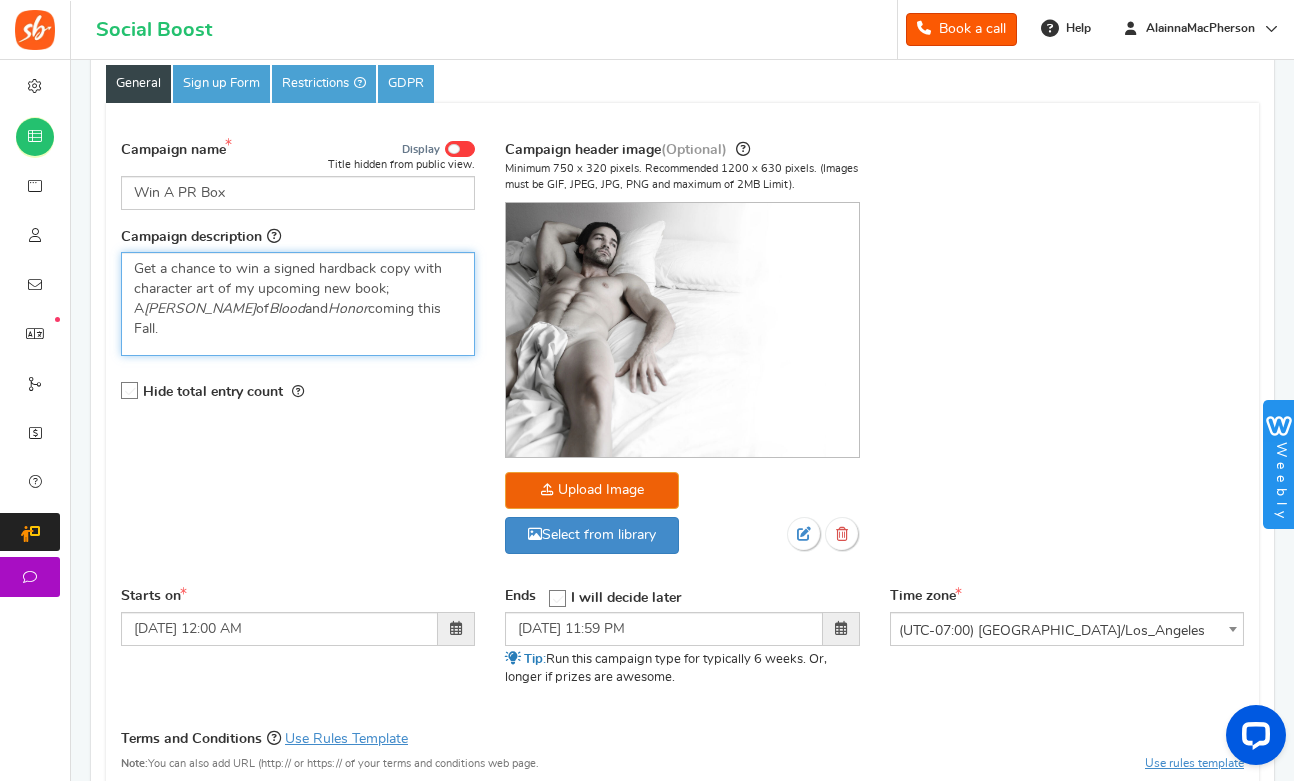 drag, startPoint x: 271, startPoint y: 266, endPoint x: 310, endPoint y: 247, distance: 43.382023 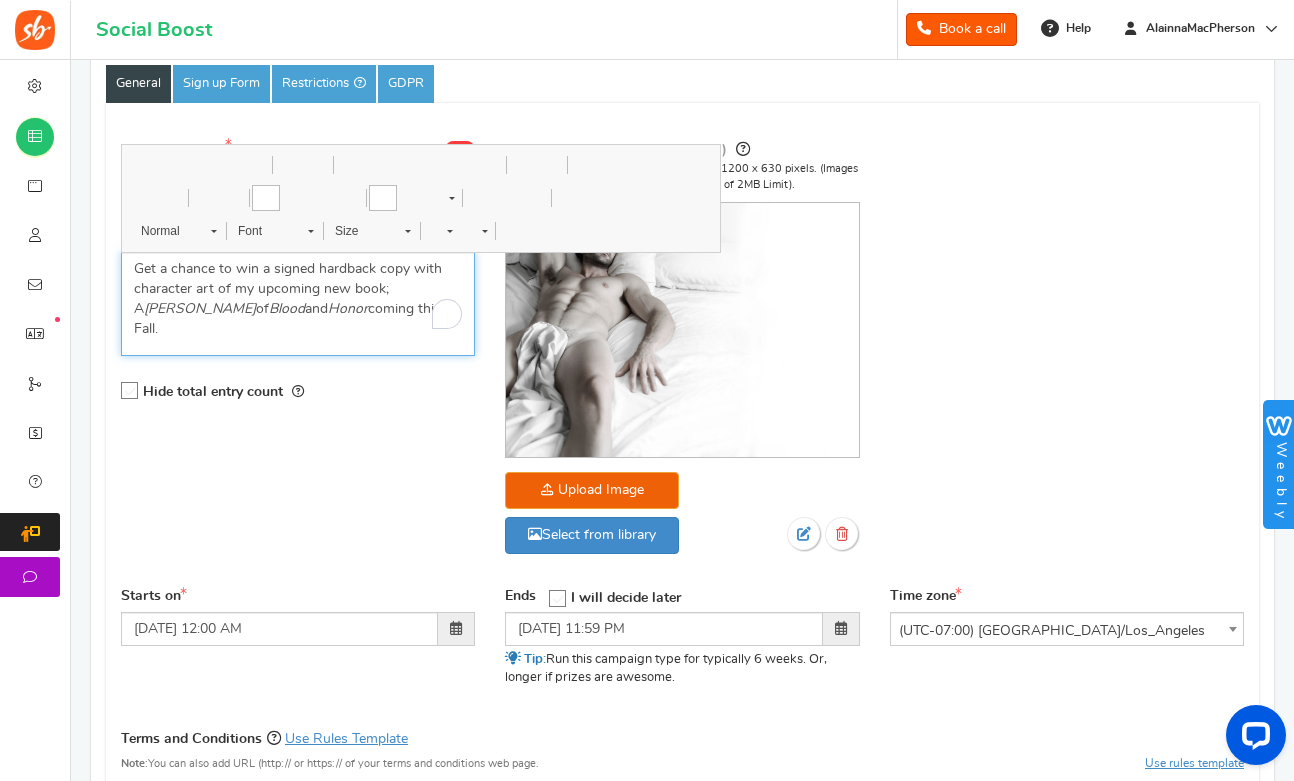 type 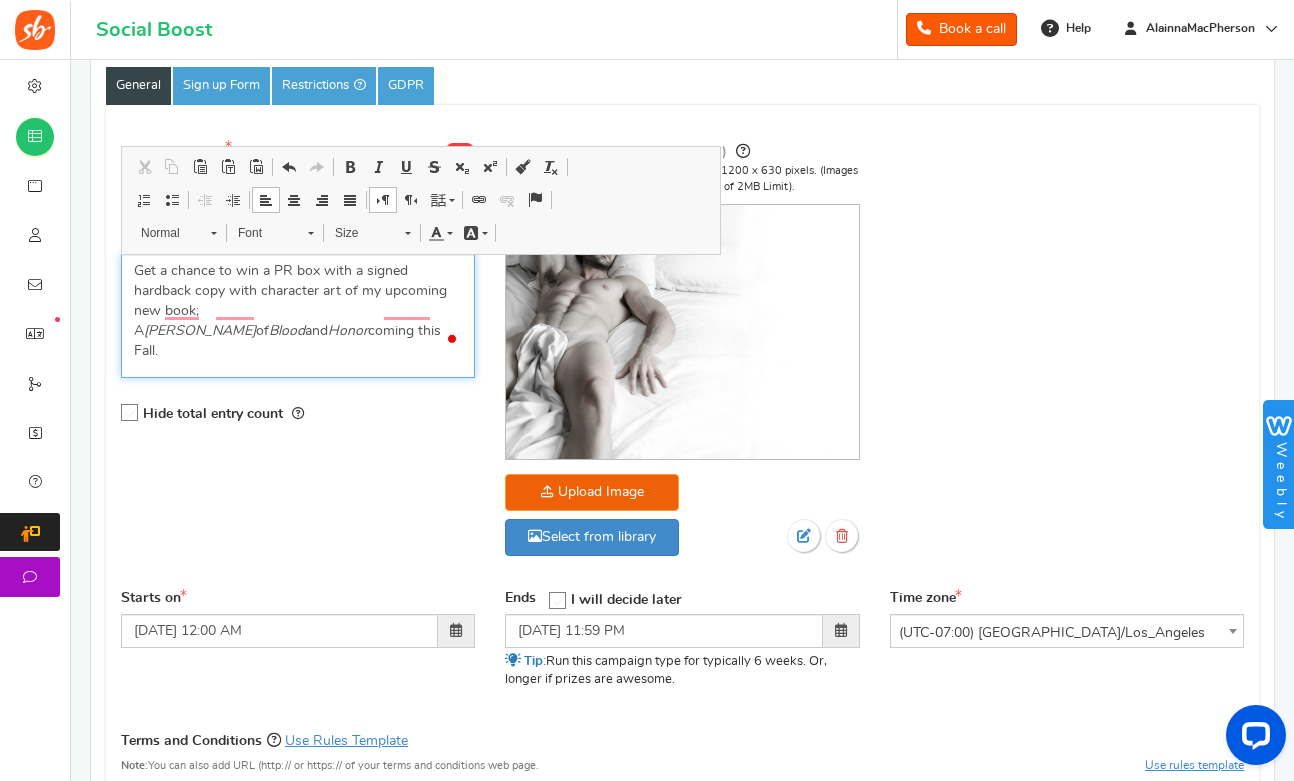 scroll, scrollTop: 100, scrollLeft: 0, axis: vertical 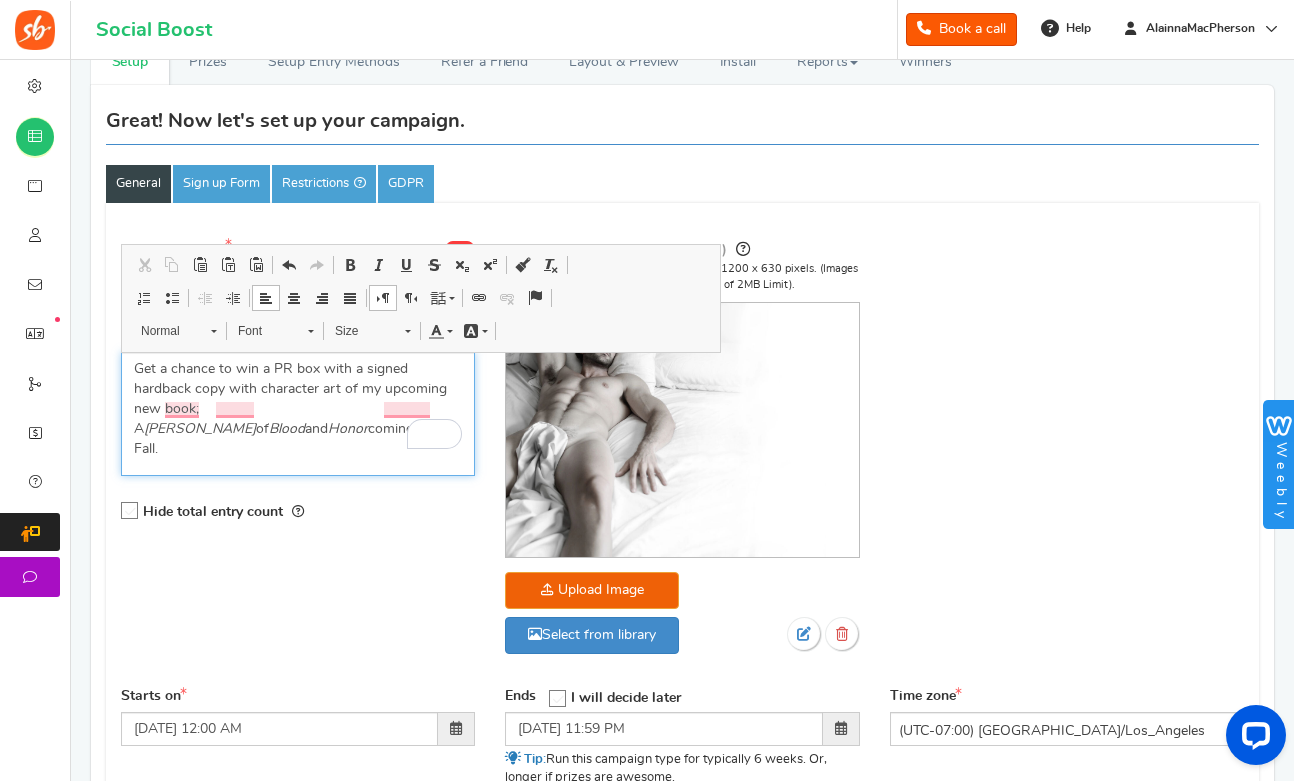 drag, startPoint x: 339, startPoint y: 389, endPoint x: 369, endPoint y: 371, distance: 34.98571 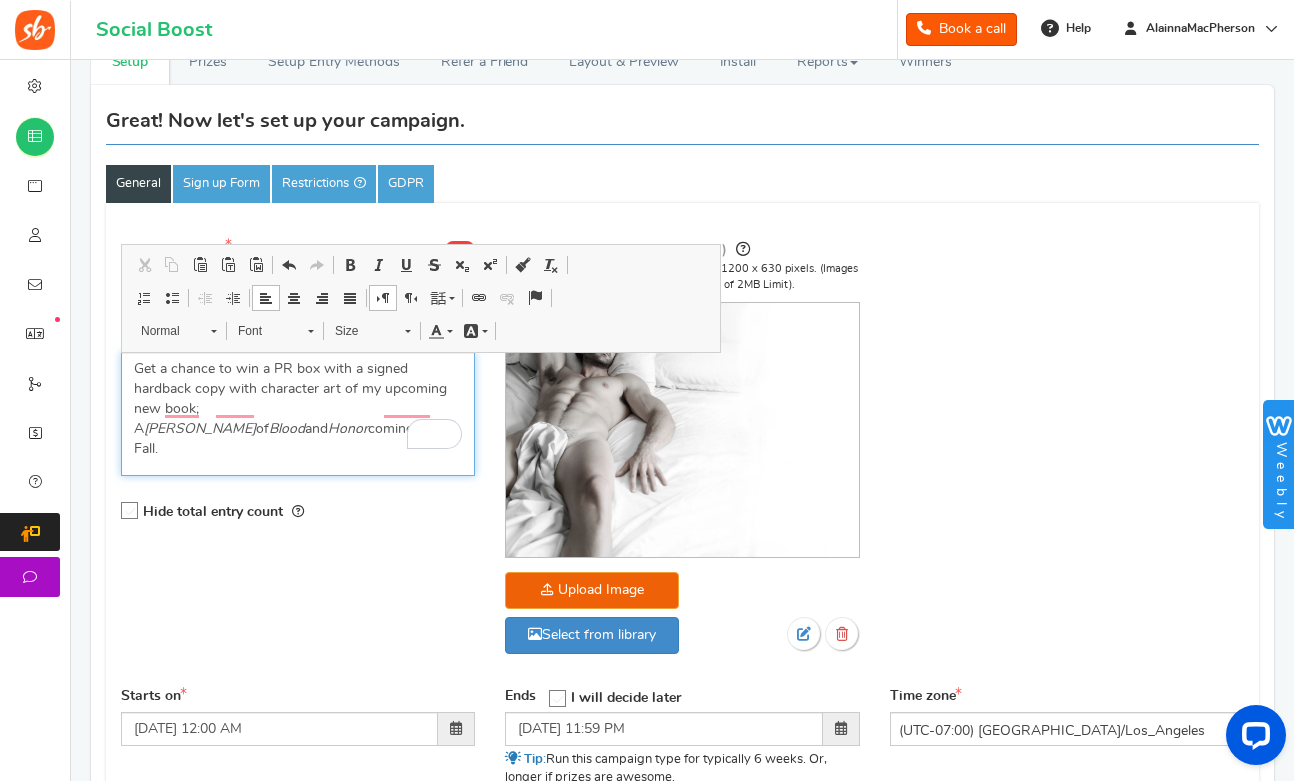 click on "Get a chance to win a PR box with a signed hardback copy with character art of my upcoming new book; A  Sheild  of  Blood  and  Honor  coming this Fall." at bounding box center (298, 414) 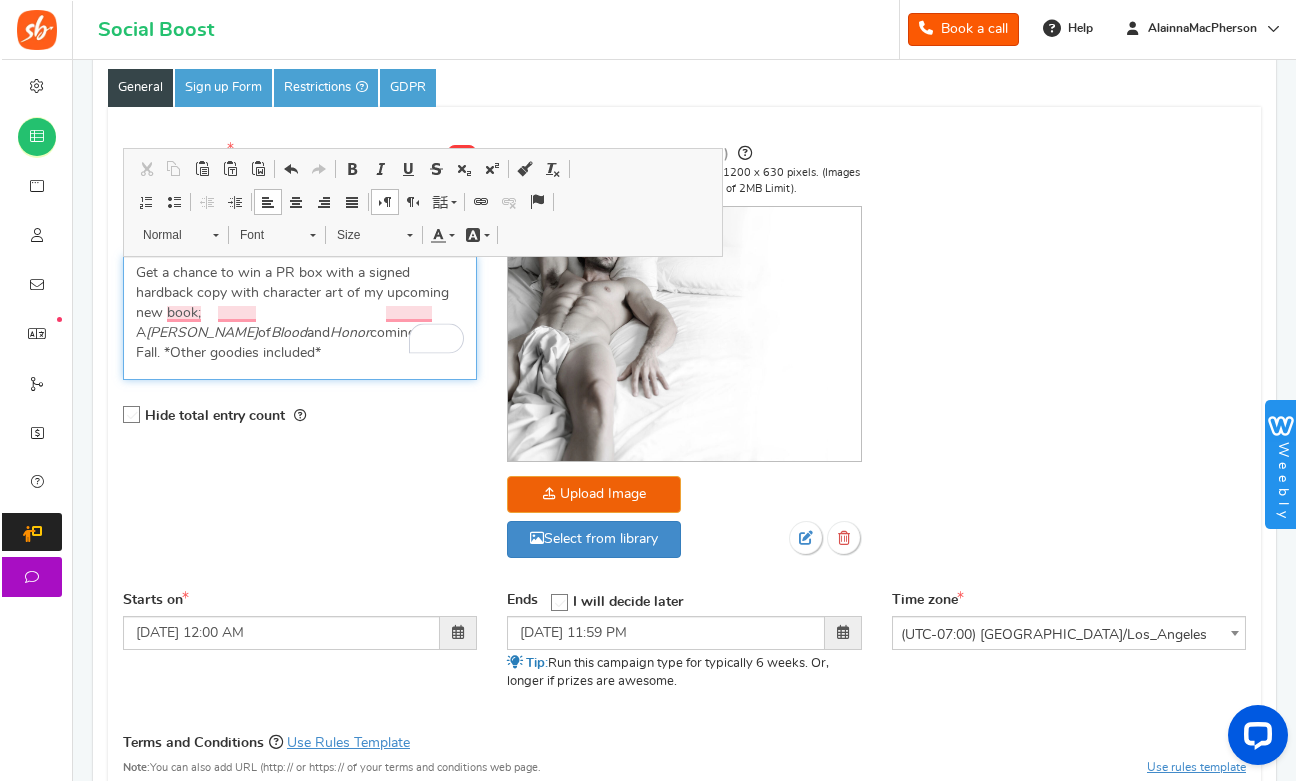 scroll, scrollTop: 200, scrollLeft: 0, axis: vertical 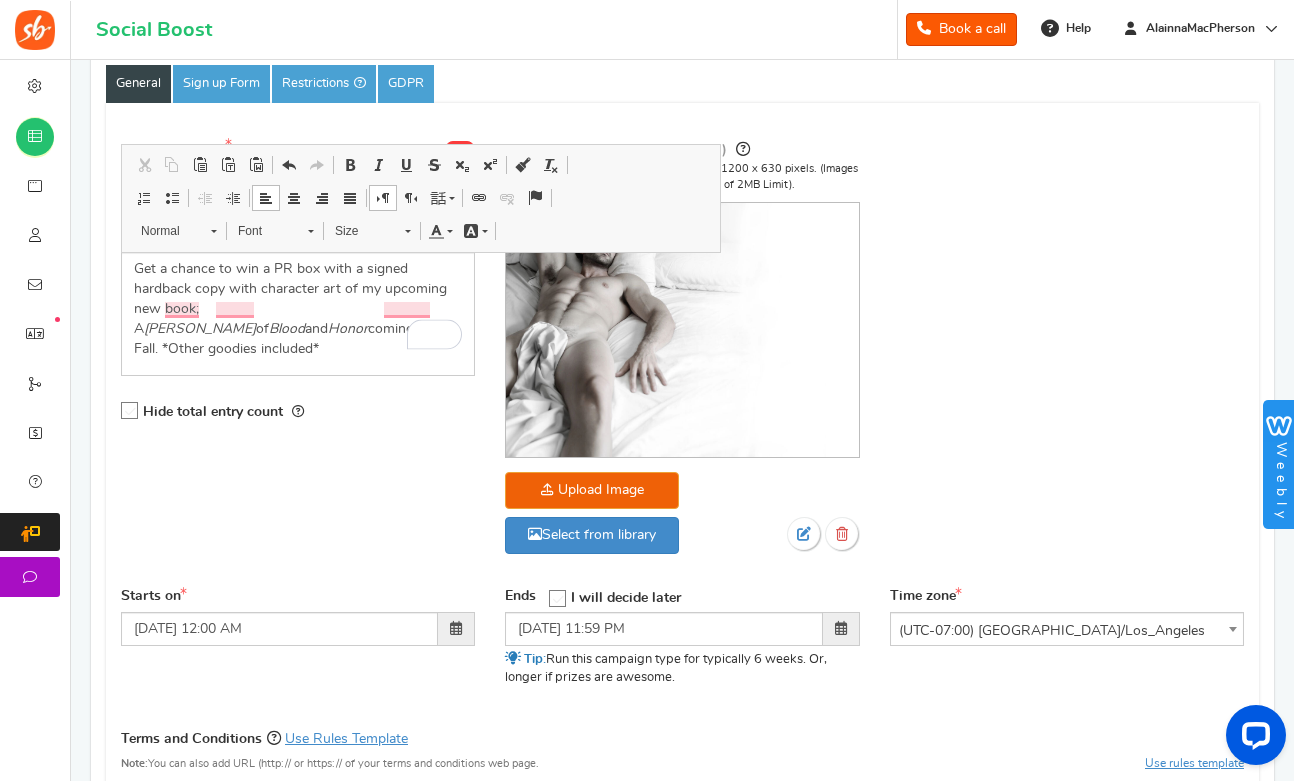 click on "Campaign name
Display
Title hidden from public view.
Win A PR Box
This will be shown to the public and to eligible customers in the 'cart -thanks' page
Campaign description
Sheild  of  Blood  and" at bounding box center (682, 357) 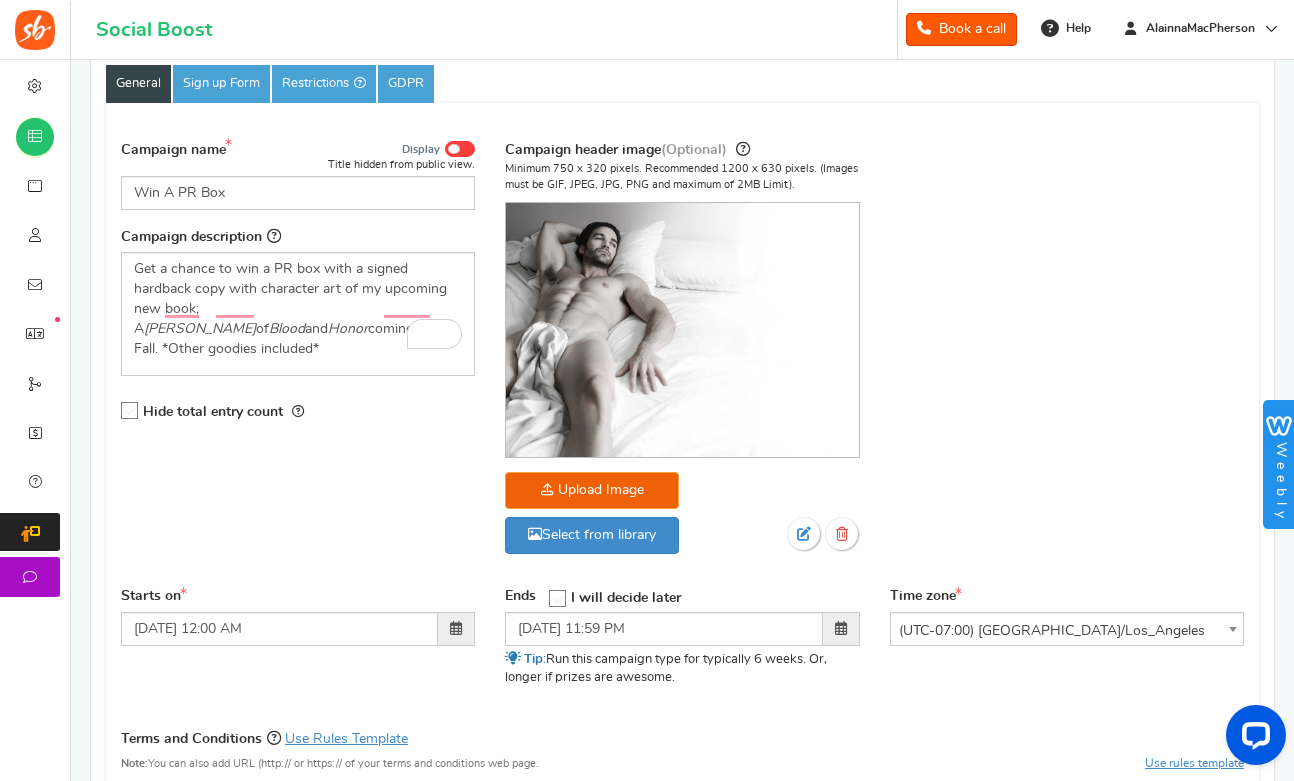 click at bounding box center [456, 628] 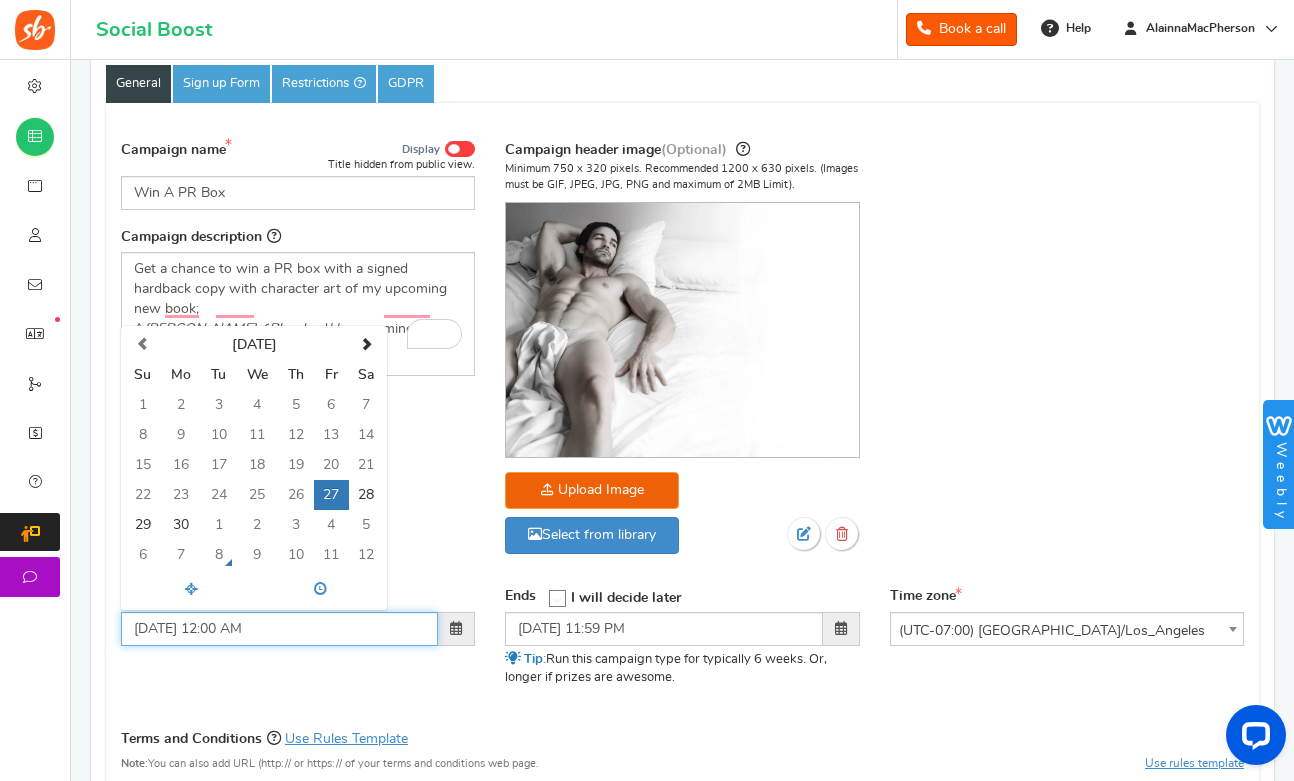 click on "9" at bounding box center [257, 555] 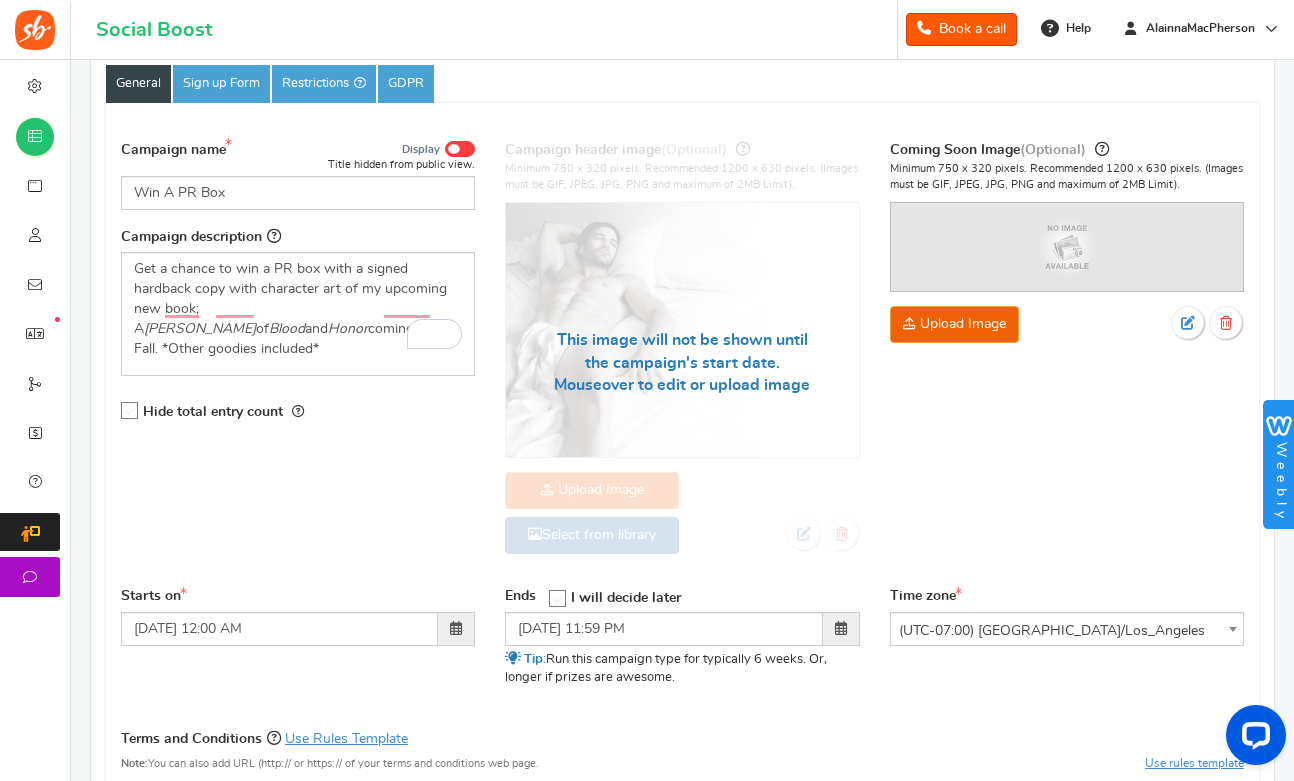 click on "Select from library" at bounding box center [592, 535] 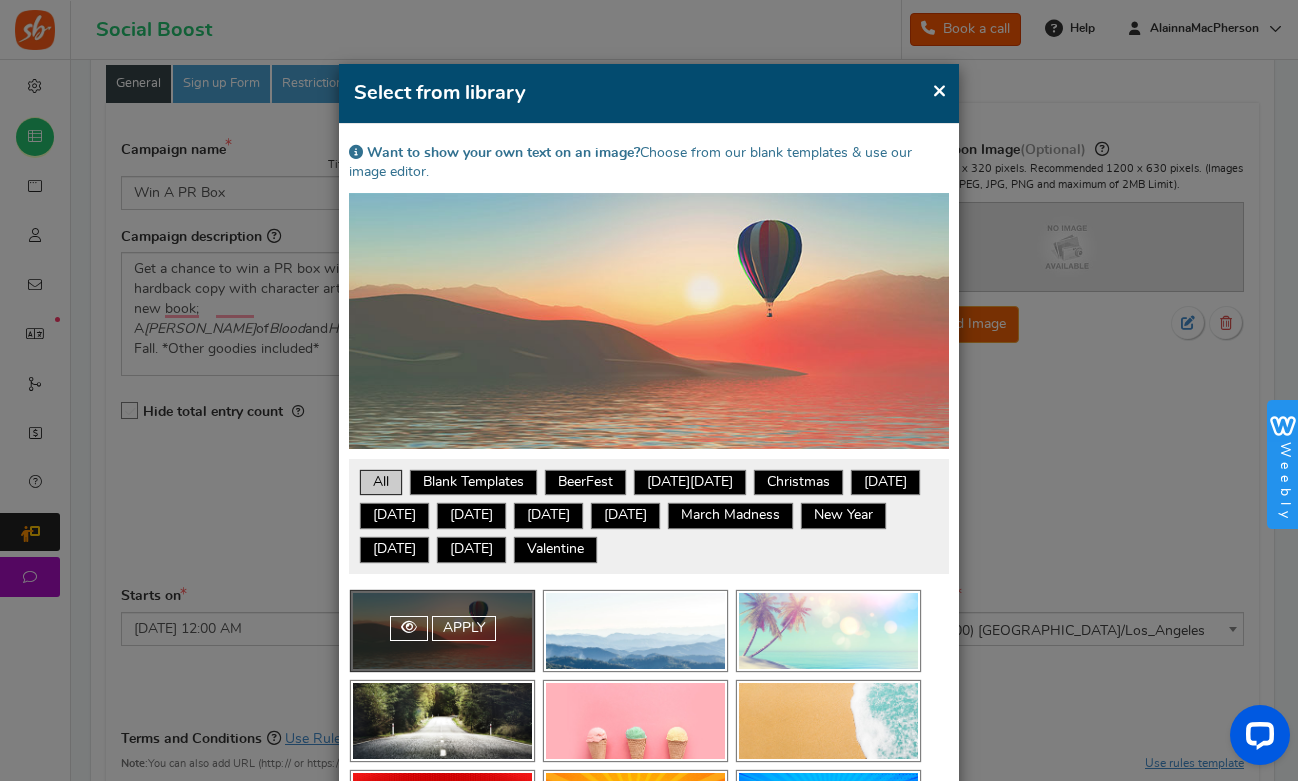 scroll, scrollTop: 63, scrollLeft: 0, axis: vertical 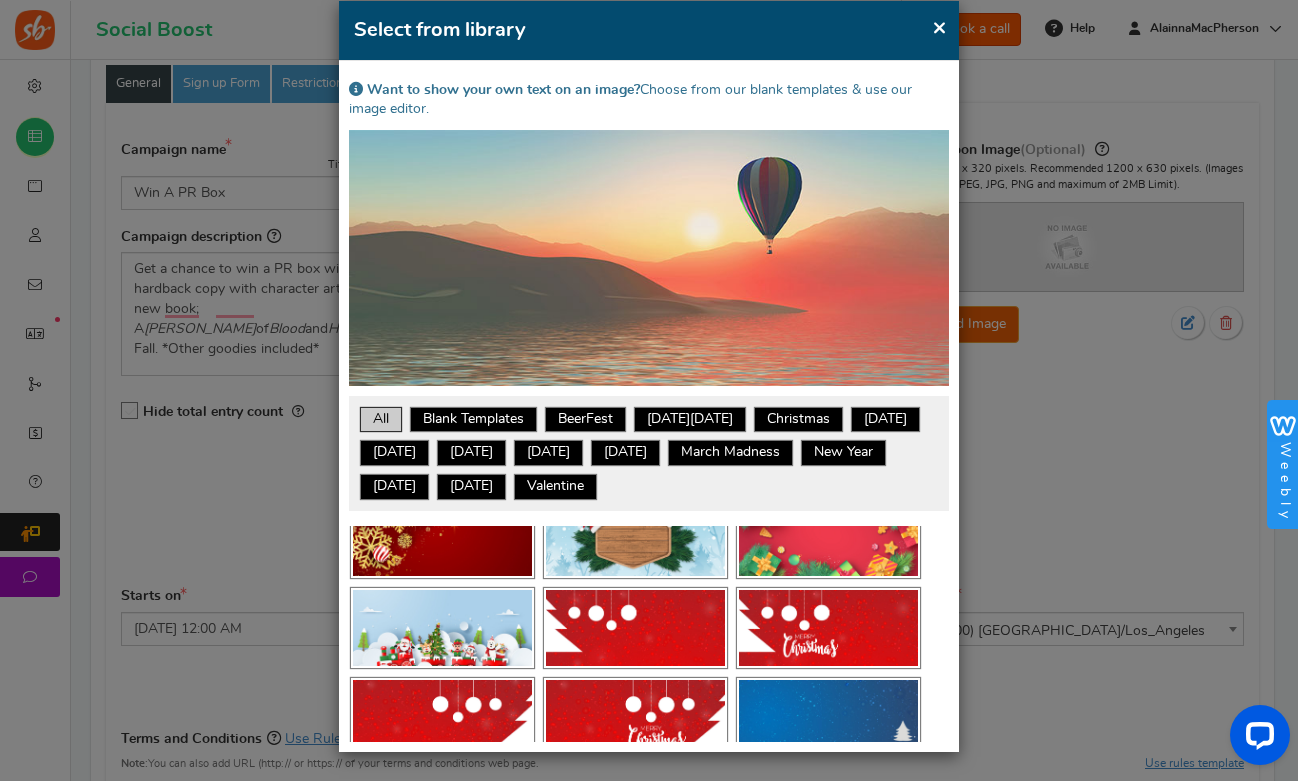 click on "×" at bounding box center [939, 27] 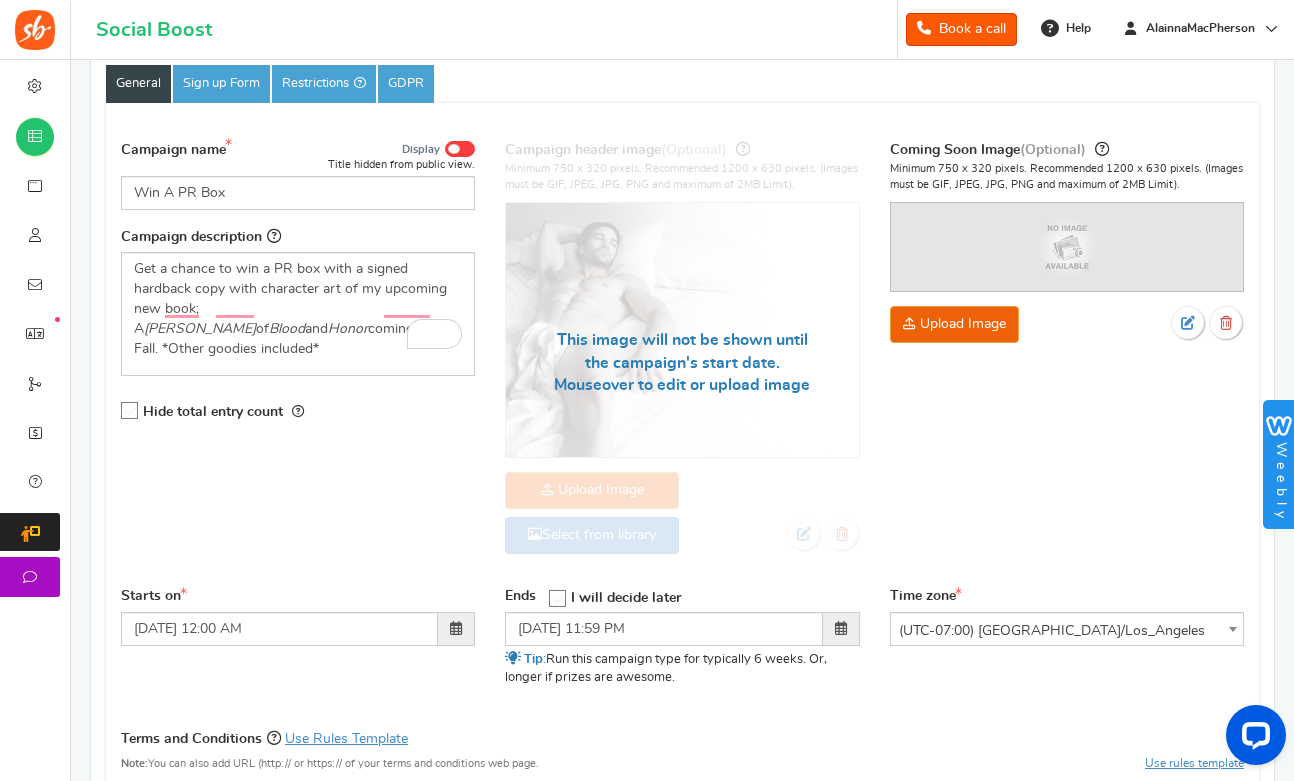 scroll, scrollTop: 0, scrollLeft: 0, axis: both 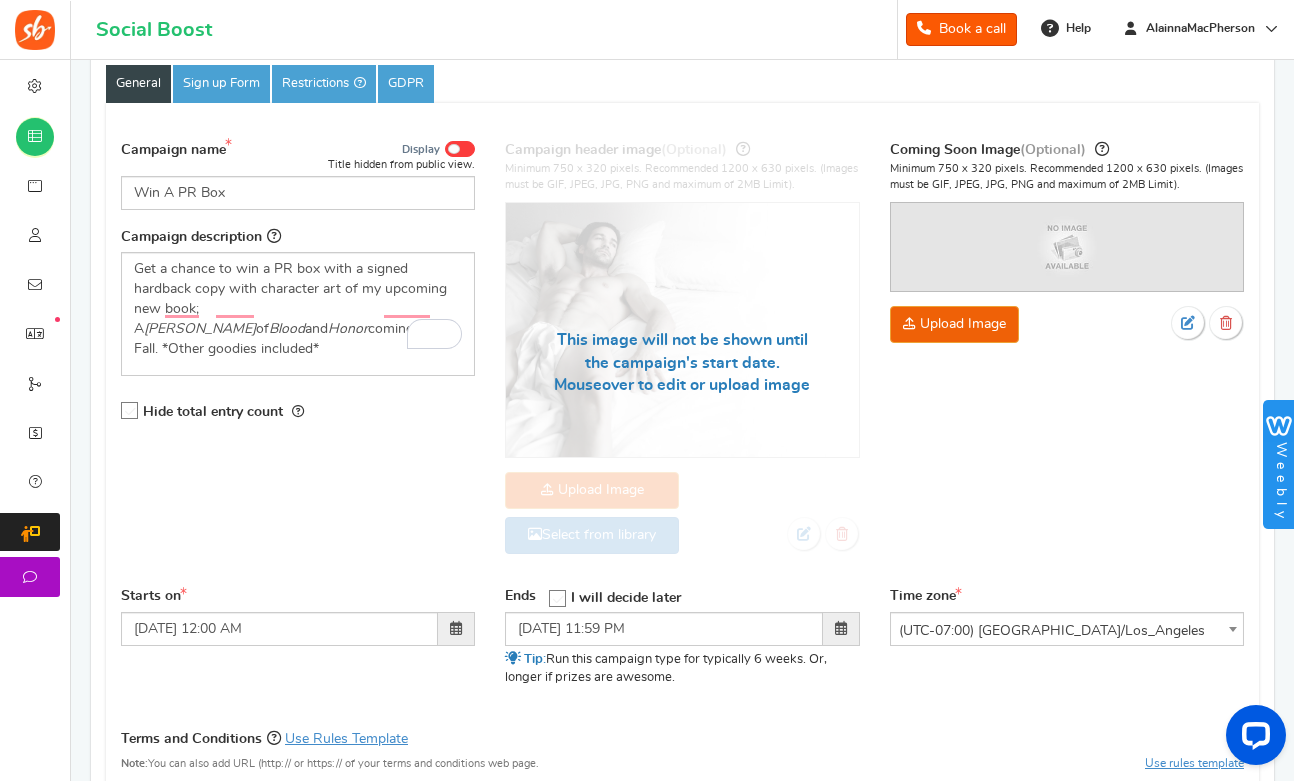 click at bounding box center (-1362, 616) 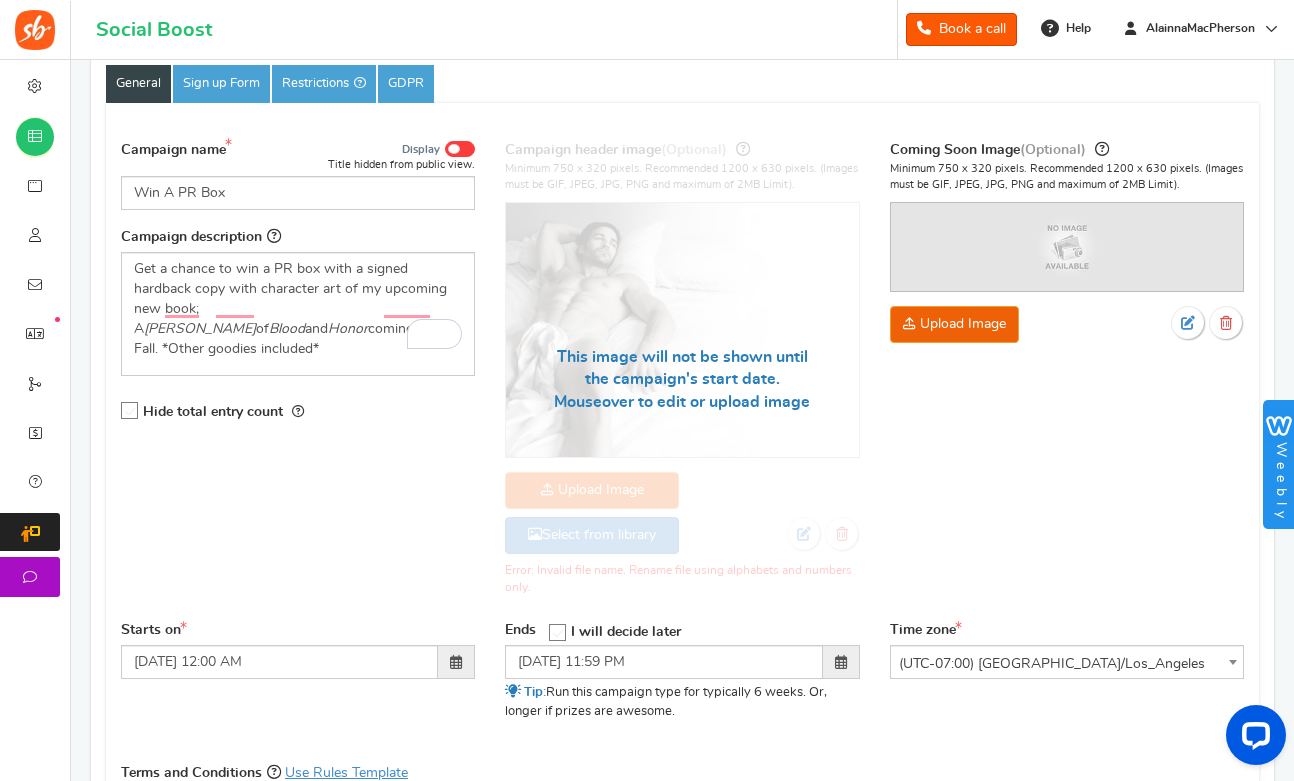 click at bounding box center (-1362, 616) 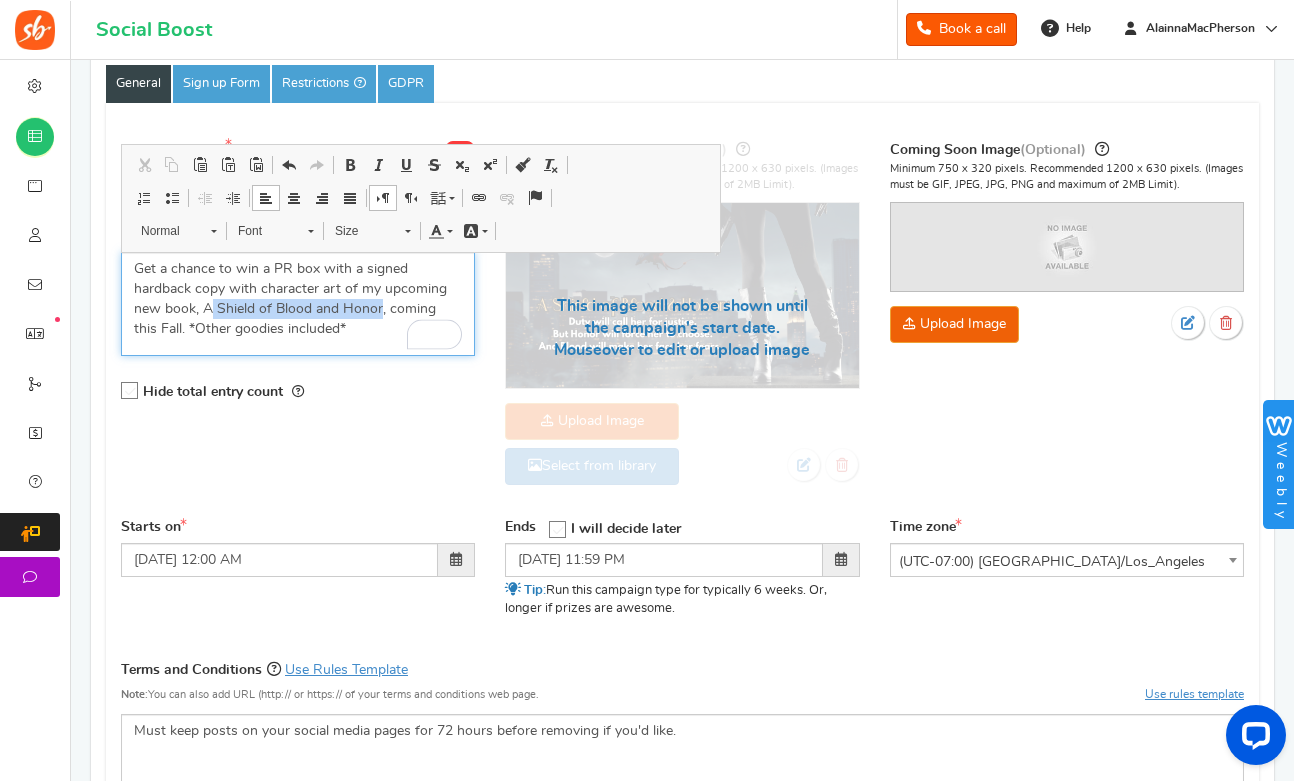 drag, startPoint x: 379, startPoint y: 307, endPoint x: 204, endPoint y: 302, distance: 175.07141 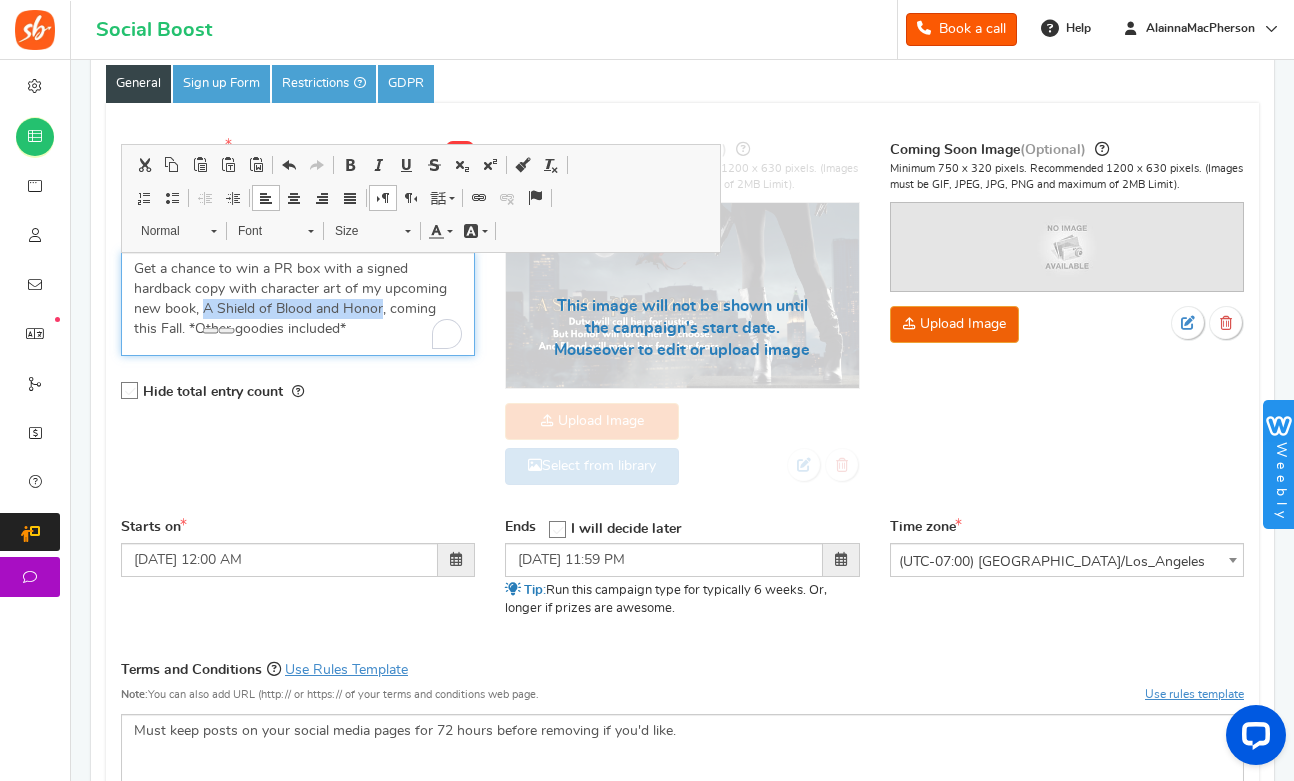 click at bounding box center [378, 165] 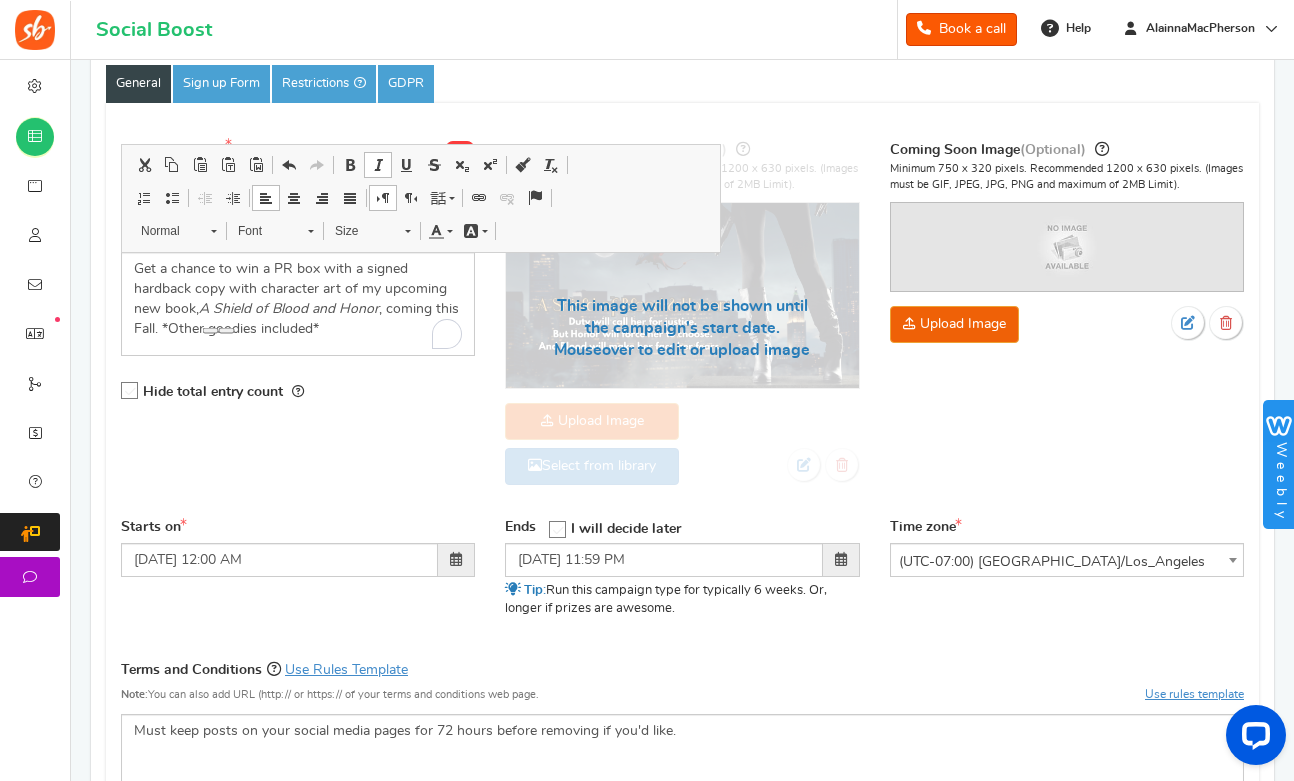 click on "Hide total entry count" at bounding box center (298, 391) 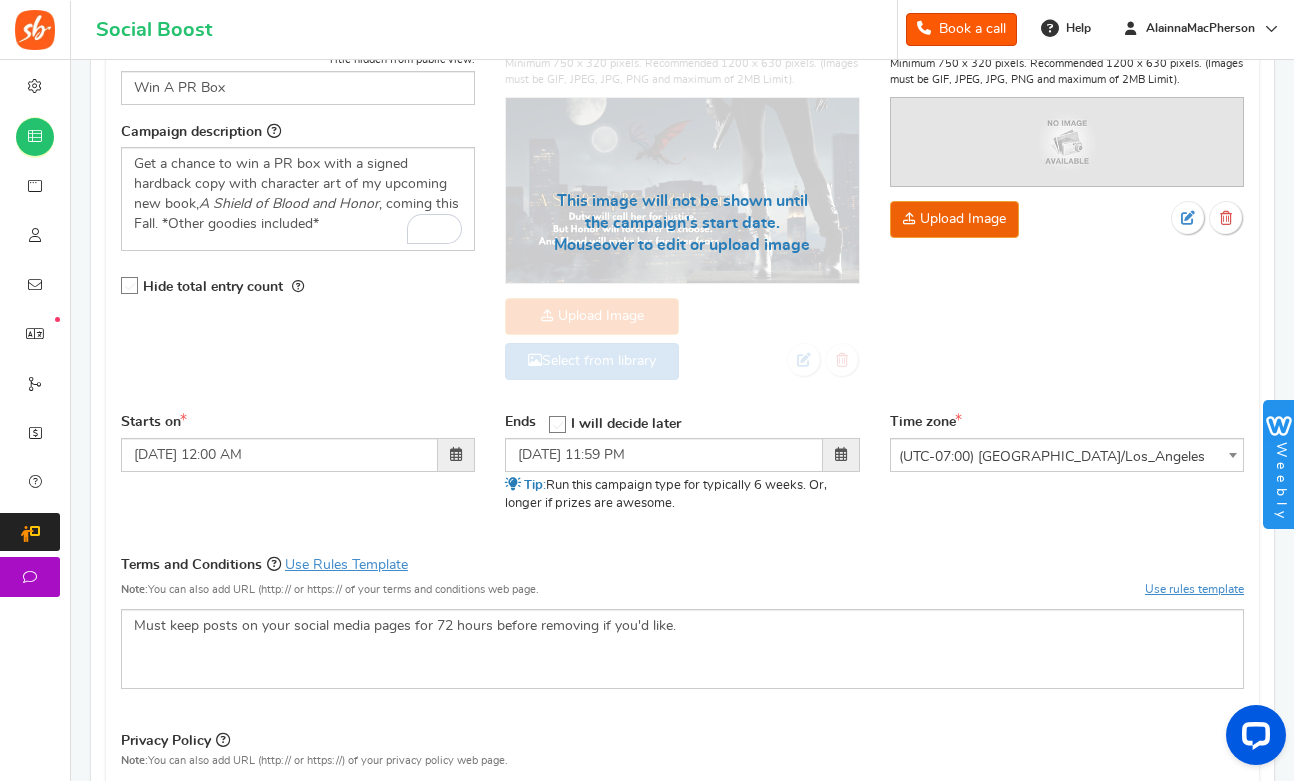 scroll, scrollTop: 400, scrollLeft: 0, axis: vertical 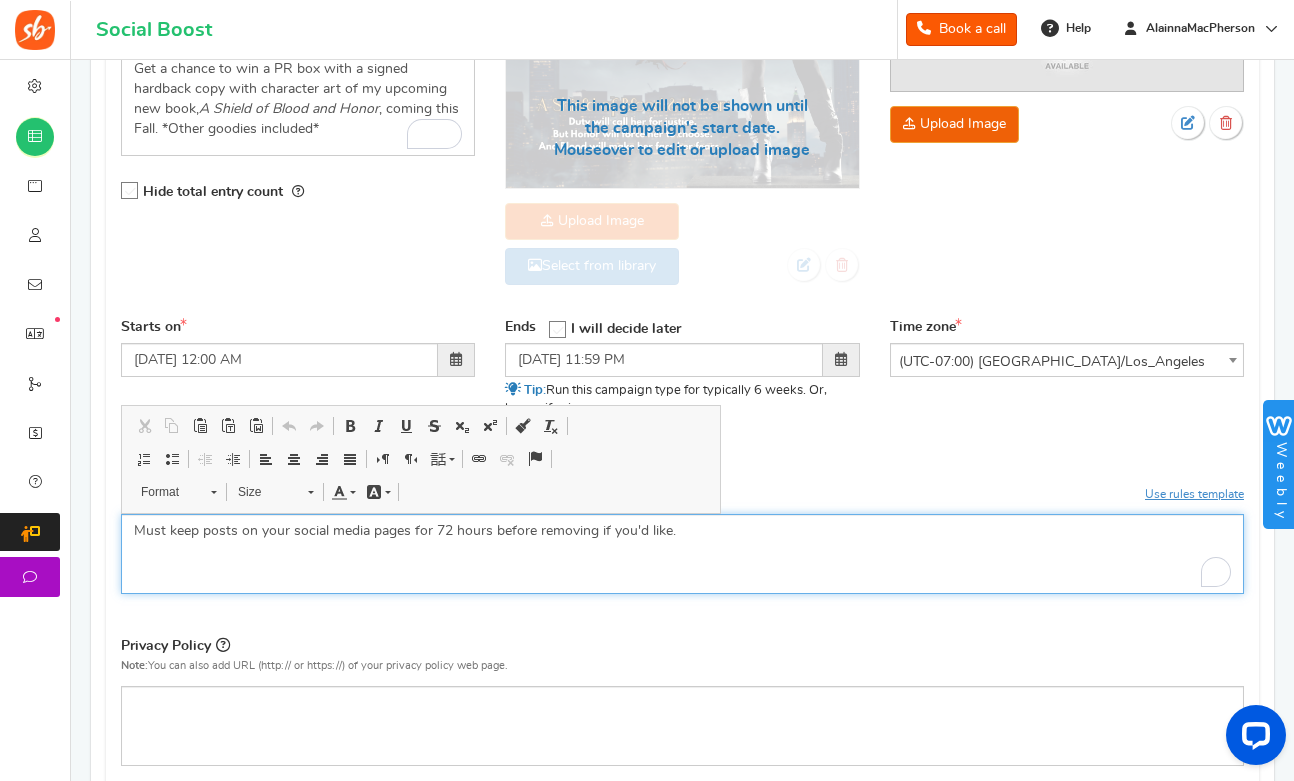 drag, startPoint x: 675, startPoint y: 529, endPoint x: 109, endPoint y: 523, distance: 566.0318 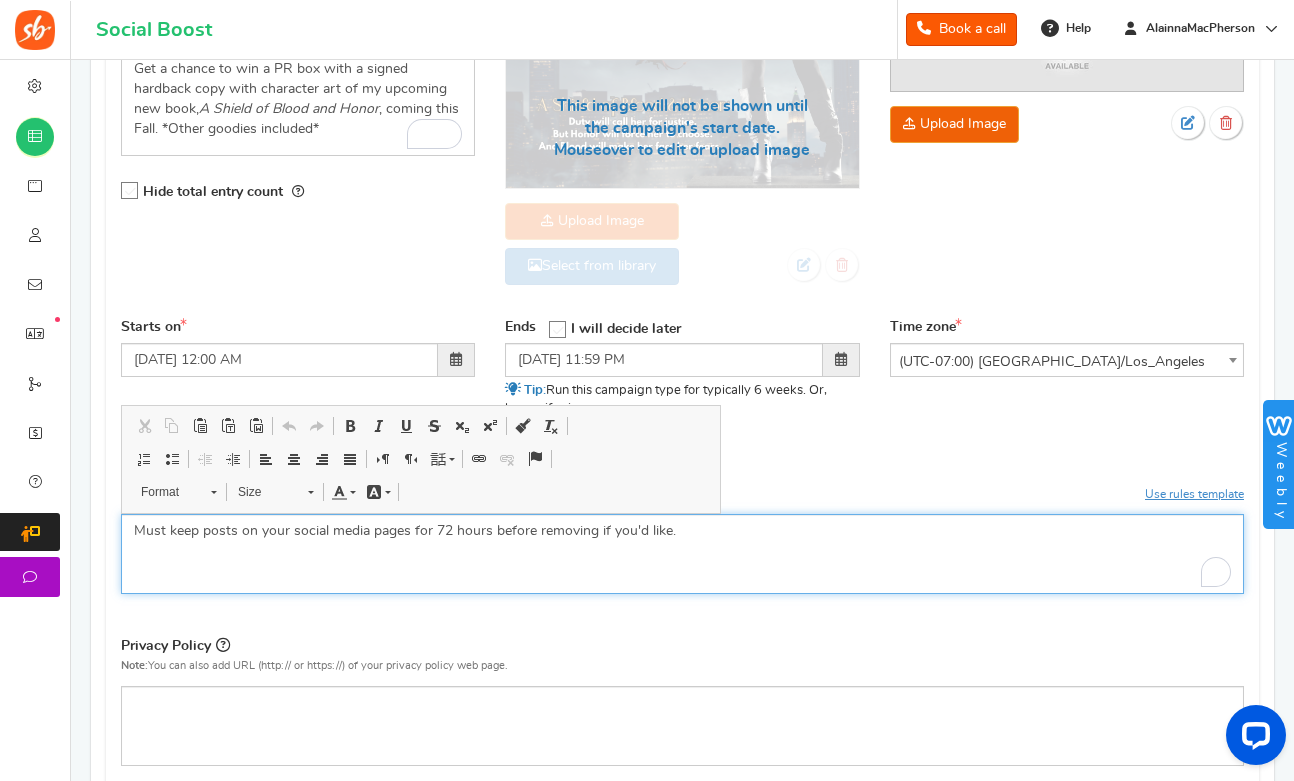 click on "Terms and Conditions
Use Rules Template
Note:  You can also add URL (http:// or https:// of your terms and conditions web page.
Show checkbox
Use rules template" at bounding box center (682, 533) 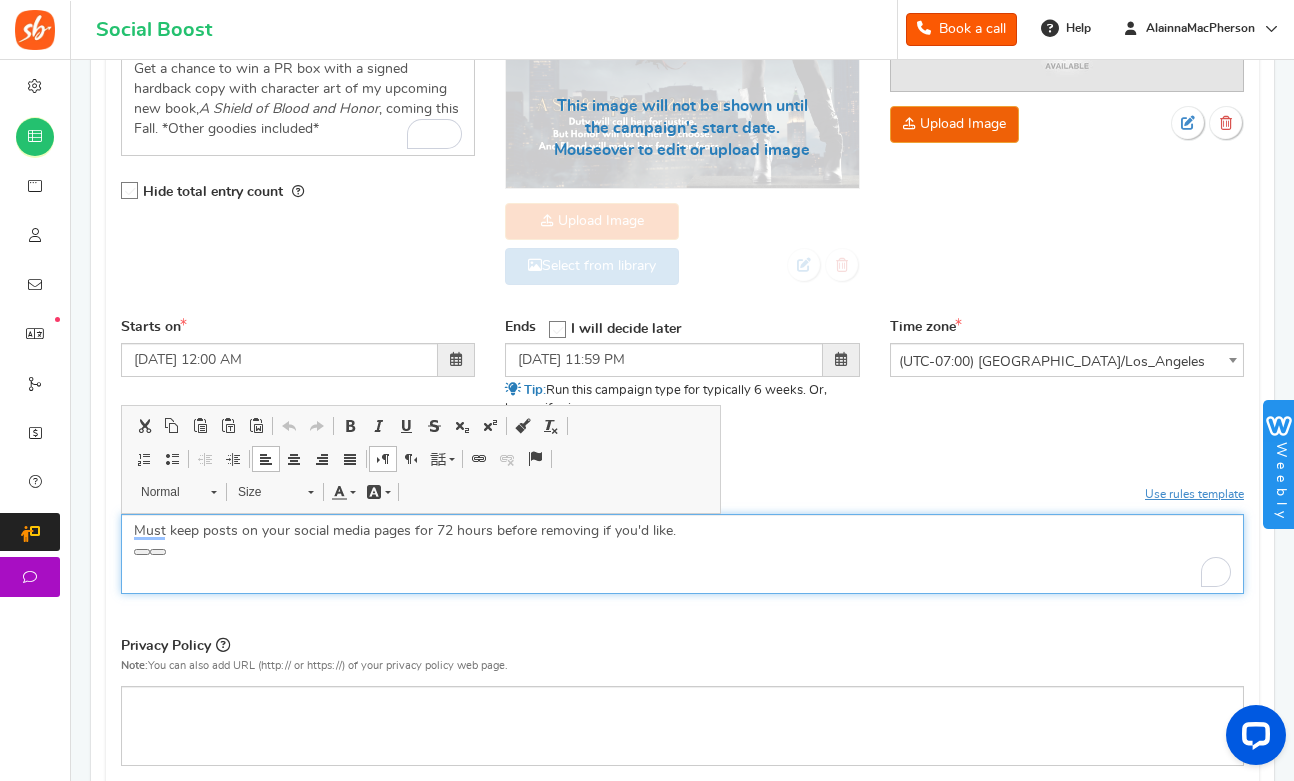 type 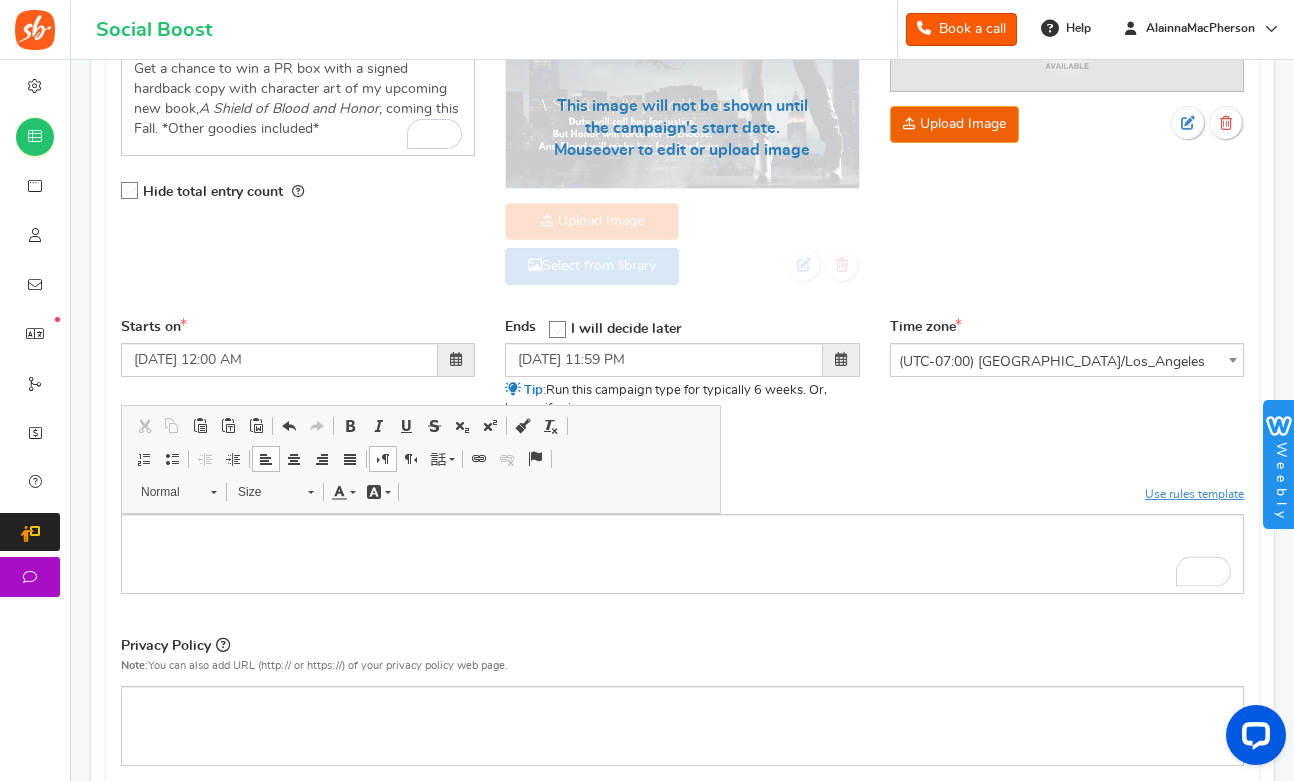 click on "Privacy Policy" at bounding box center (682, 648) 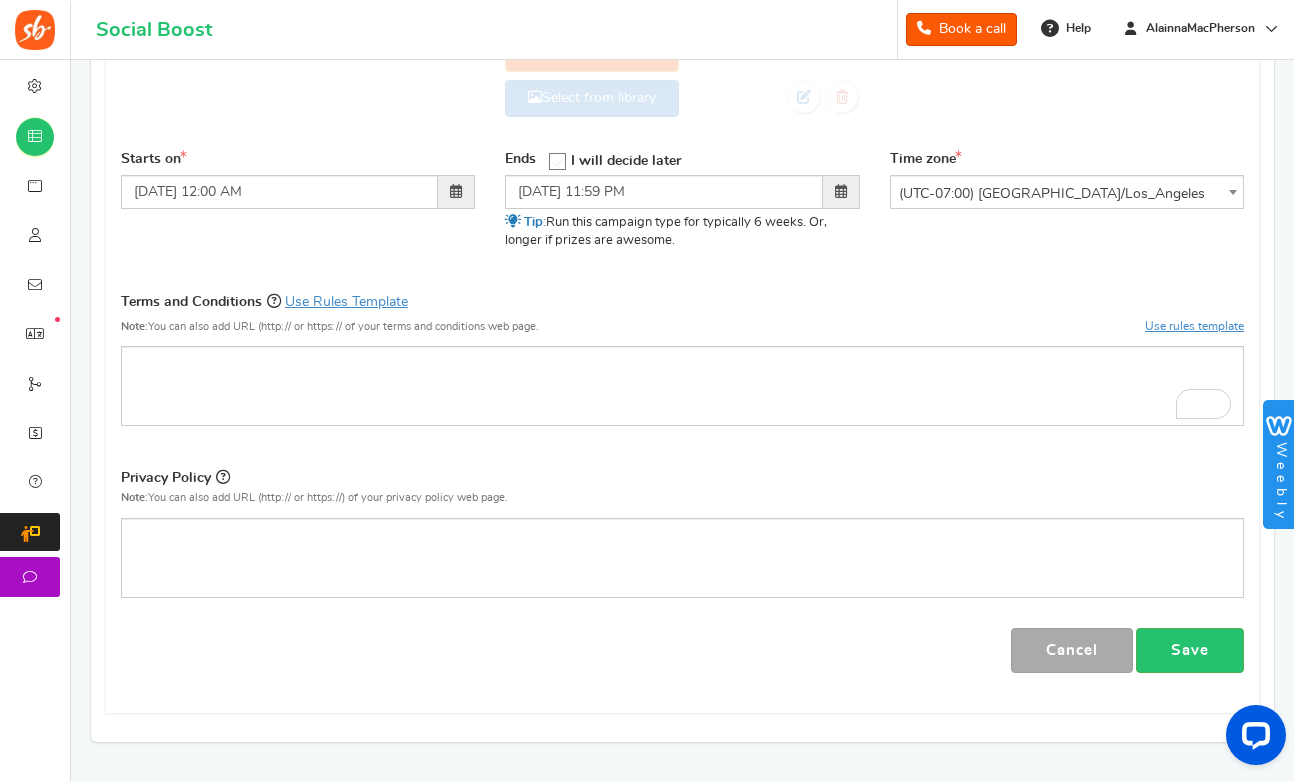 scroll, scrollTop: 600, scrollLeft: 0, axis: vertical 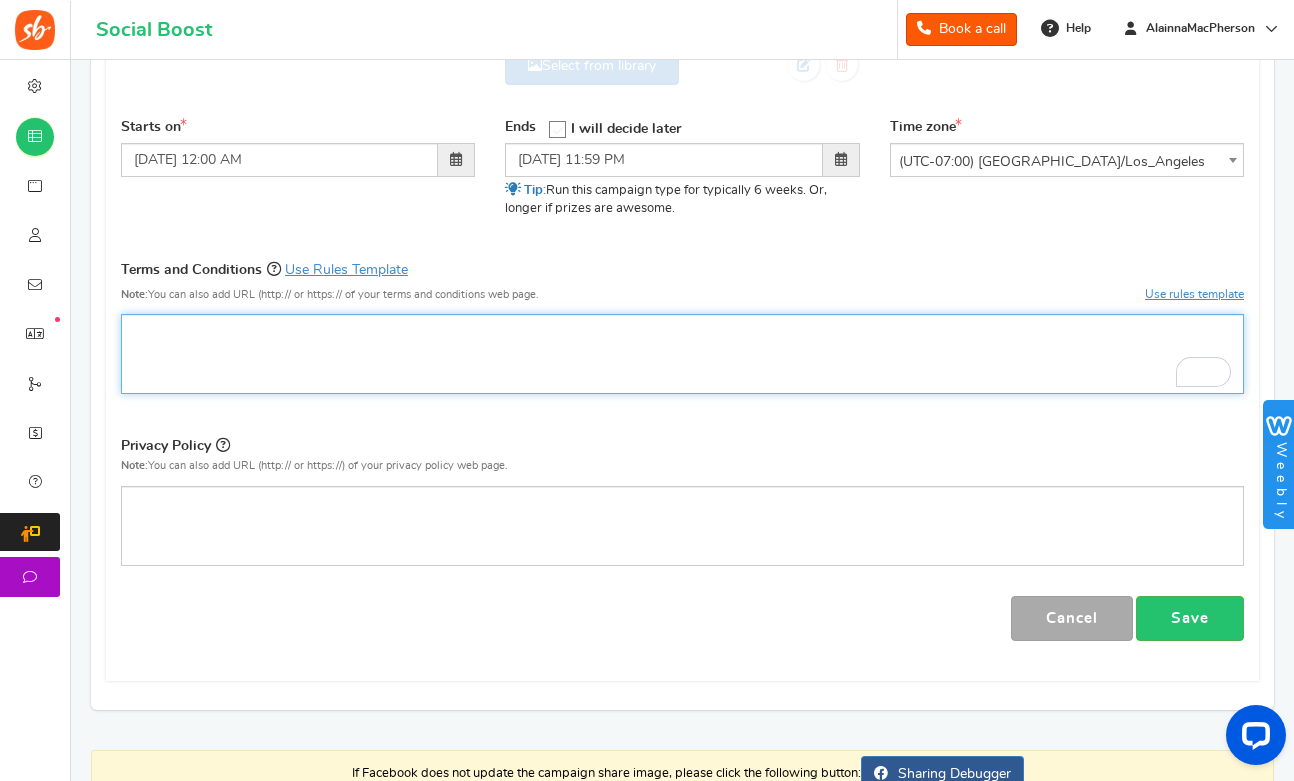 click at bounding box center (682, 331) 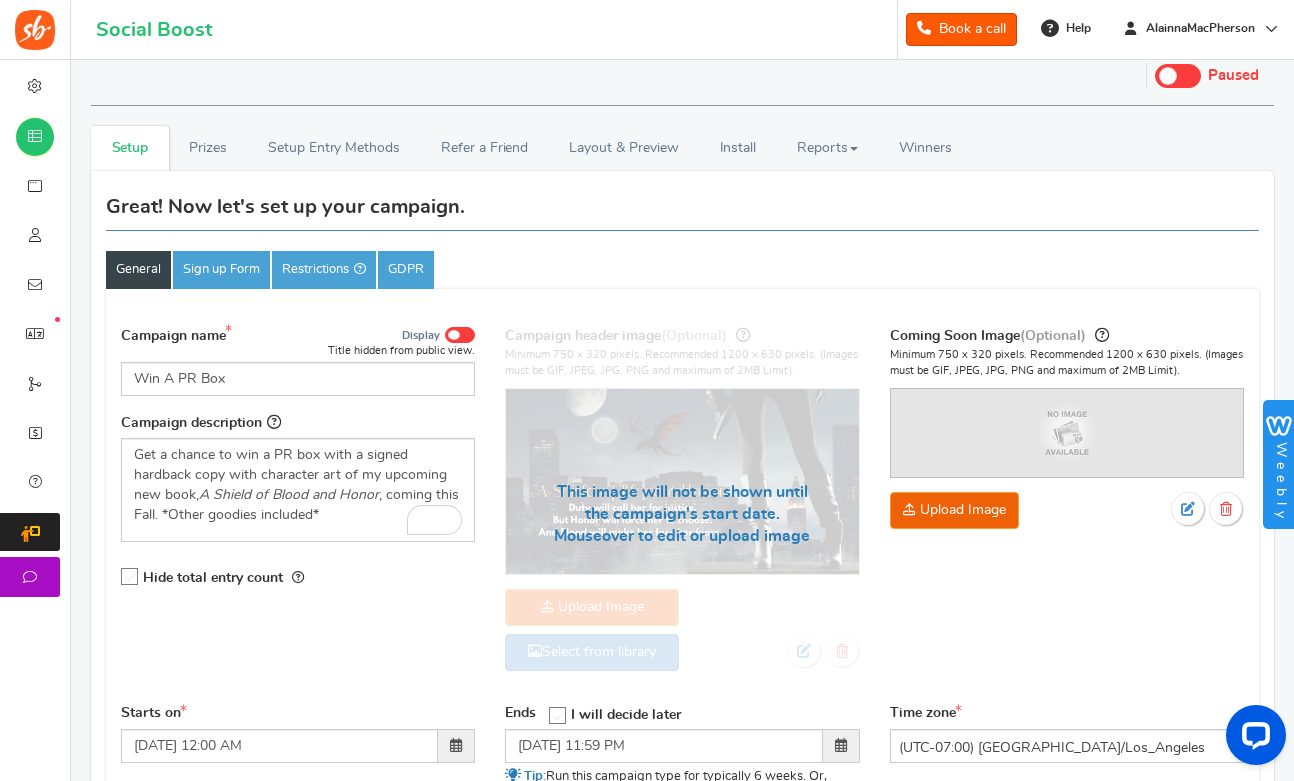 scroll, scrollTop: 0, scrollLeft: 0, axis: both 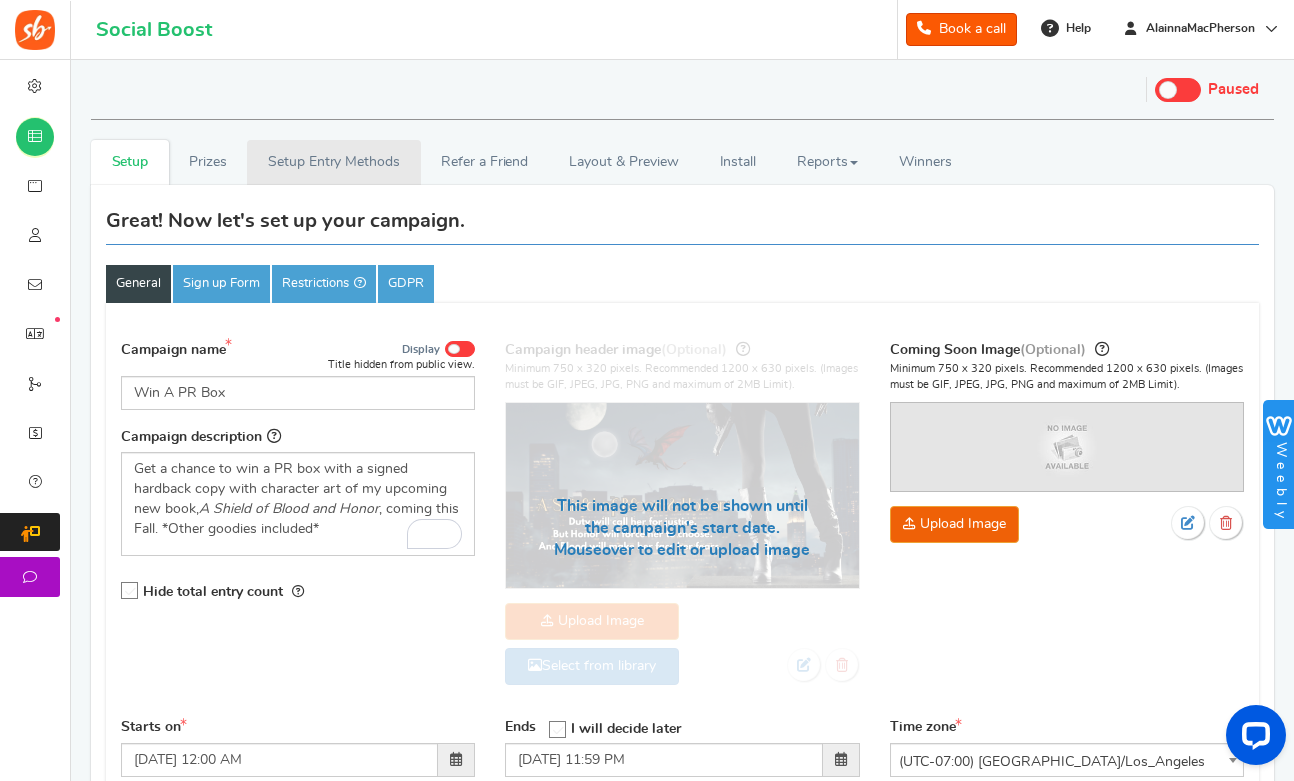 click on "Setup Entry Methods" at bounding box center [333, 162] 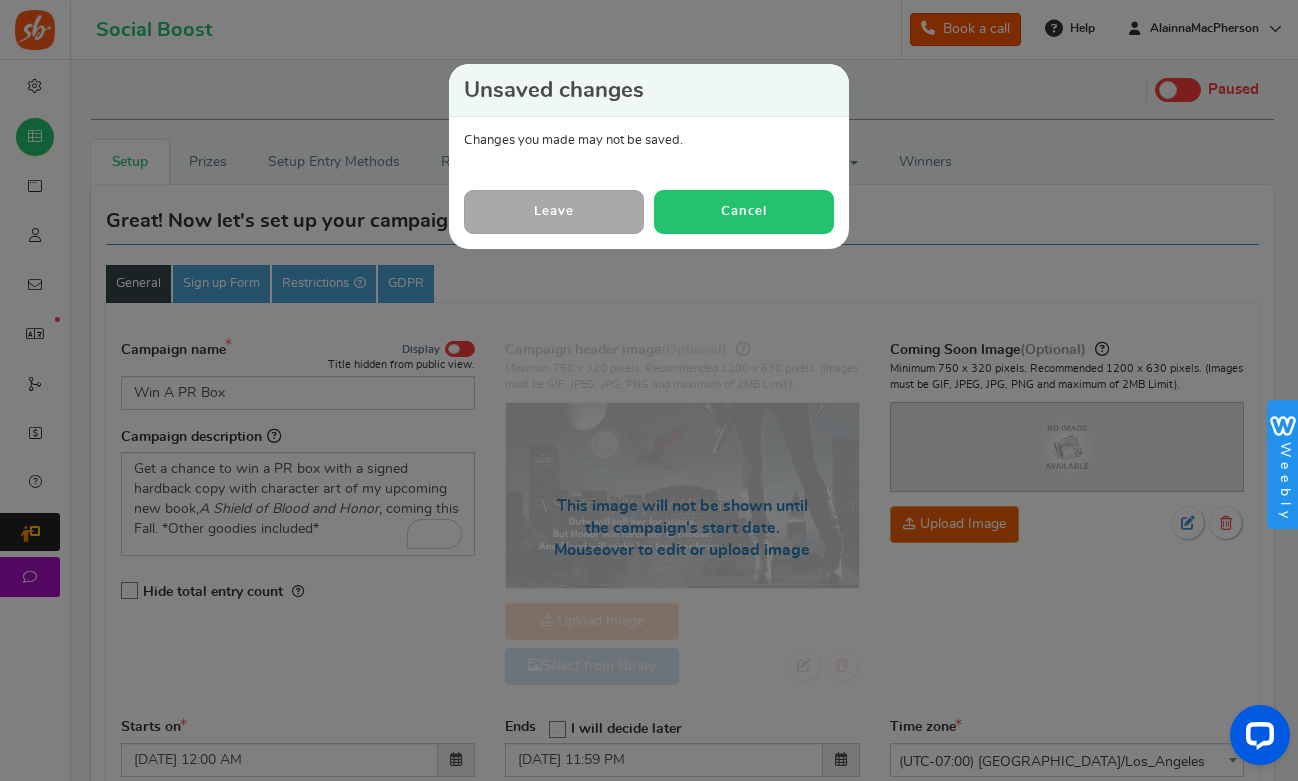 click on "Cancel" at bounding box center (744, 211) 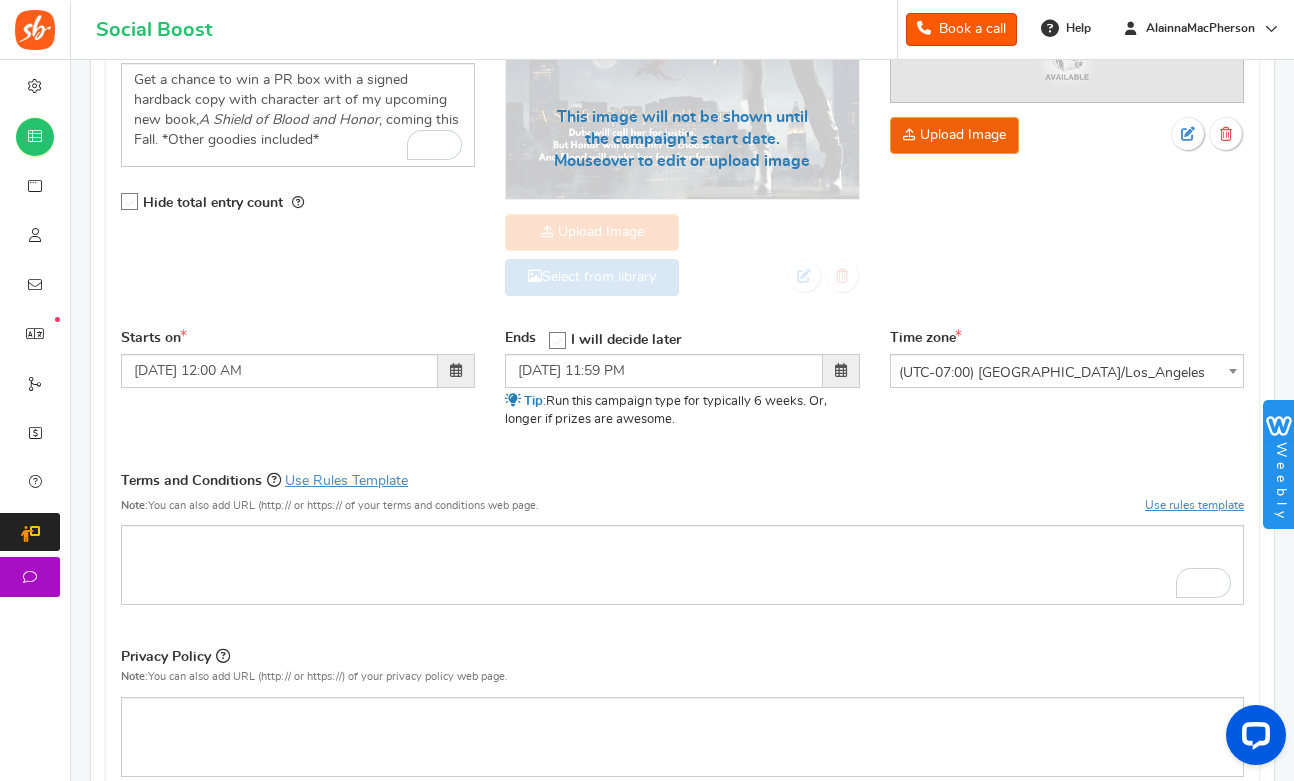 scroll, scrollTop: 600, scrollLeft: 0, axis: vertical 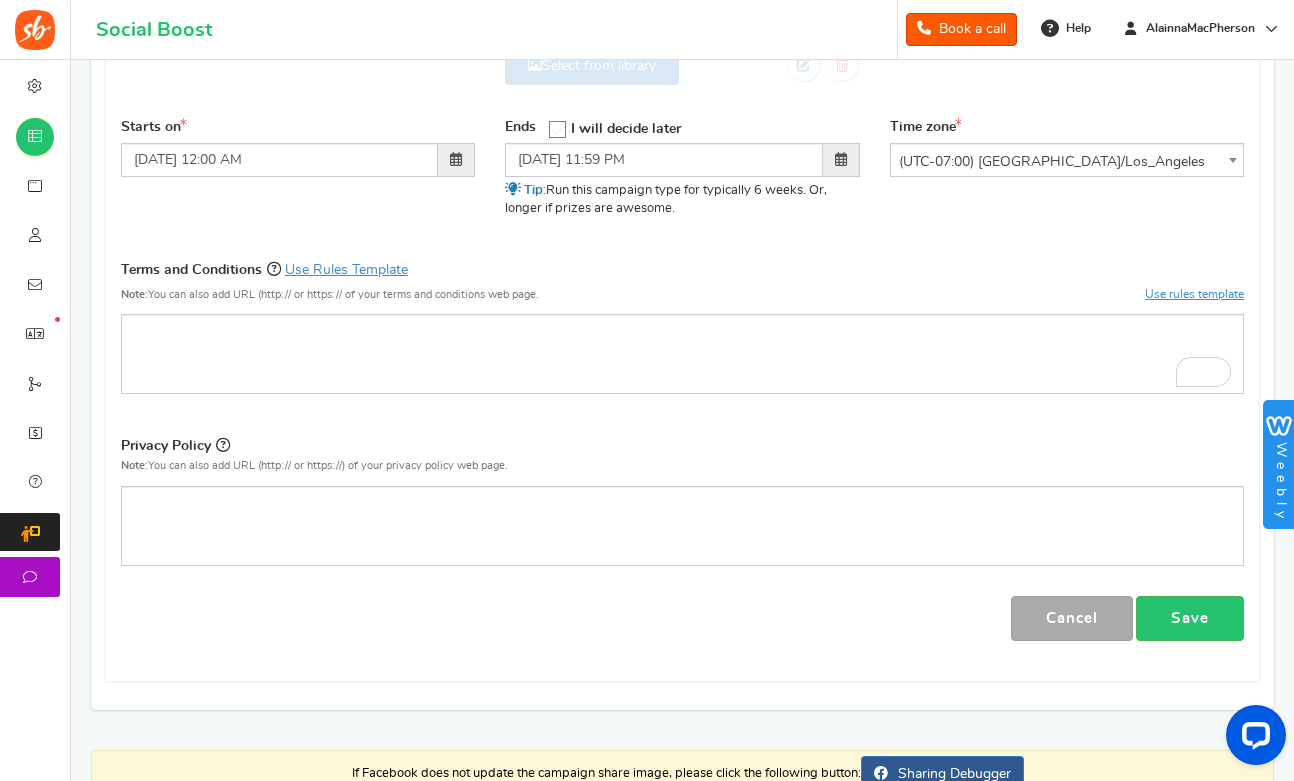 click on "Save" at bounding box center [1190, 618] 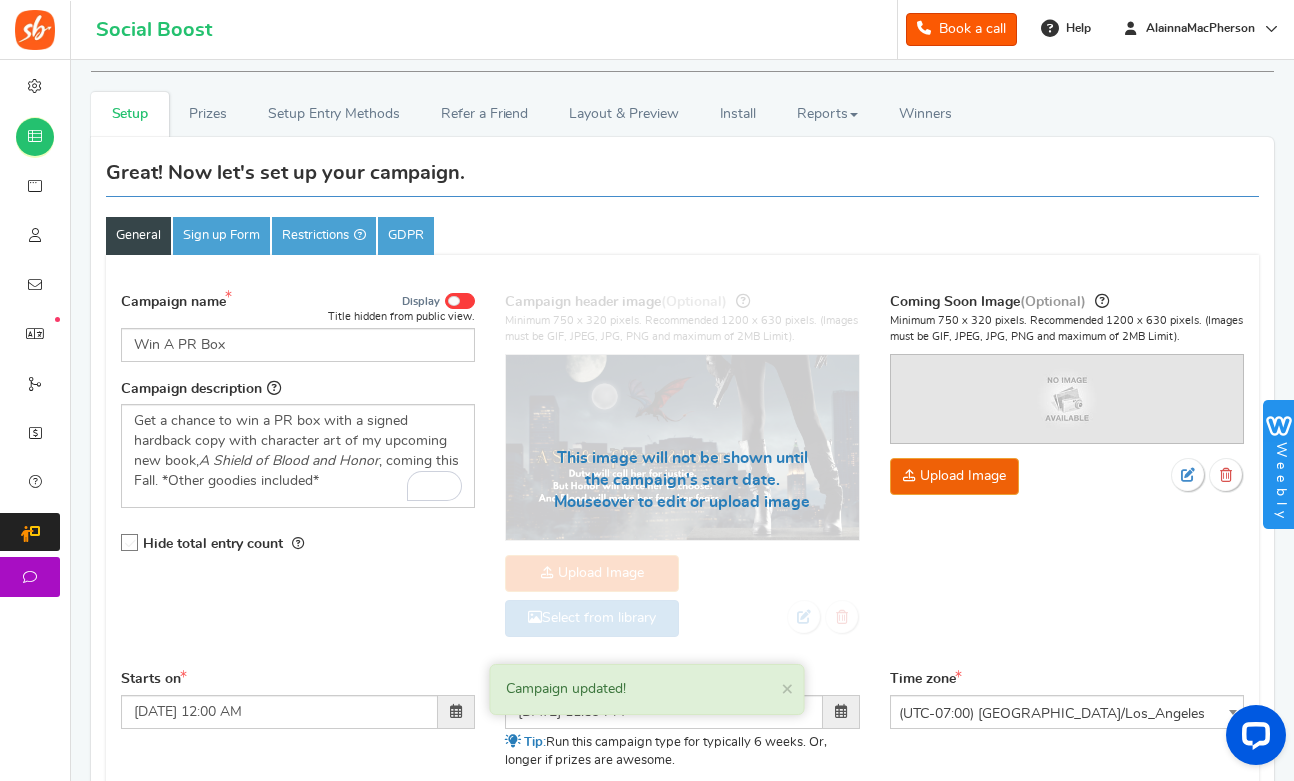 scroll, scrollTop: 0, scrollLeft: 0, axis: both 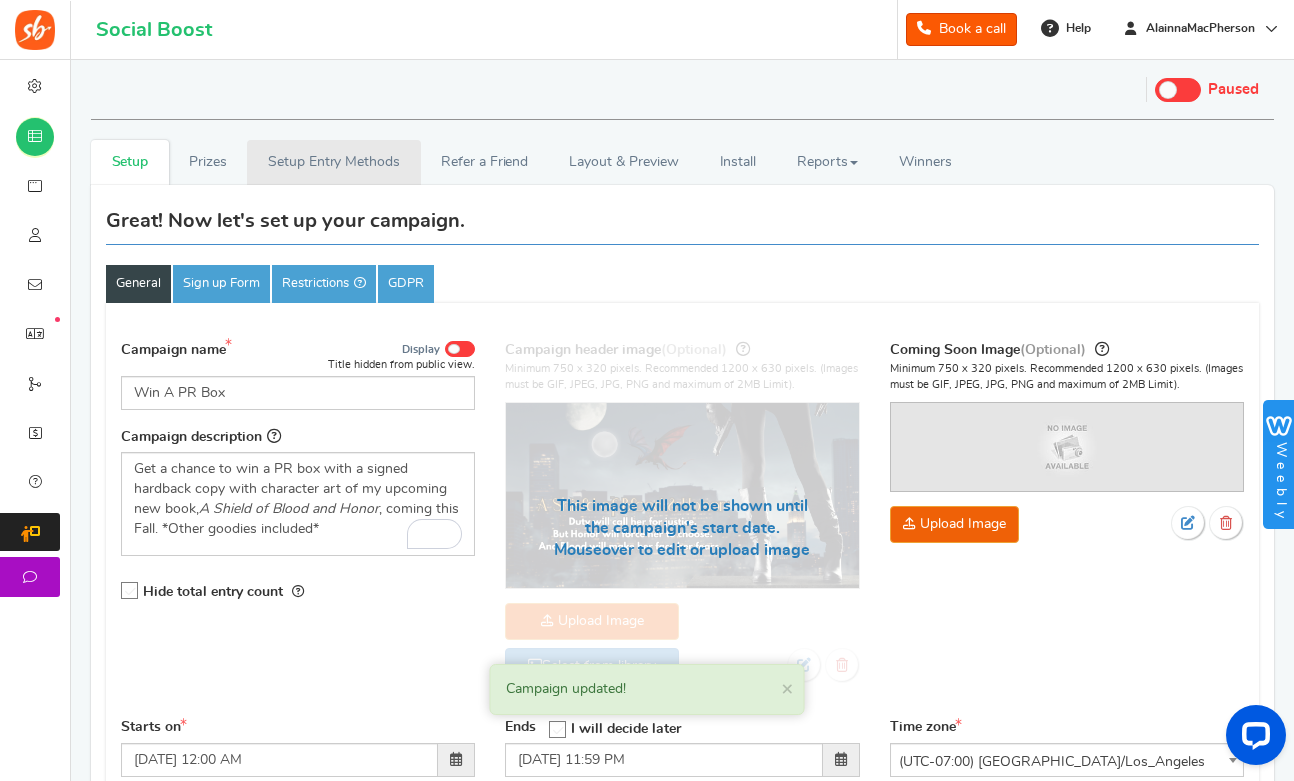click on "Setup Entry Methods" at bounding box center [333, 162] 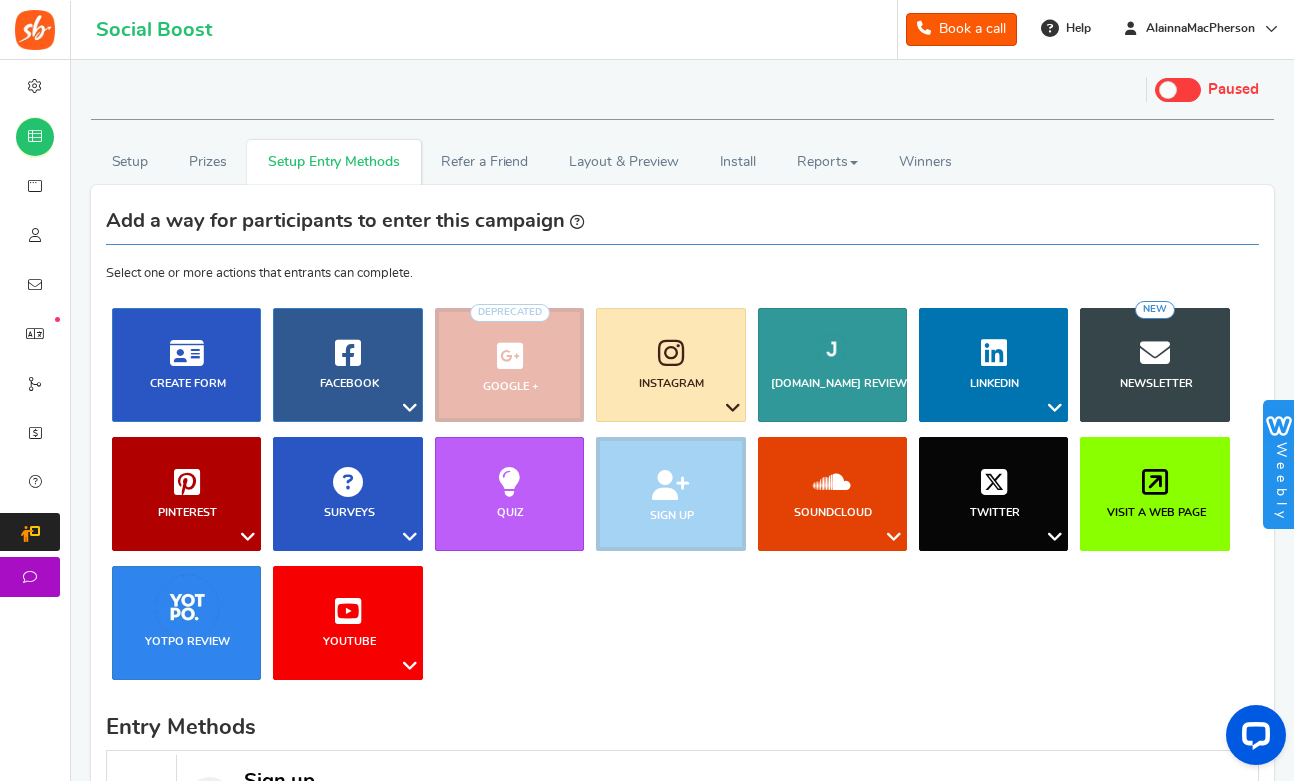 click on "Instagram" at bounding box center (670, 365) 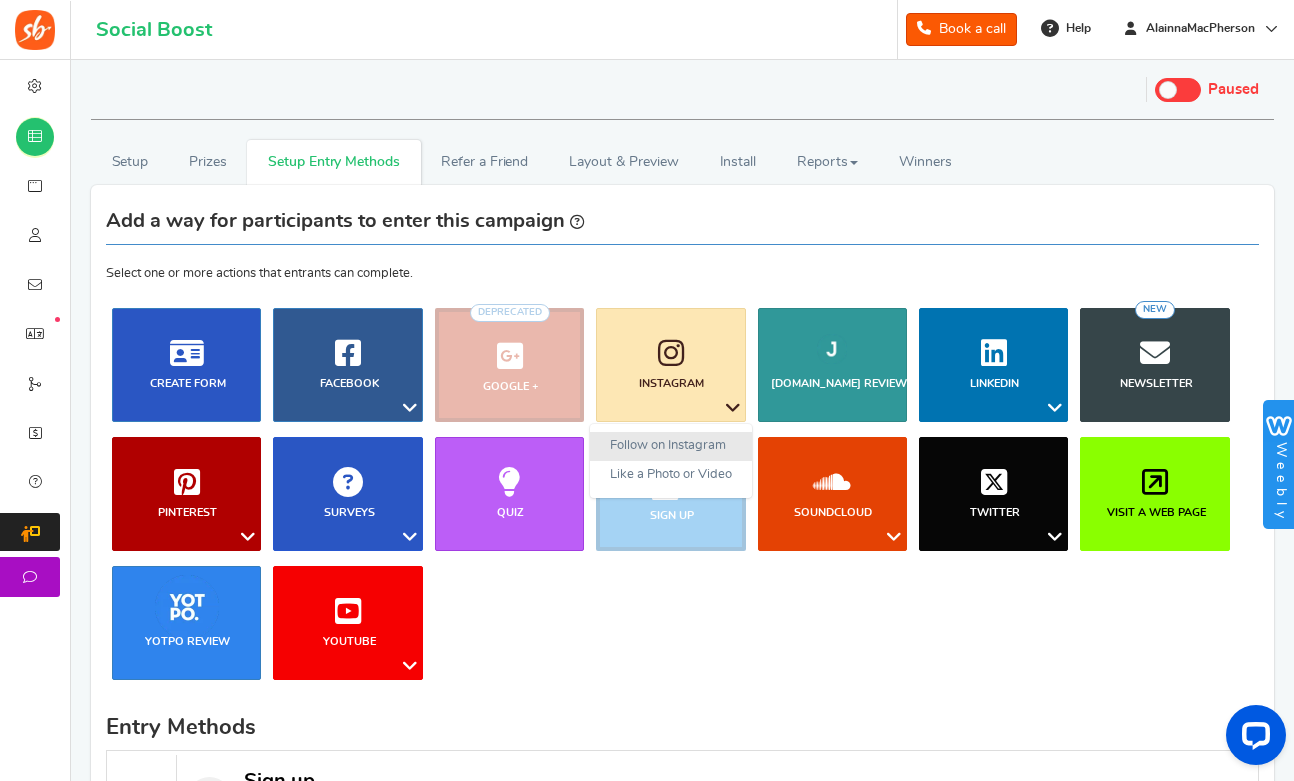 click on "Follow on Instagram" at bounding box center [671, 446] 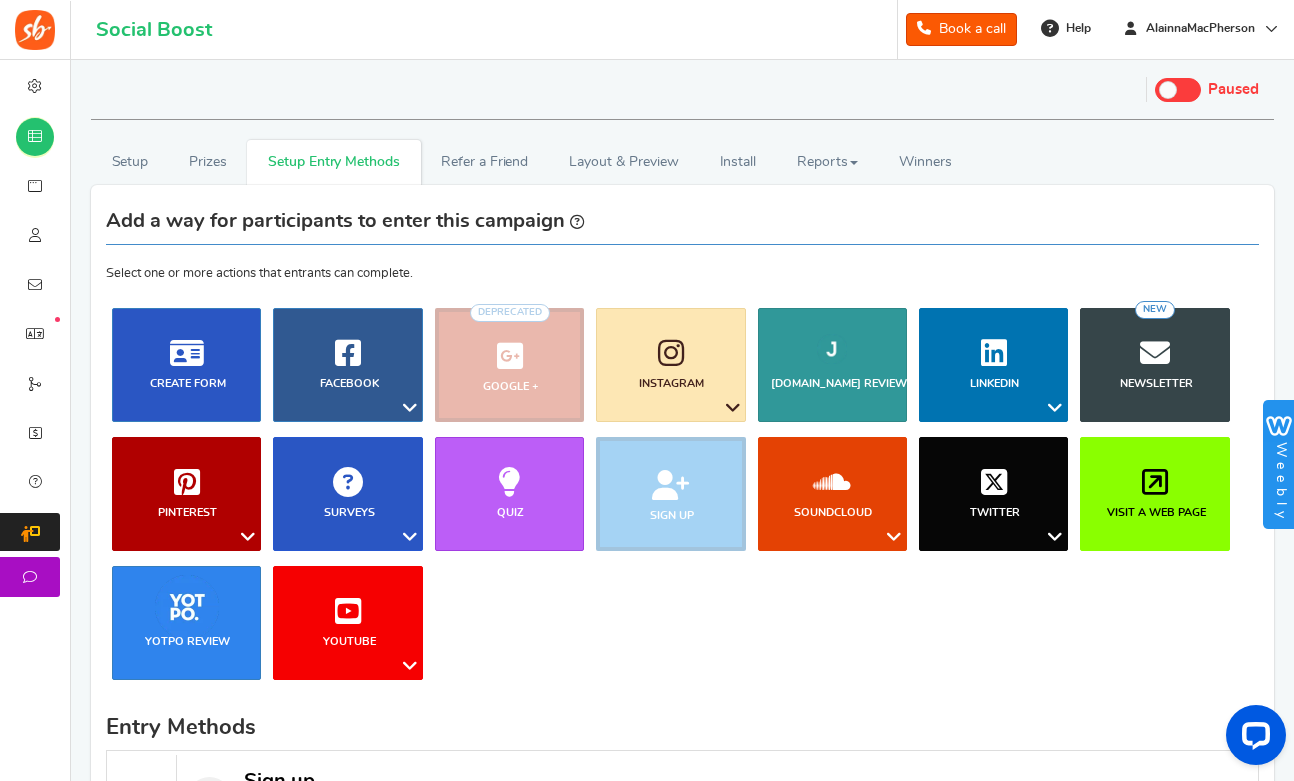 scroll, scrollTop: 755, scrollLeft: 0, axis: vertical 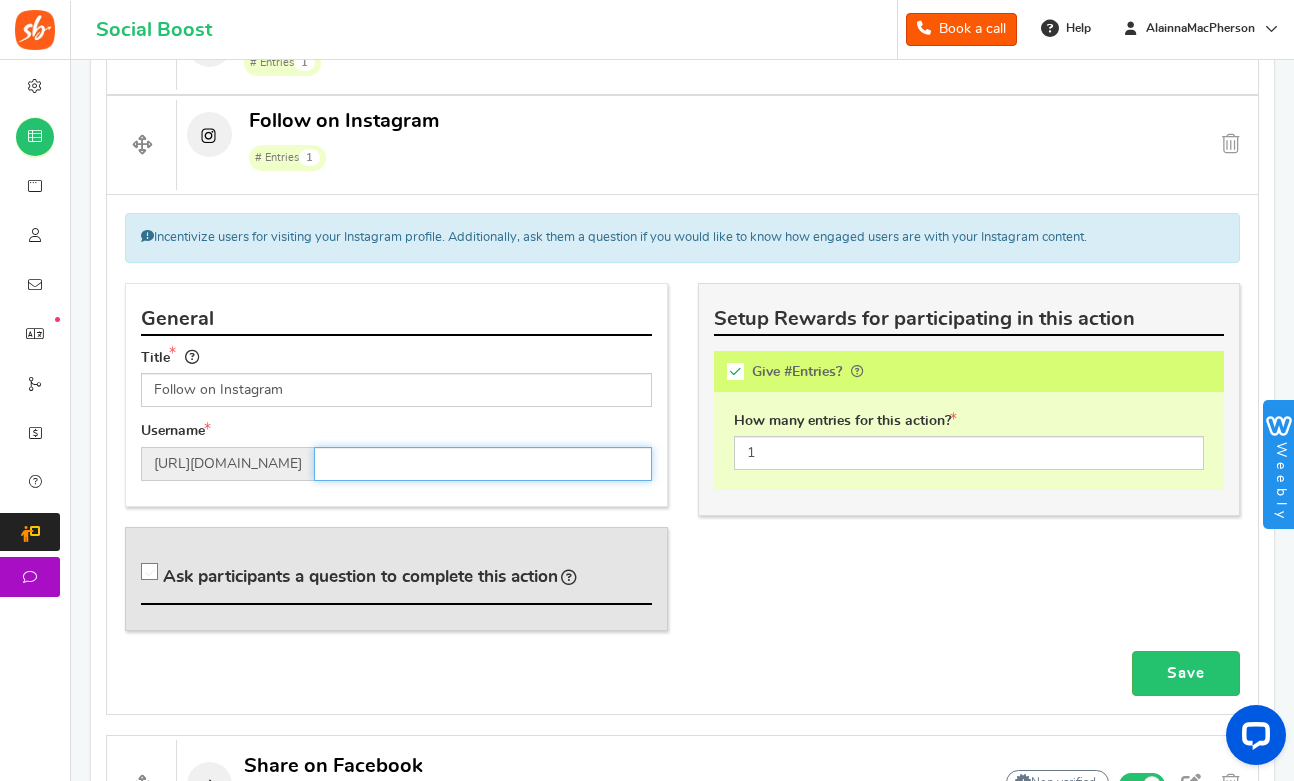 click at bounding box center [483, 464] 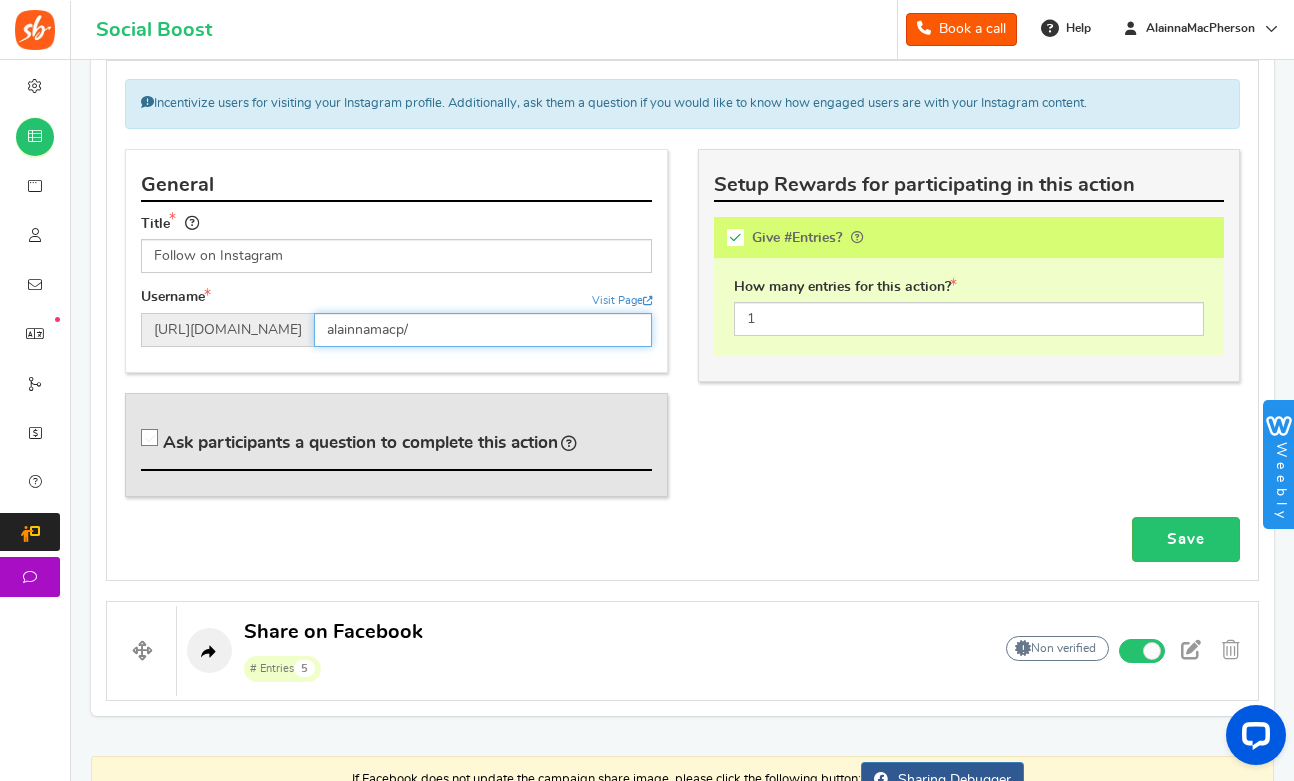scroll, scrollTop: 955, scrollLeft: 0, axis: vertical 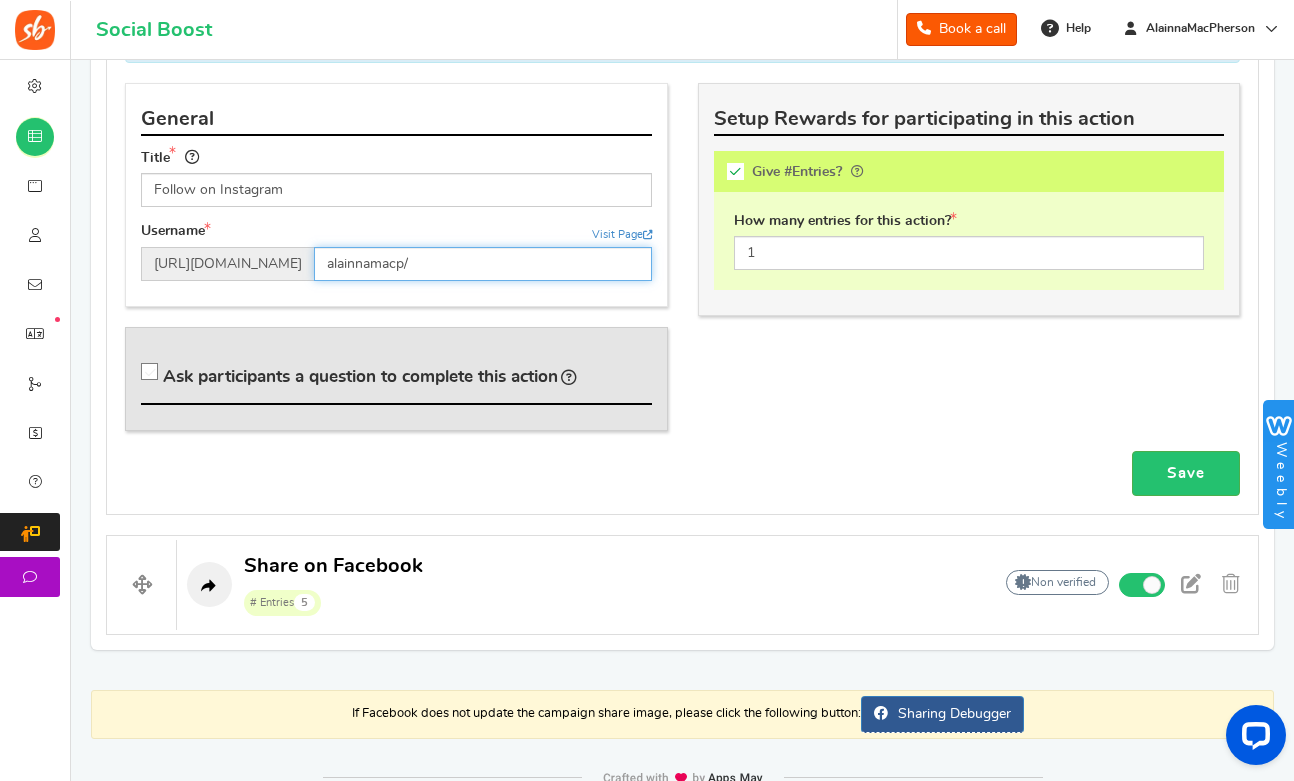 type on "alainnamacp/" 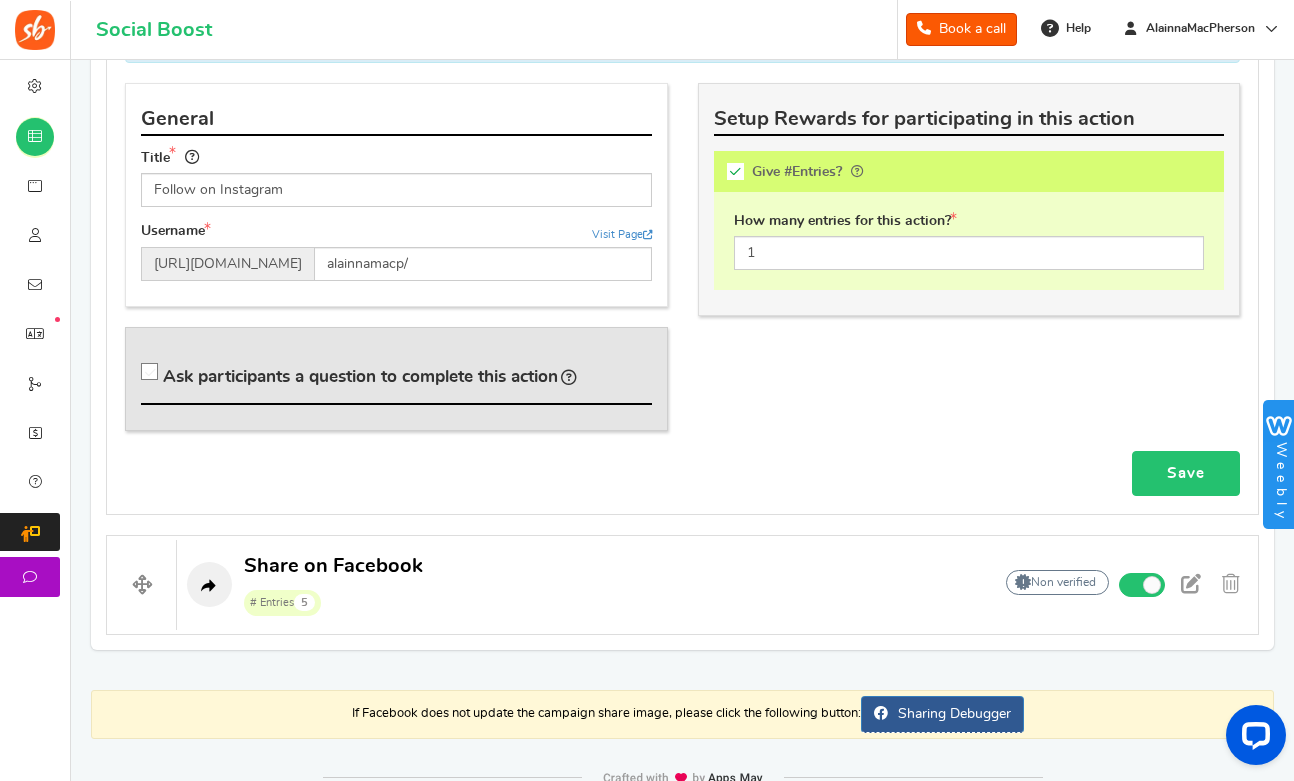 click on "Save" at bounding box center (1186, 473) 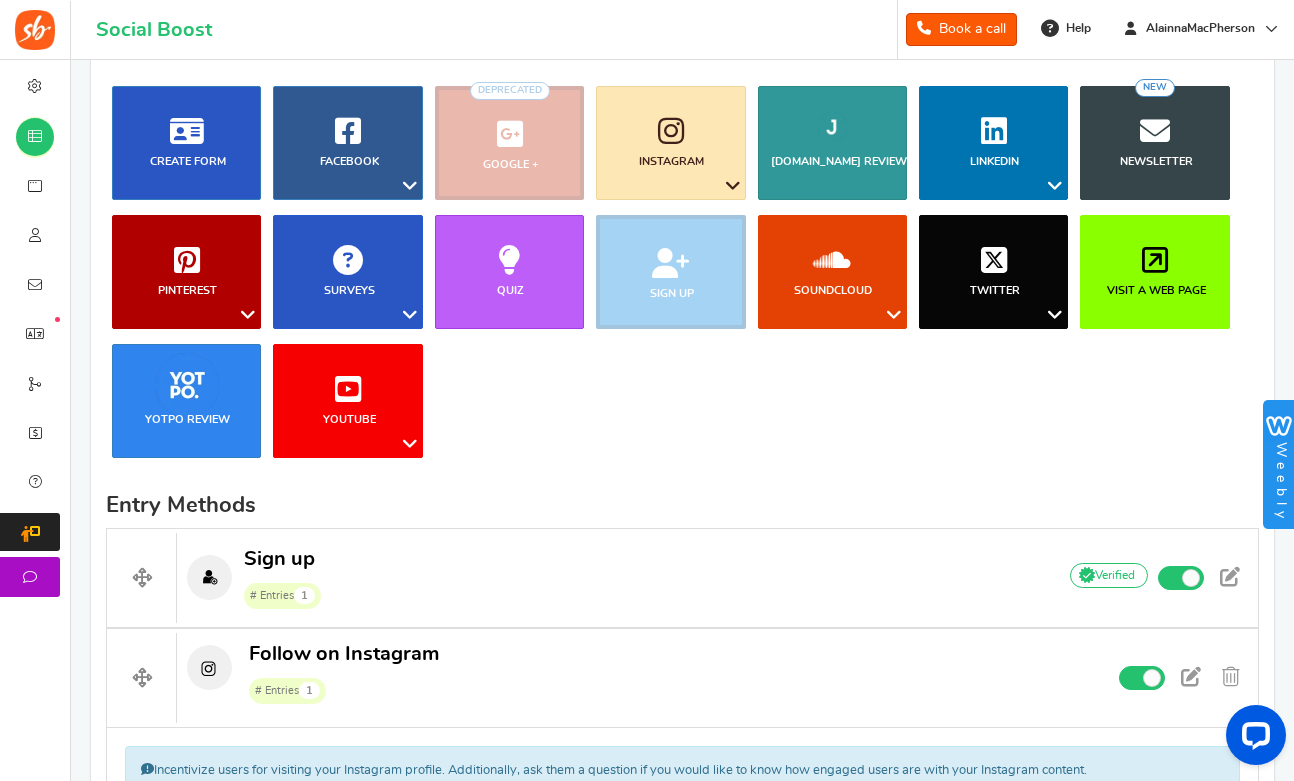 scroll, scrollTop: 187, scrollLeft: 0, axis: vertical 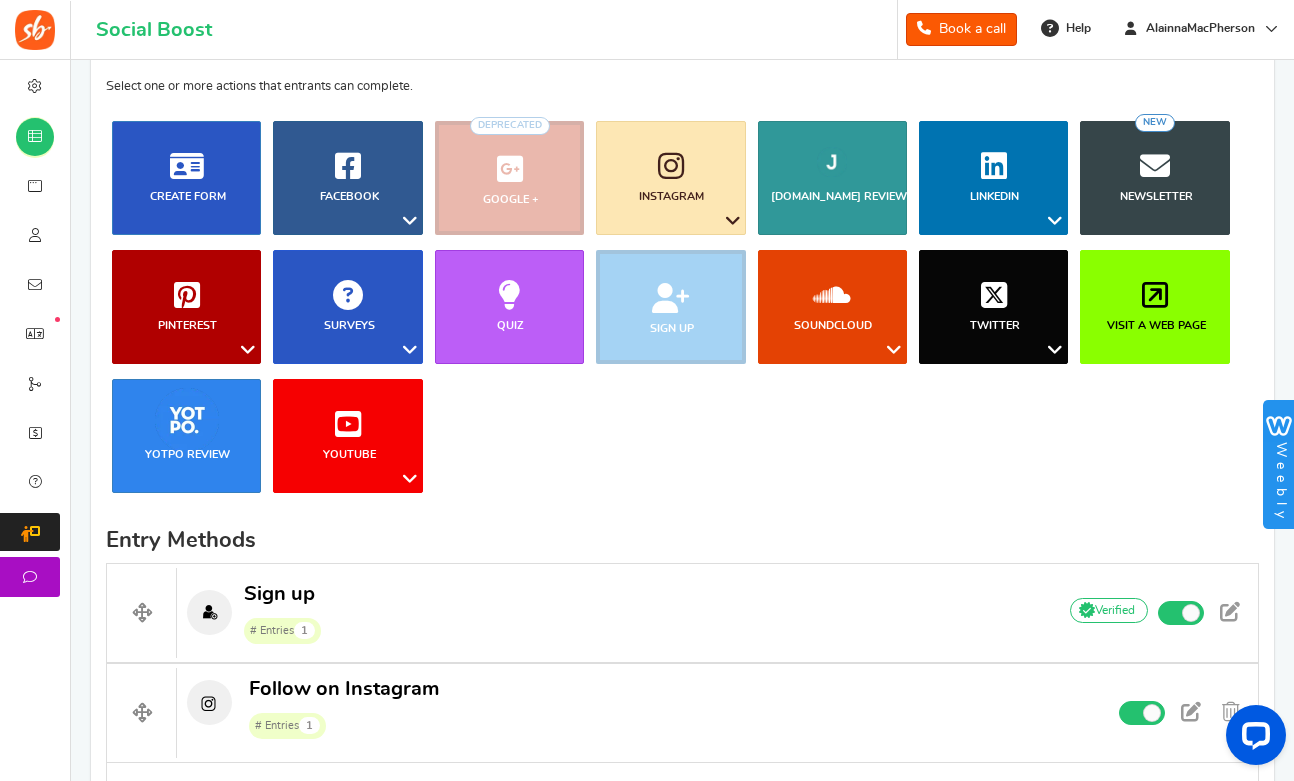 click at bounding box center [410, 221] 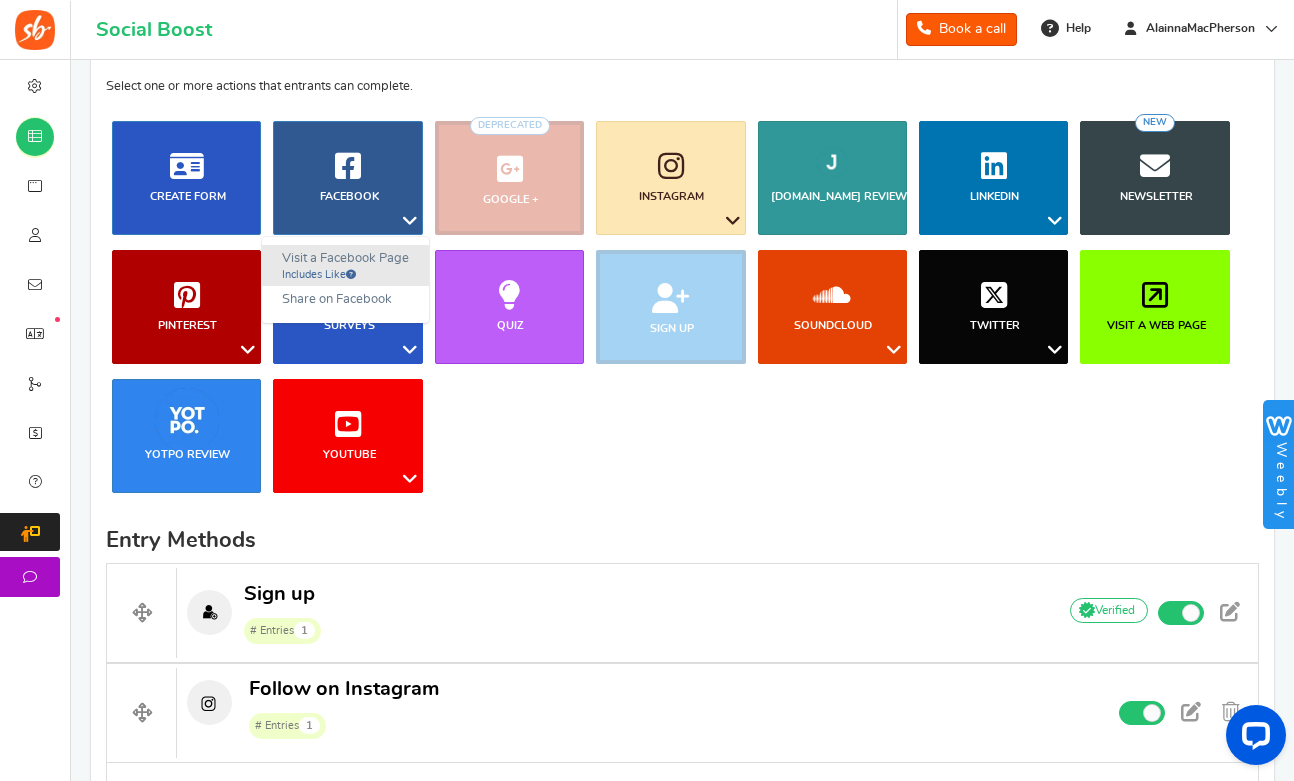 click on "Visit a Facebook Page
Includes Like" at bounding box center (345, 265) 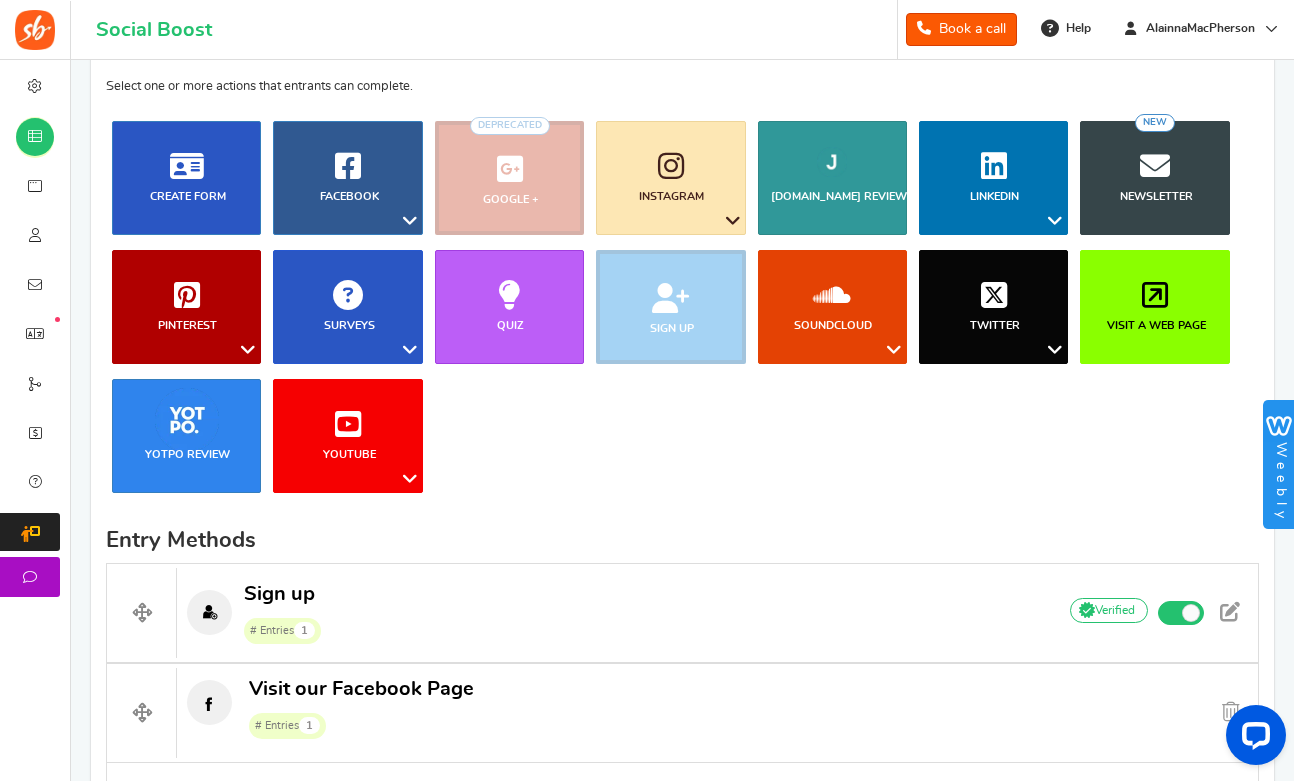 scroll, scrollTop: 781, scrollLeft: 0, axis: vertical 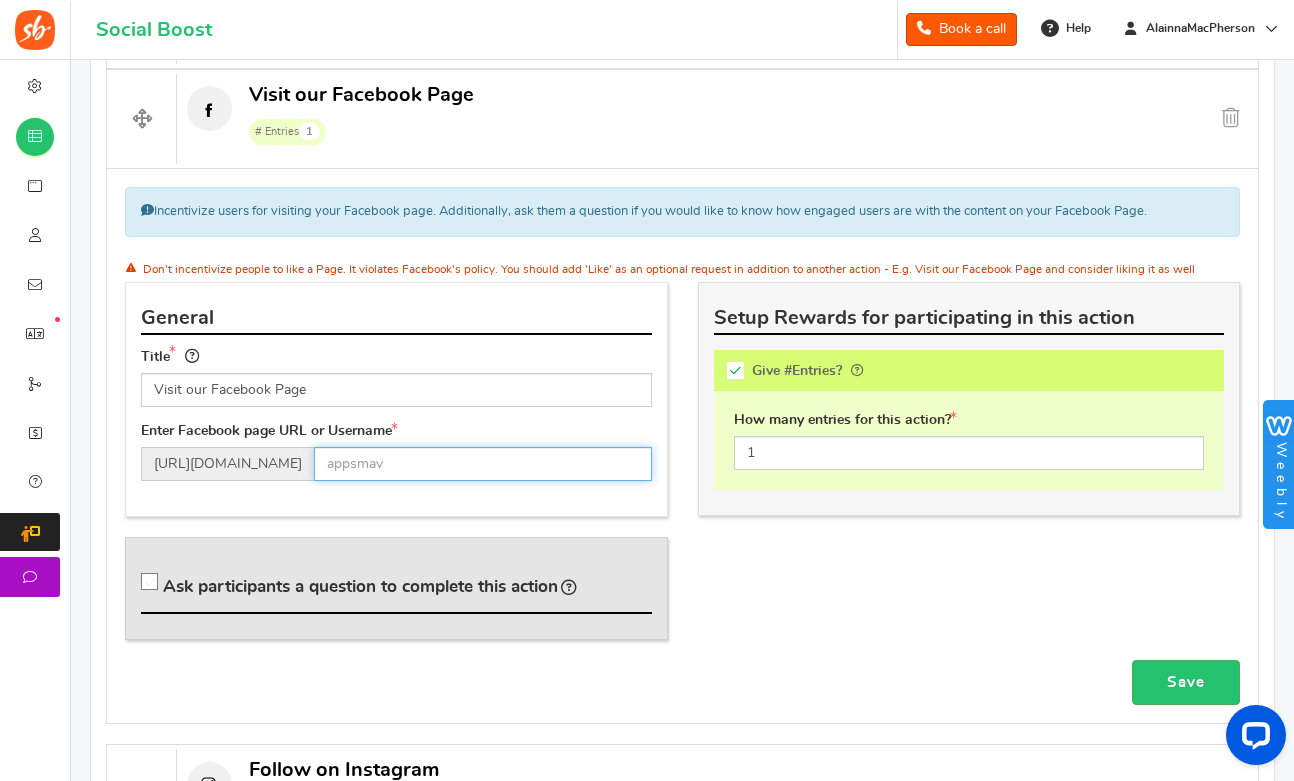 click at bounding box center (483, 464) 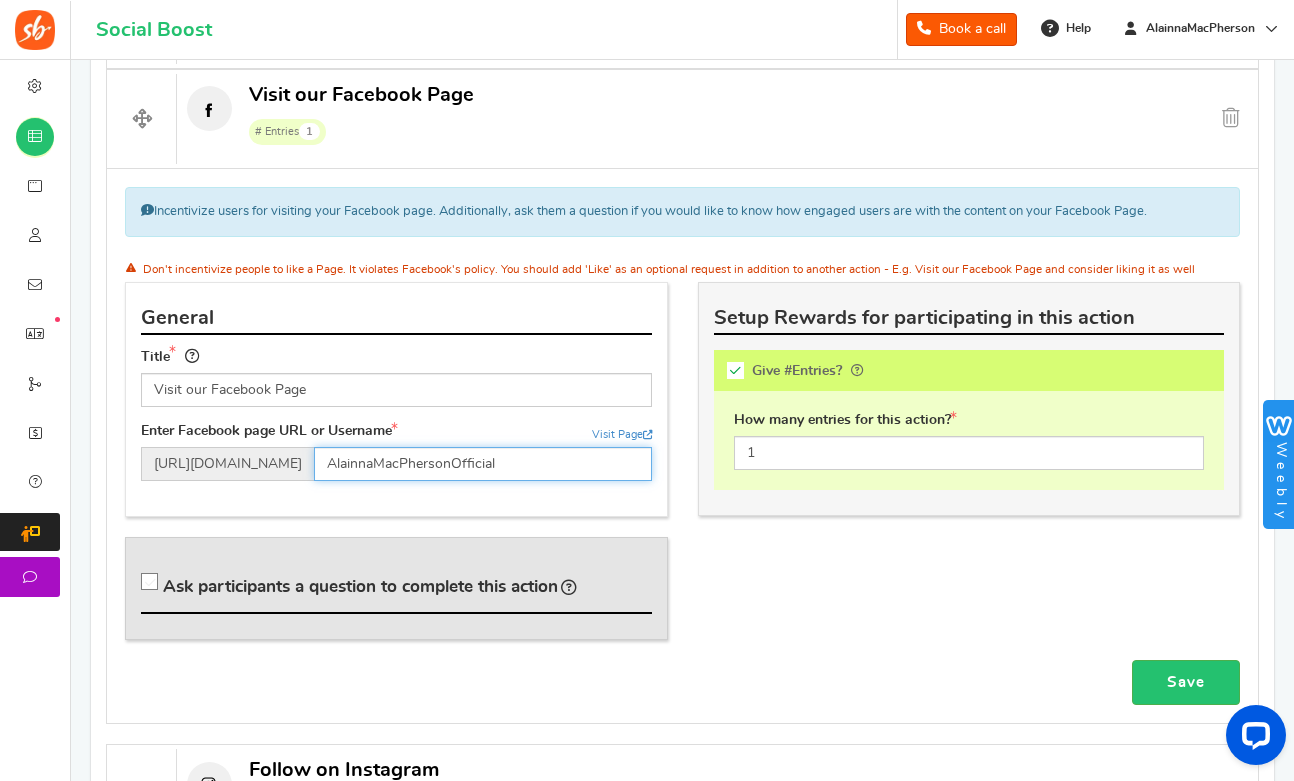 scroll, scrollTop: 0, scrollLeft: 0, axis: both 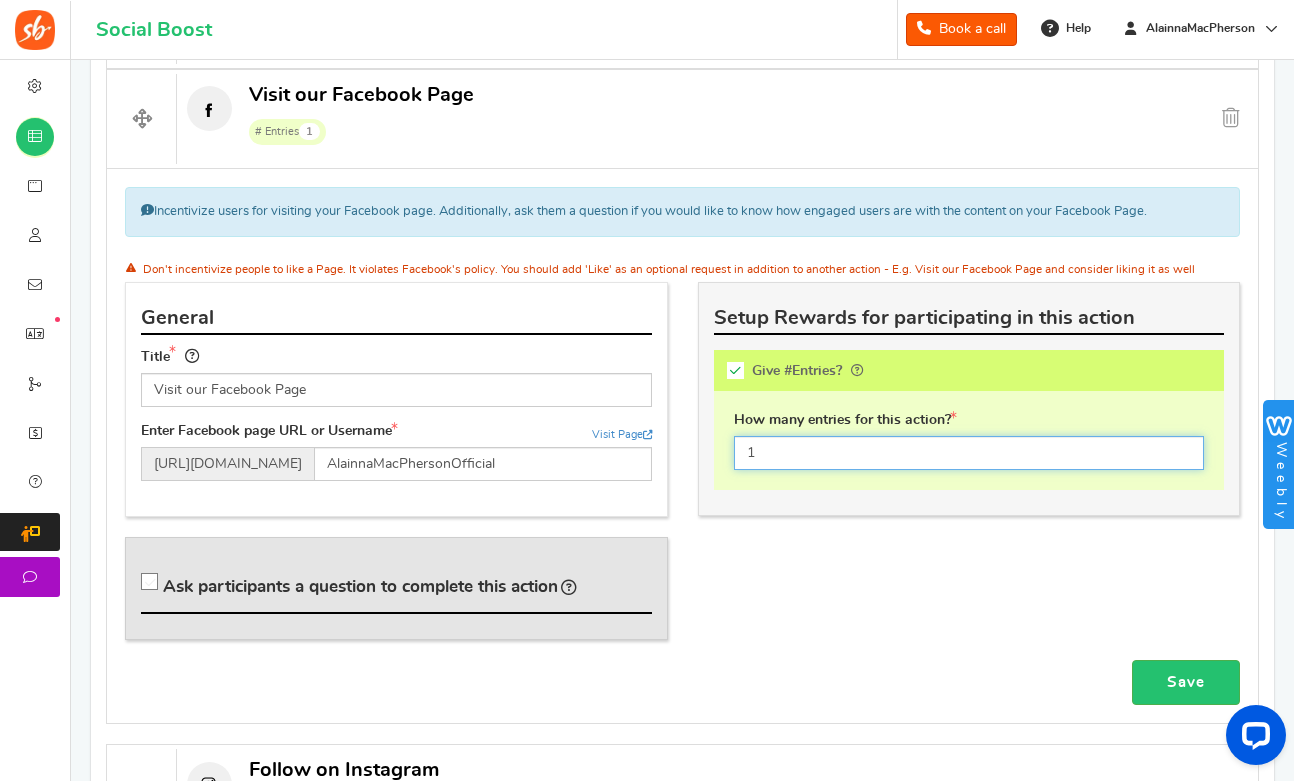 click on "1" at bounding box center (969, 453) 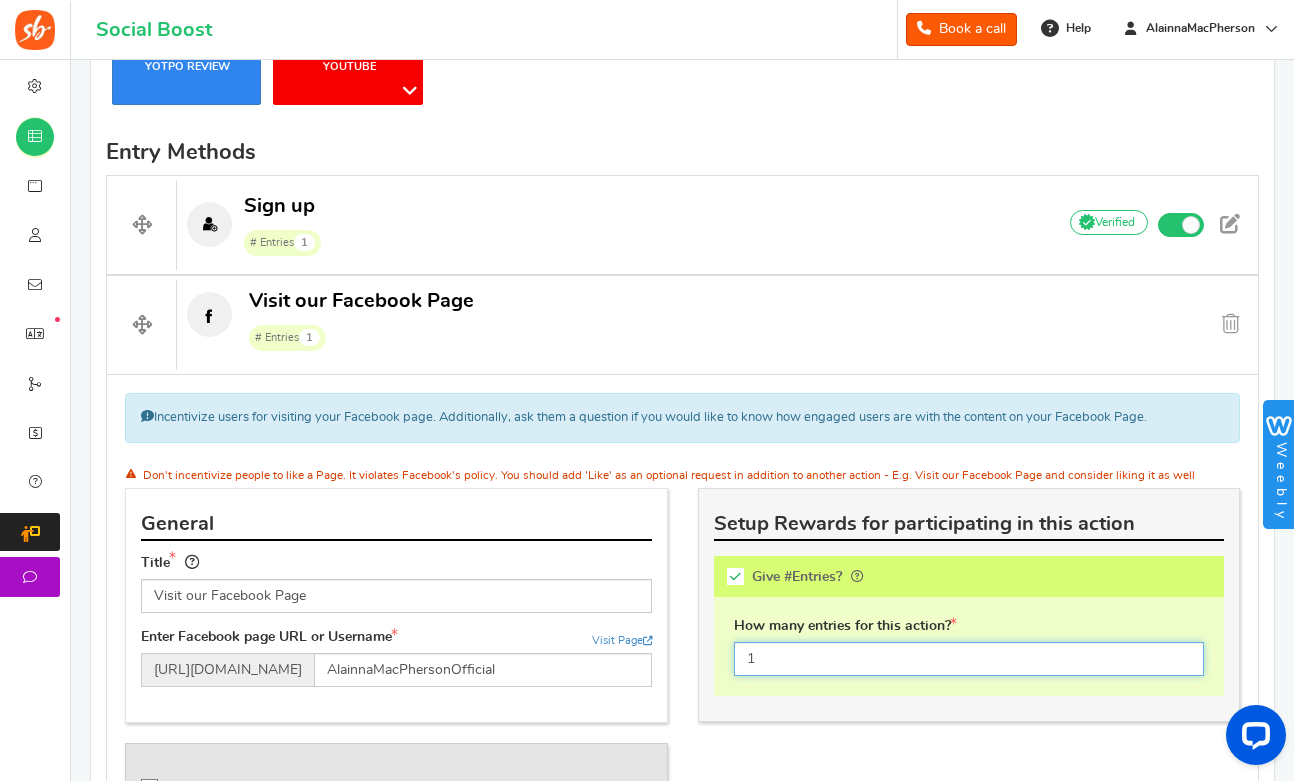 scroll, scrollTop: 900, scrollLeft: 0, axis: vertical 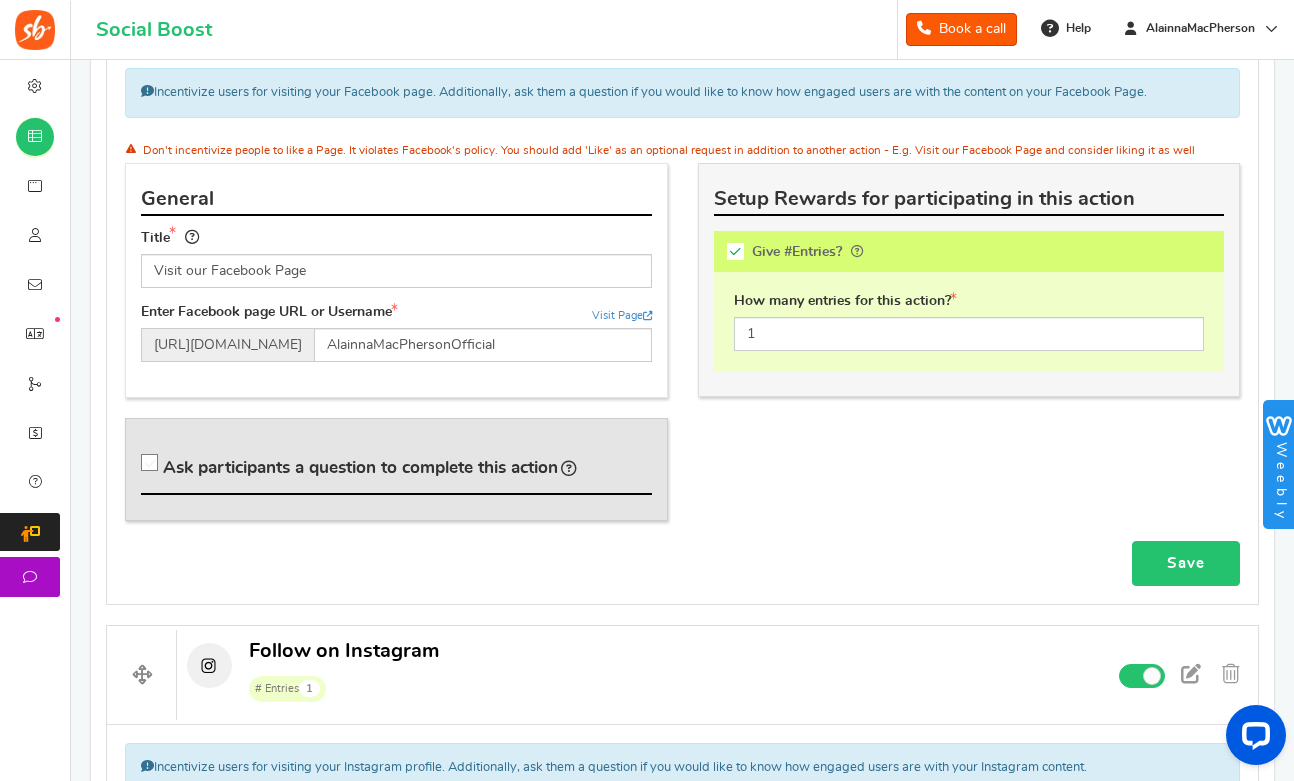 click on "Save" at bounding box center (1186, 563) 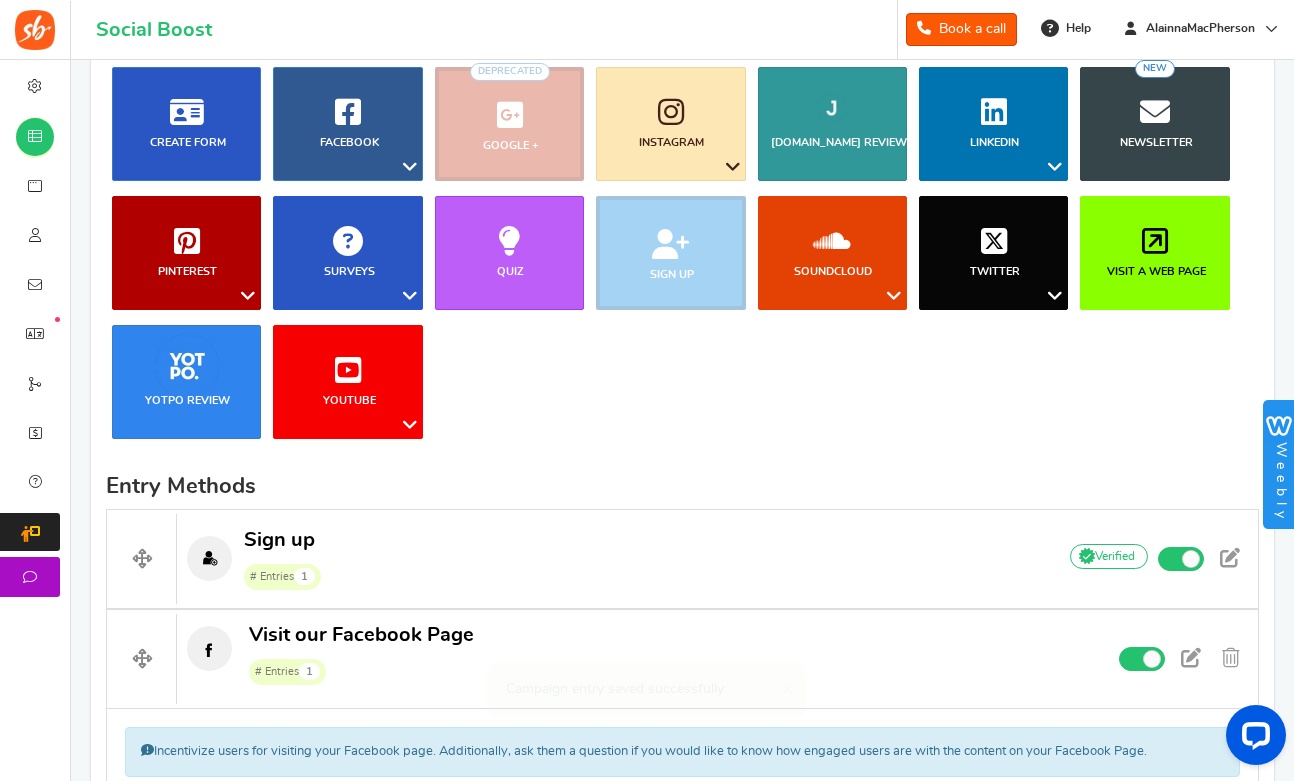 scroll, scrollTop: 141, scrollLeft: 0, axis: vertical 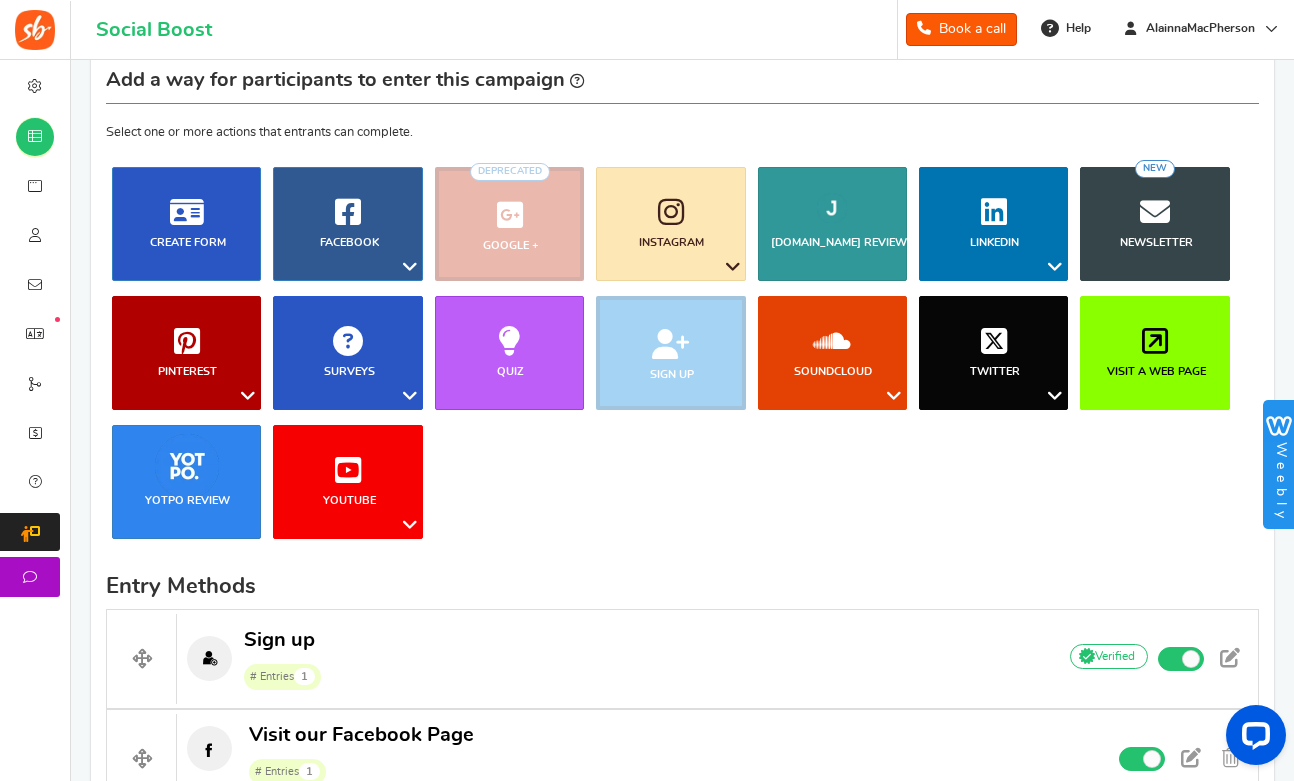 click on "Visit a web page" at bounding box center (1154, 353) 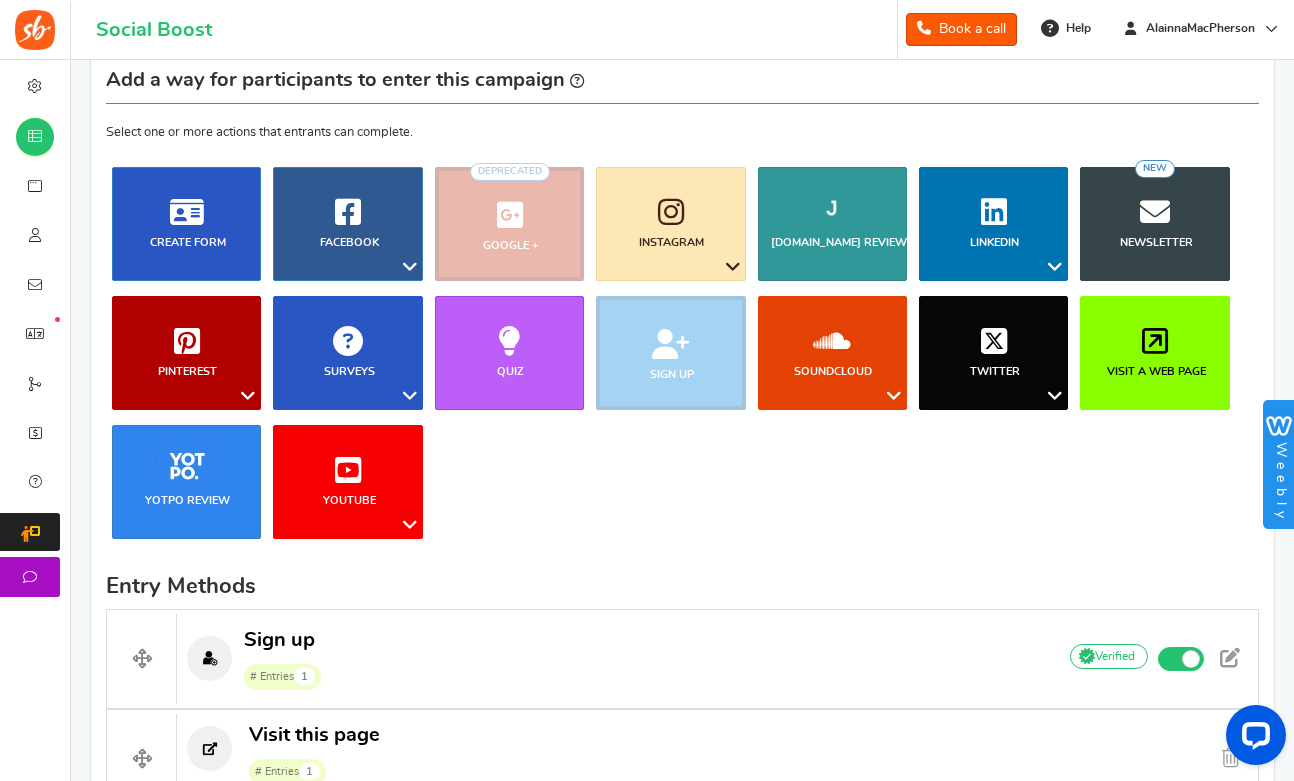 scroll, scrollTop: 755, scrollLeft: 0, axis: vertical 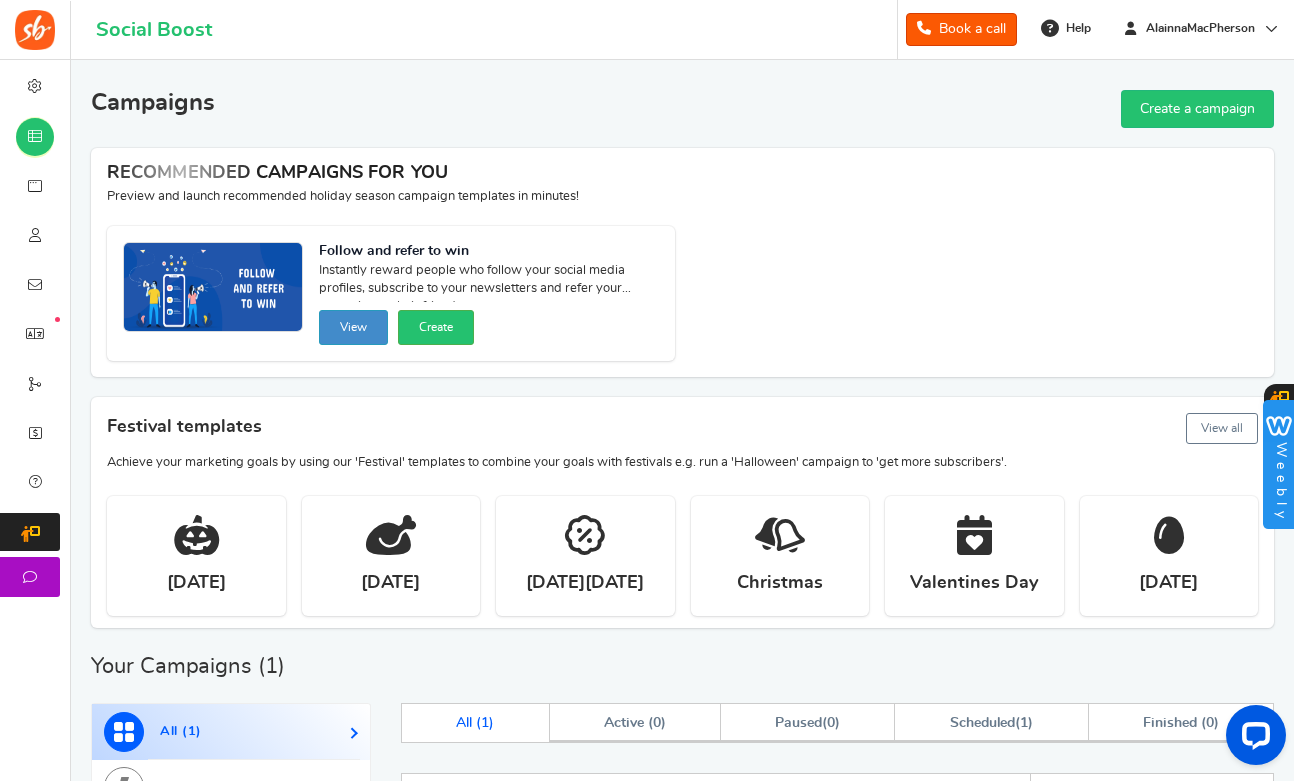 click on "View" at bounding box center (353, 327) 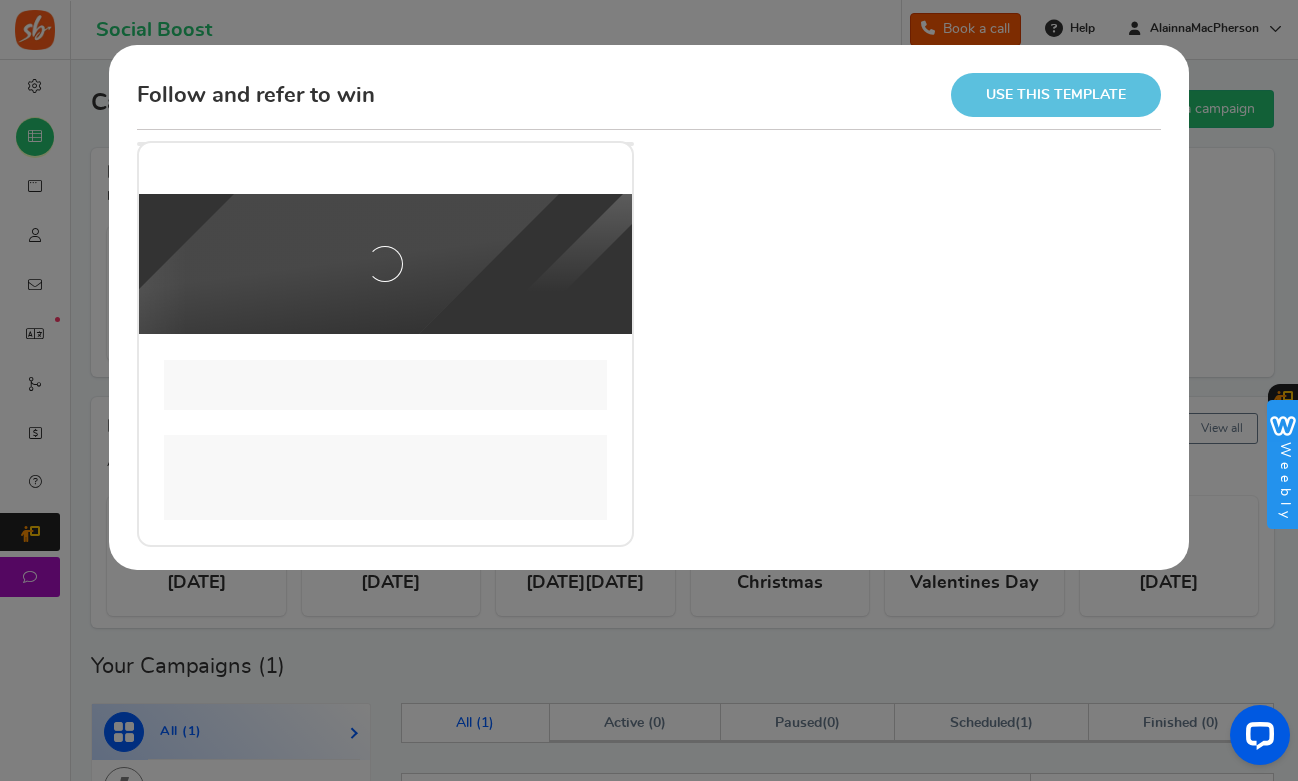 scroll, scrollTop: 0, scrollLeft: 0, axis: both 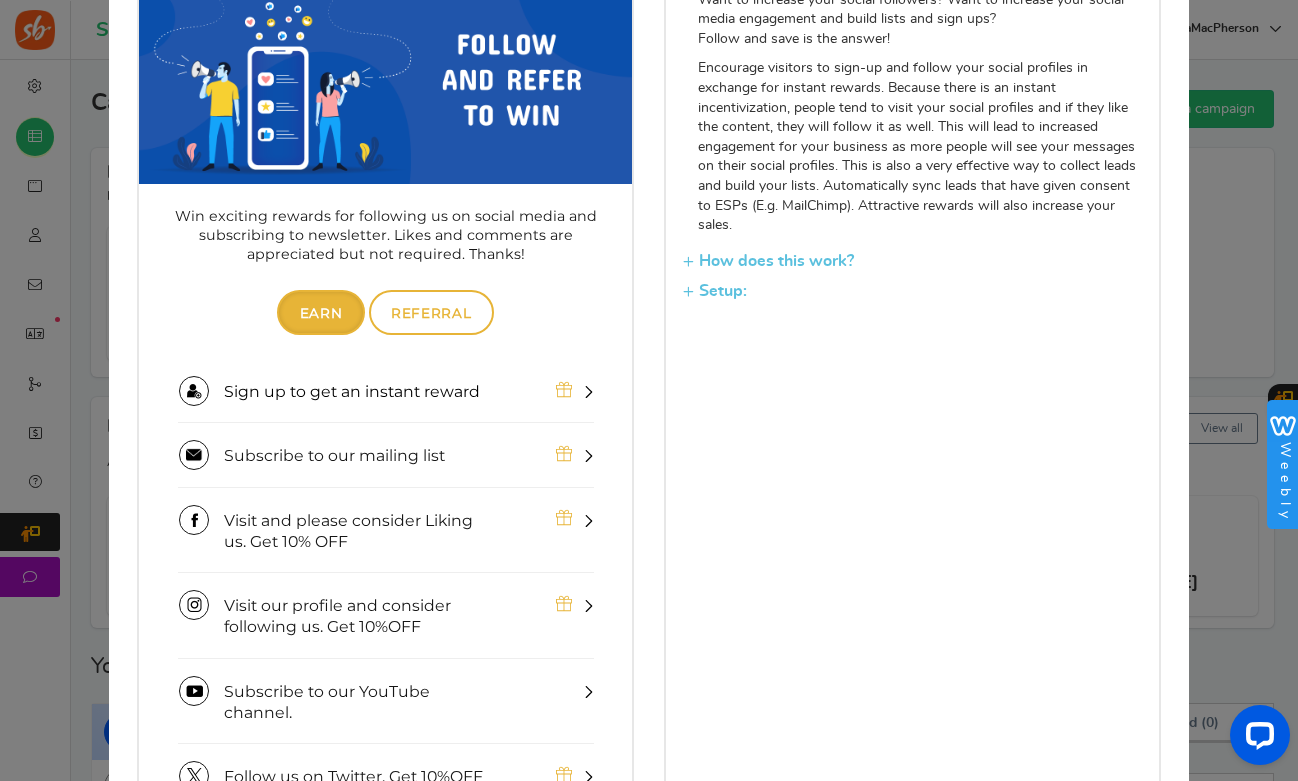 click on "Sign up" at bounding box center [386, 531] 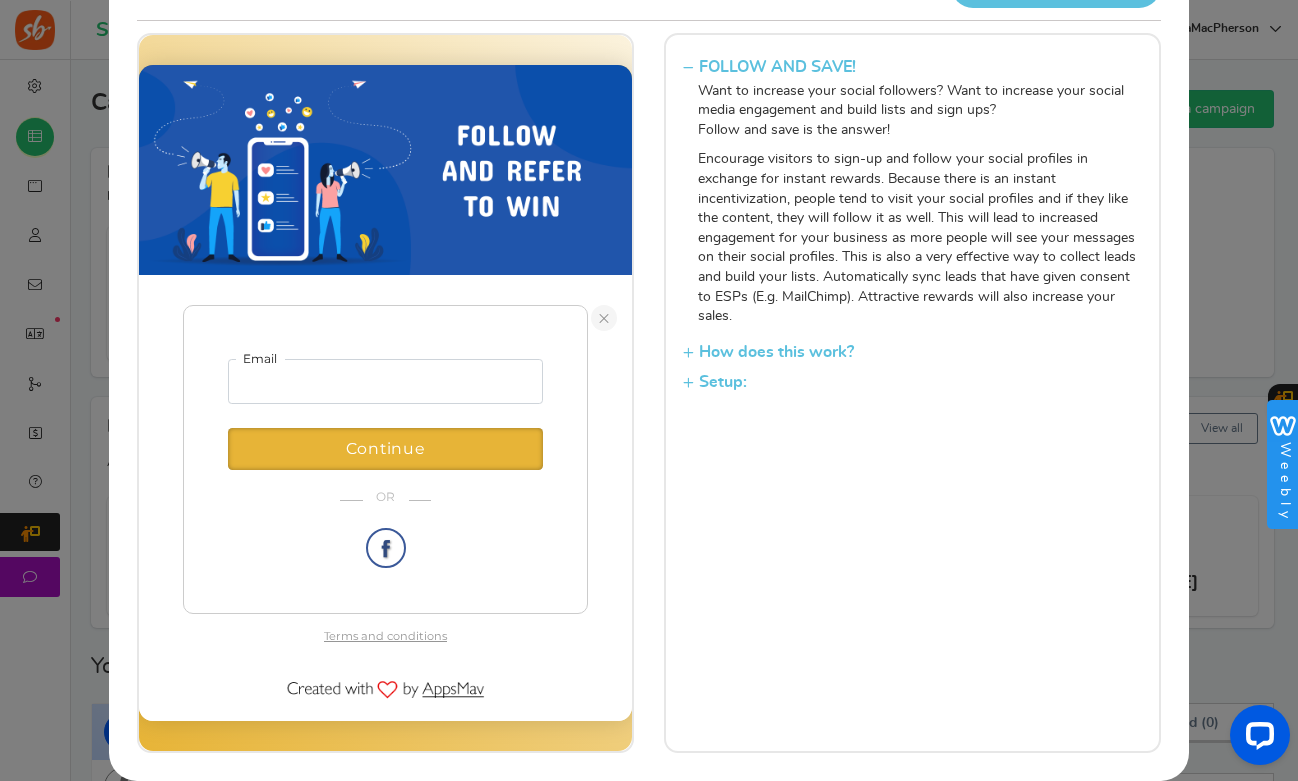 scroll, scrollTop: 109, scrollLeft: 0, axis: vertical 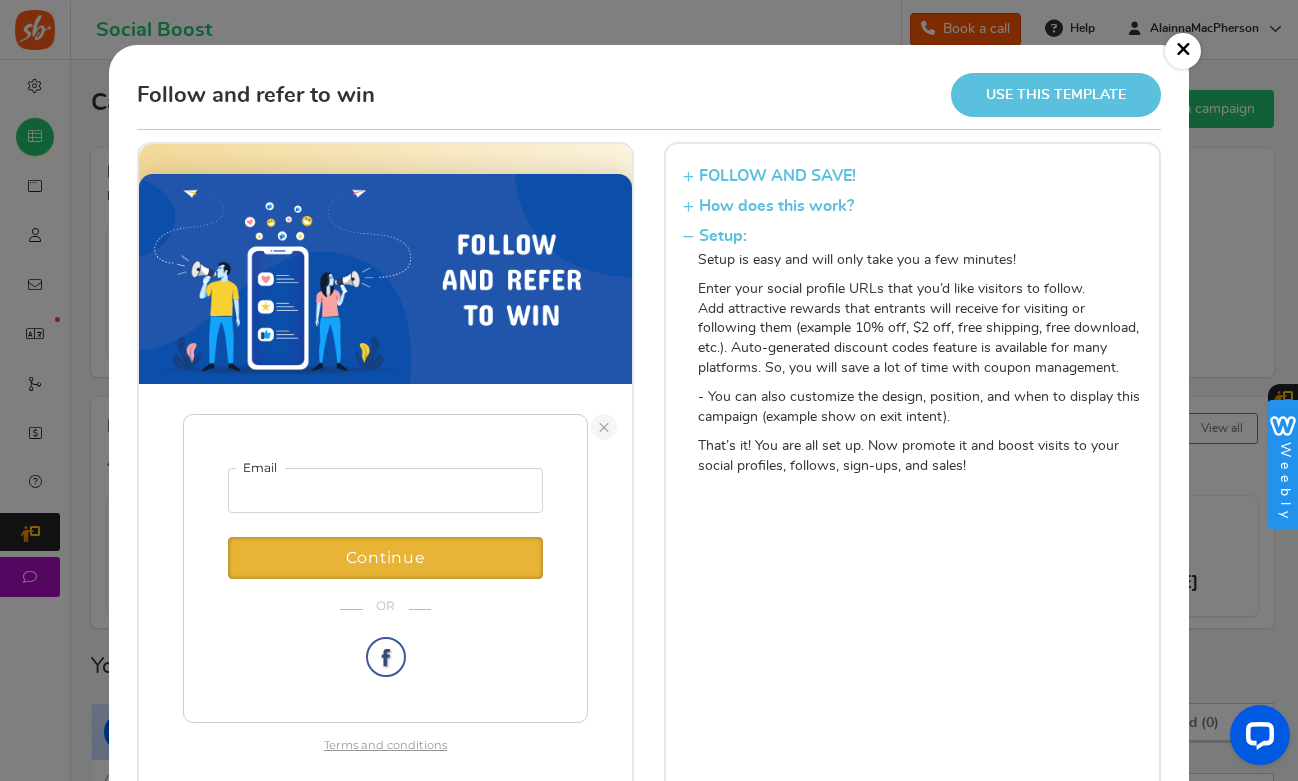 click on "Use this template" at bounding box center (1056, 94) 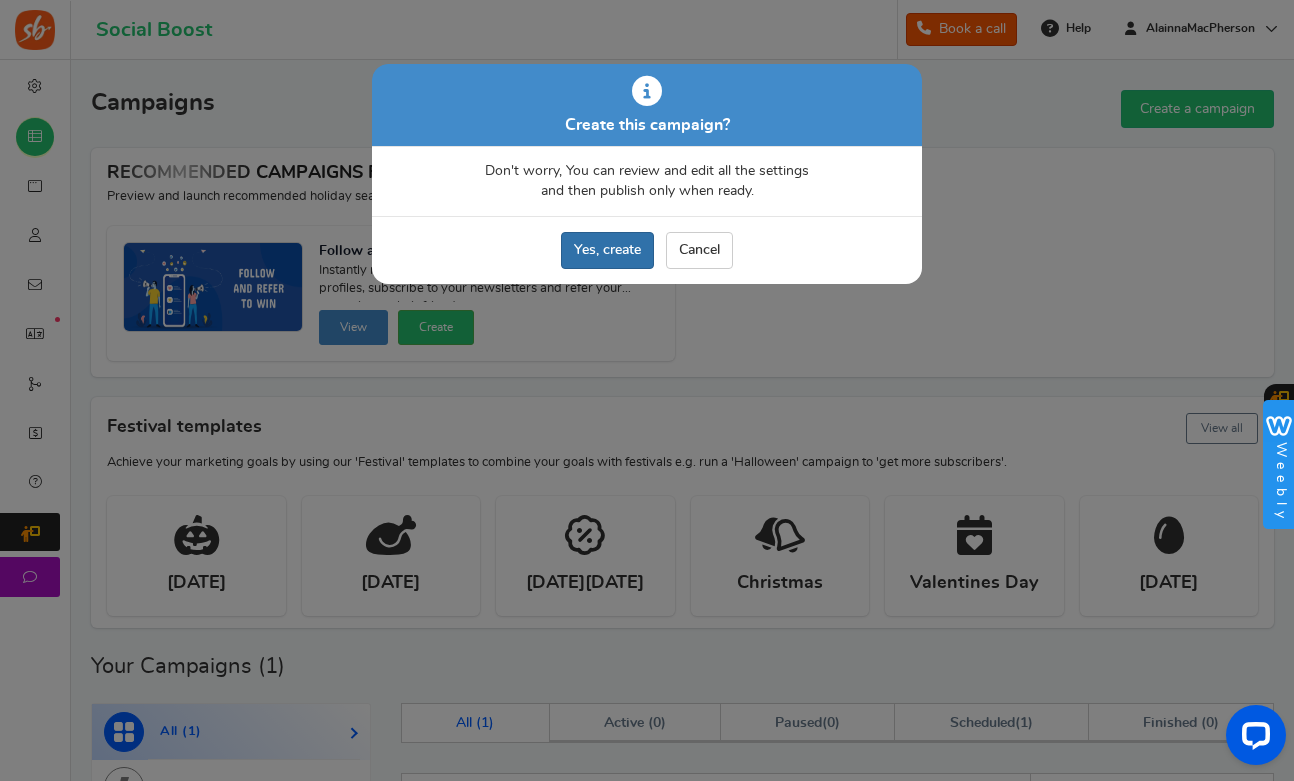 click on "Yes, create" at bounding box center [607, 250] 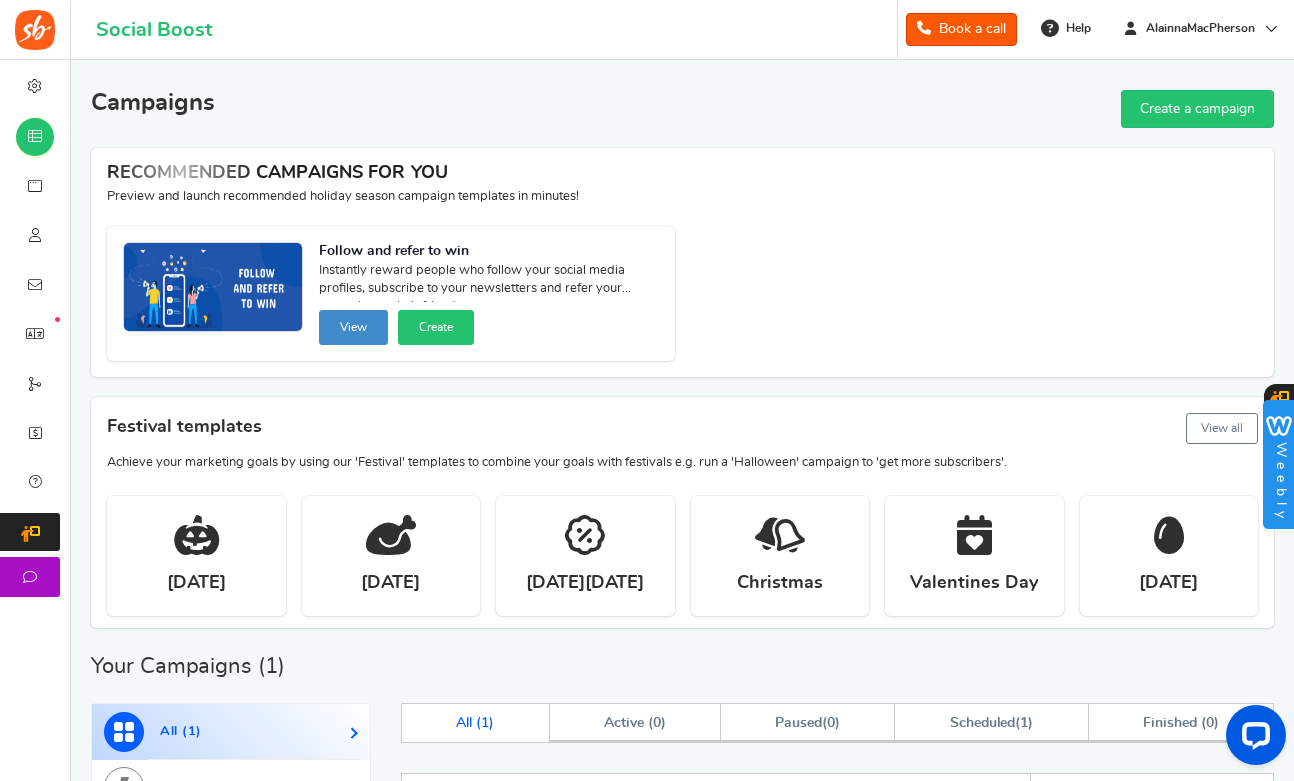 click on "Create" at bounding box center [436, 327] 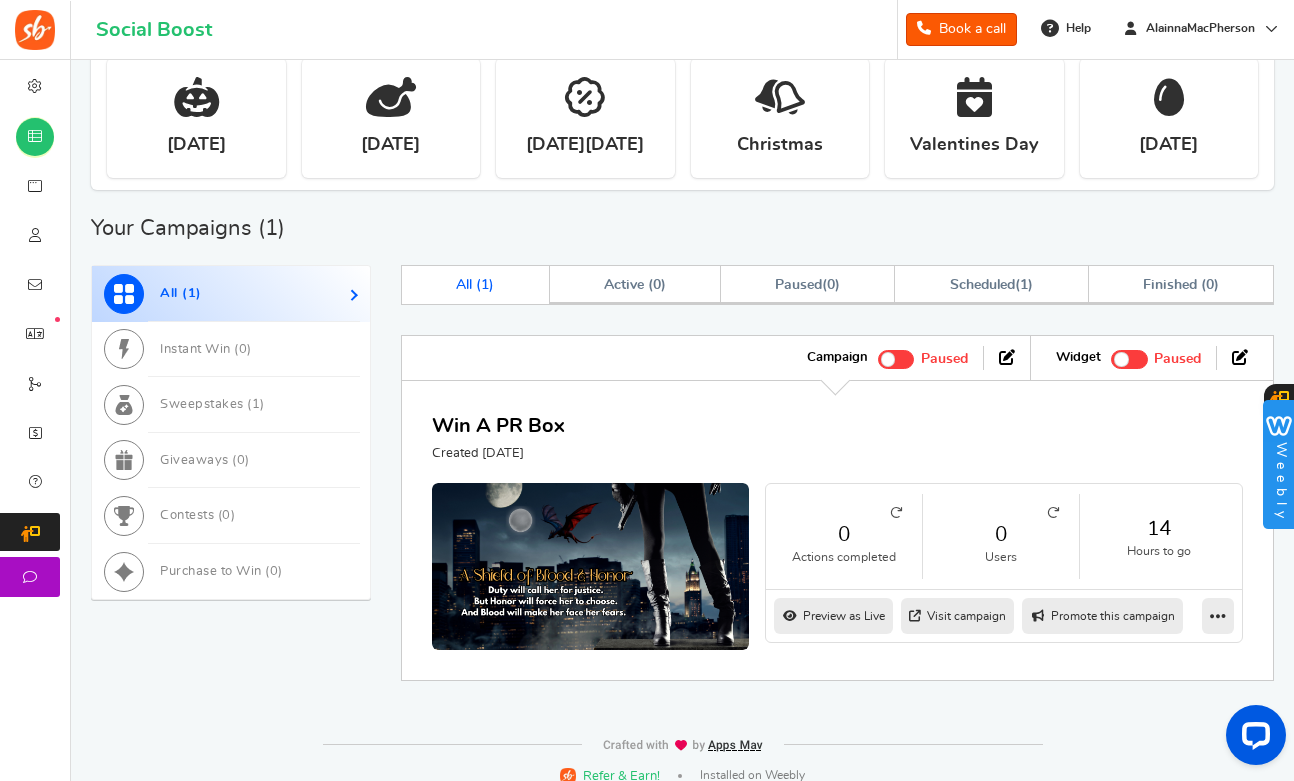 scroll, scrollTop: 459, scrollLeft: 0, axis: vertical 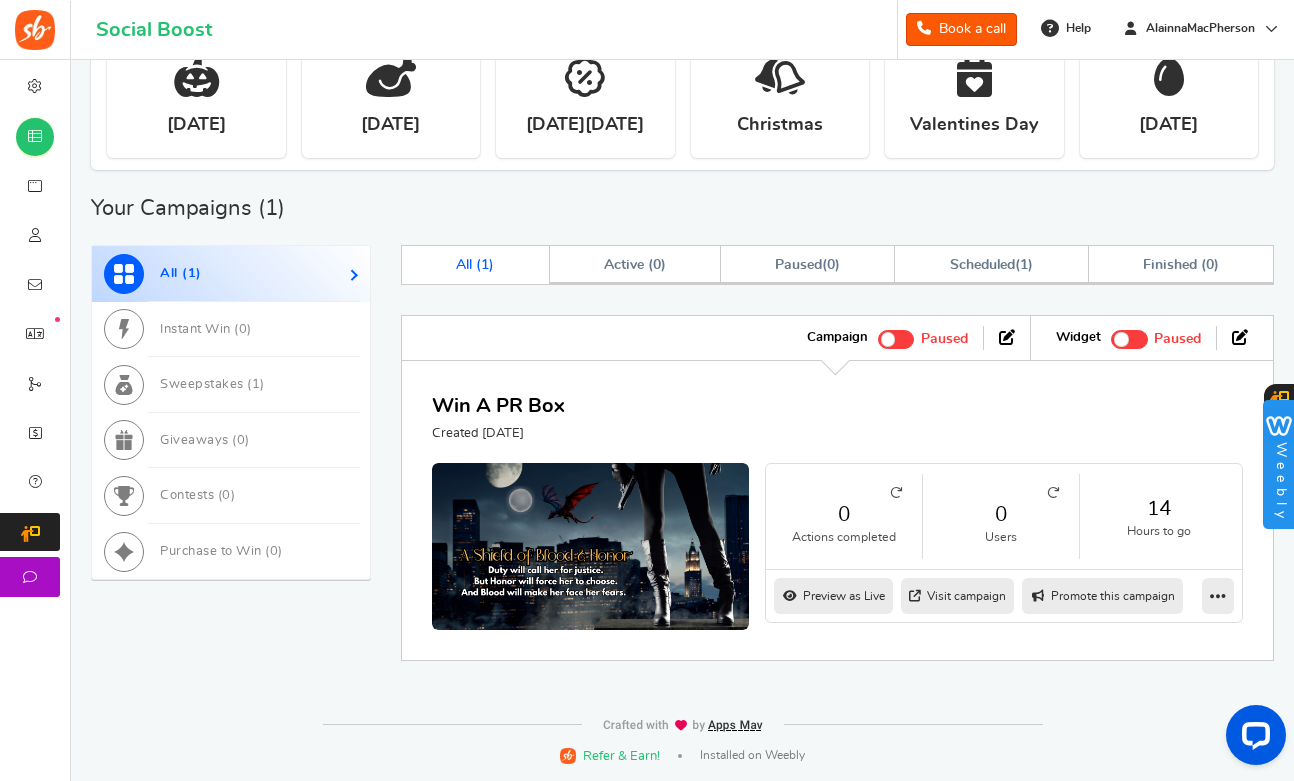 click on "0" at bounding box center (243, 329) 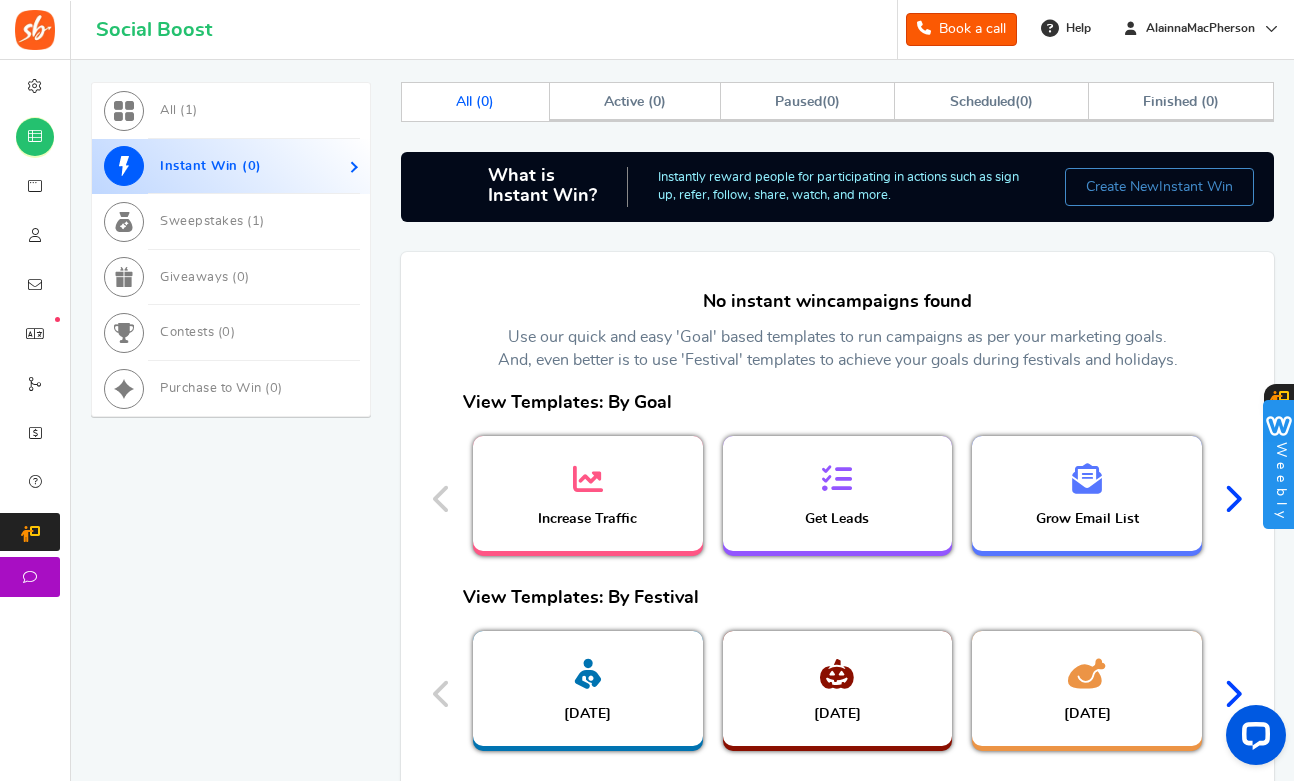 scroll, scrollTop: 603, scrollLeft: 0, axis: vertical 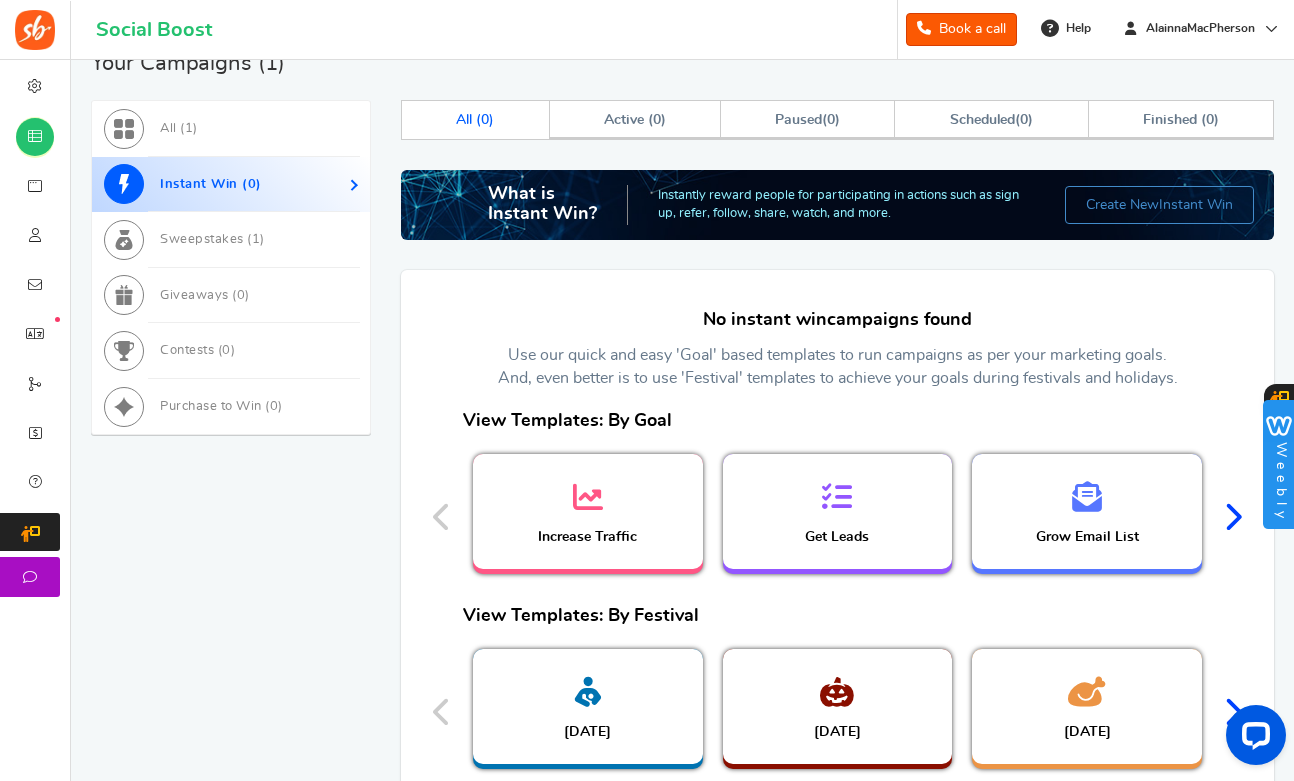 click on "Giveaways ( 0 )" at bounding box center (231, 296) 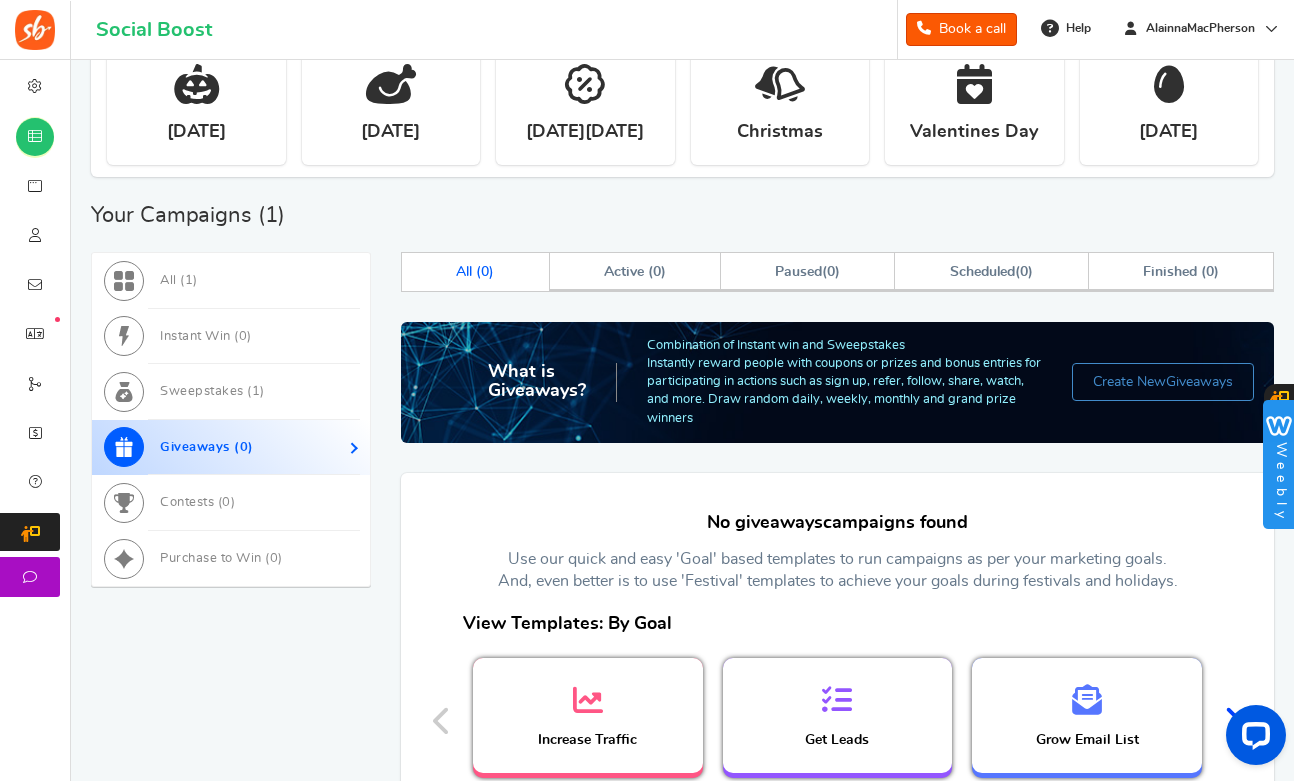 scroll, scrollTop: 500, scrollLeft: 0, axis: vertical 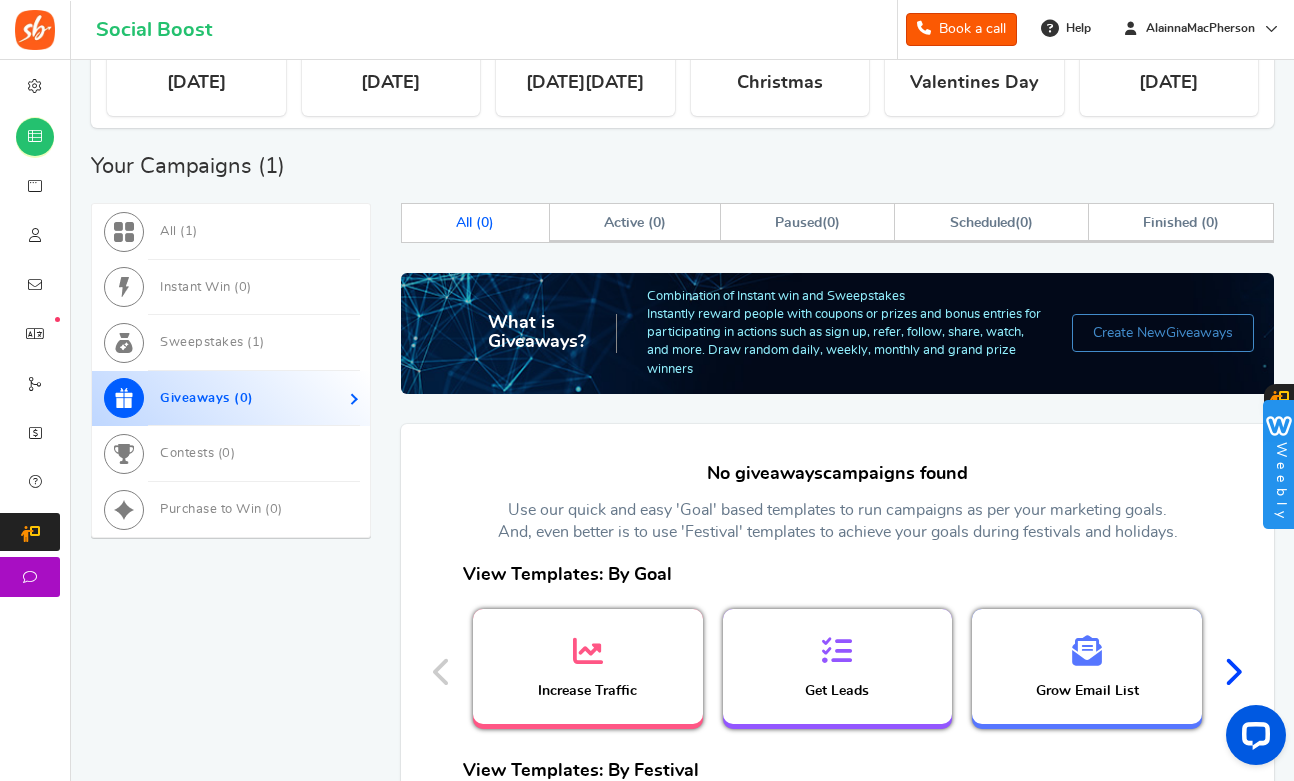 click on "All ( 1 )" at bounding box center (231, 232) 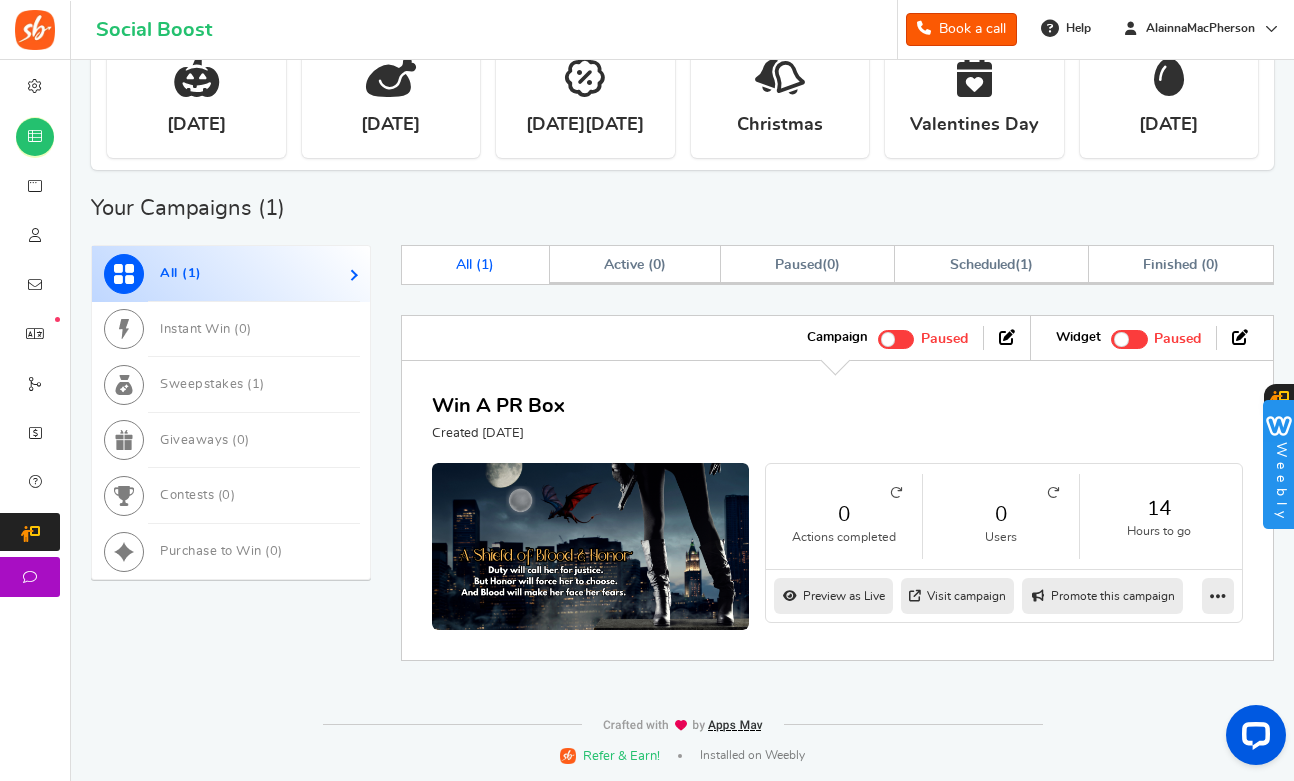 scroll, scrollTop: 459, scrollLeft: 0, axis: vertical 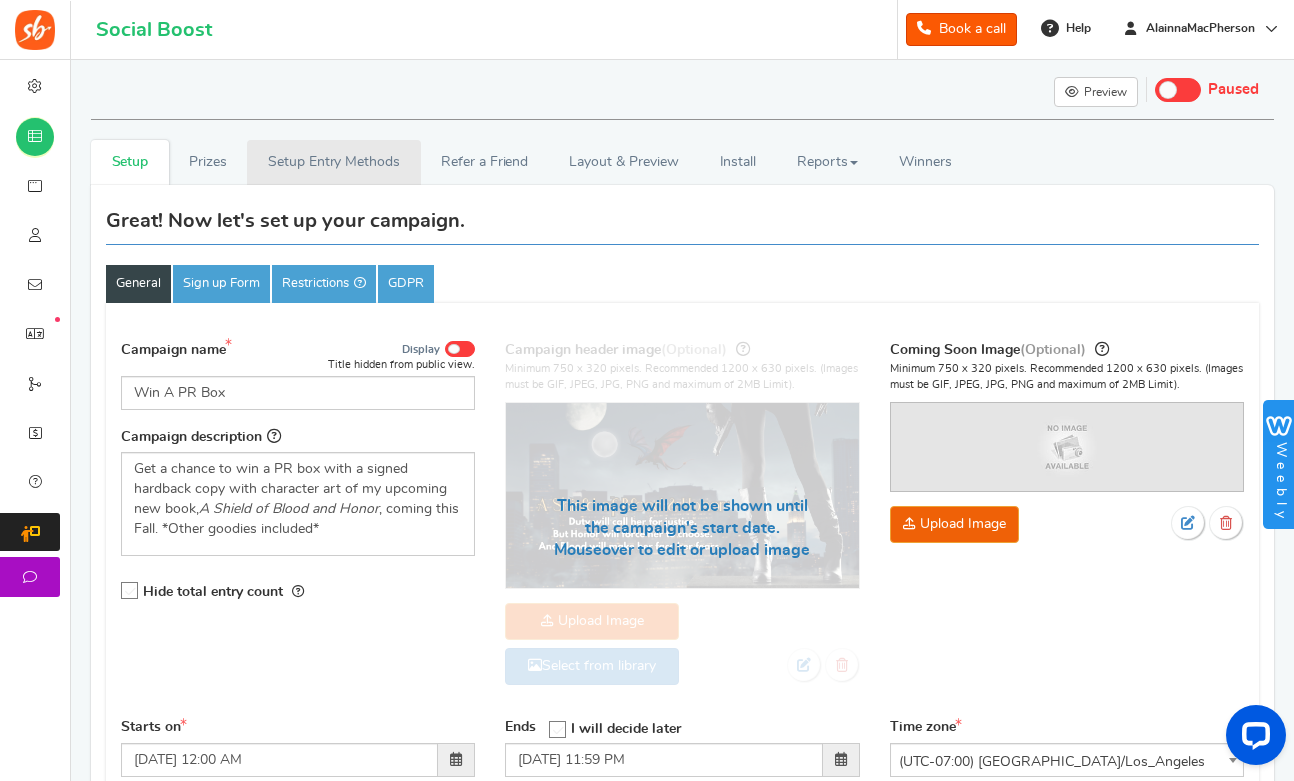 click on "Setup Entry Methods" at bounding box center (333, 162) 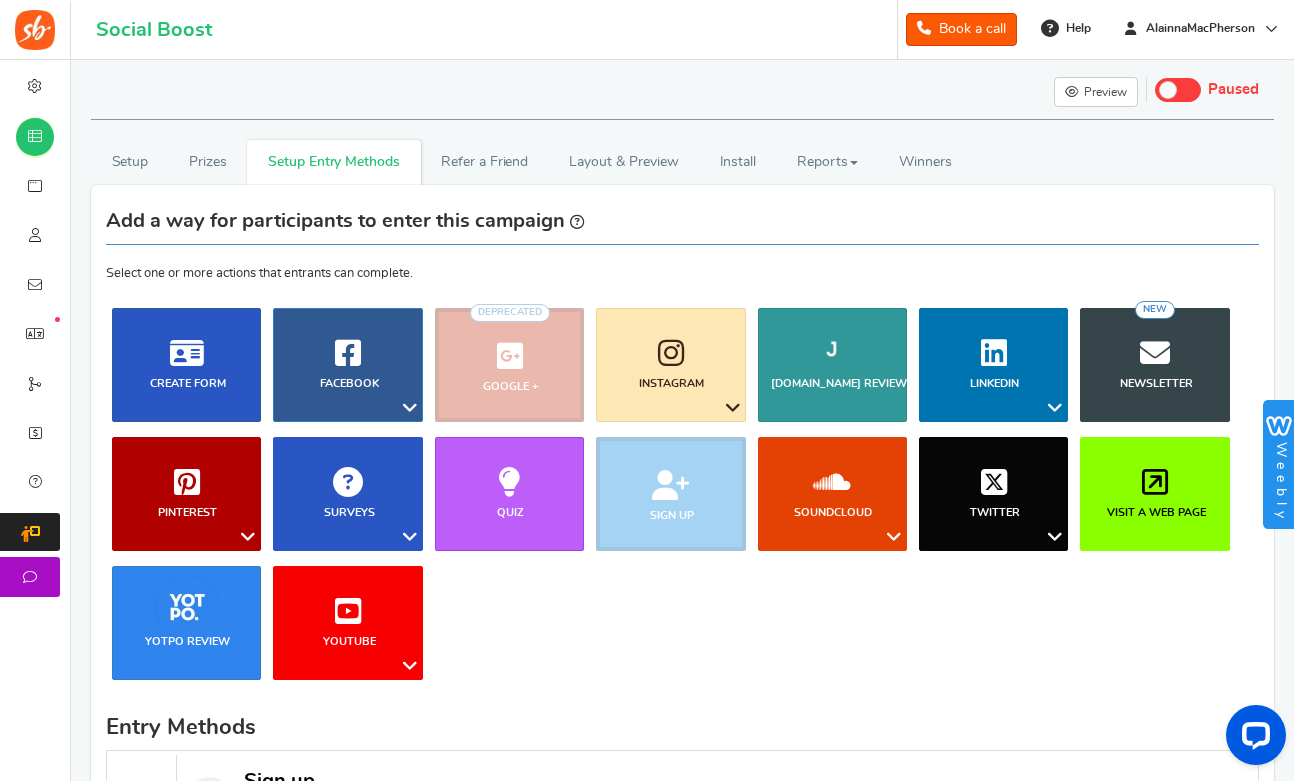 click on "Create Form" at bounding box center [188, 383] 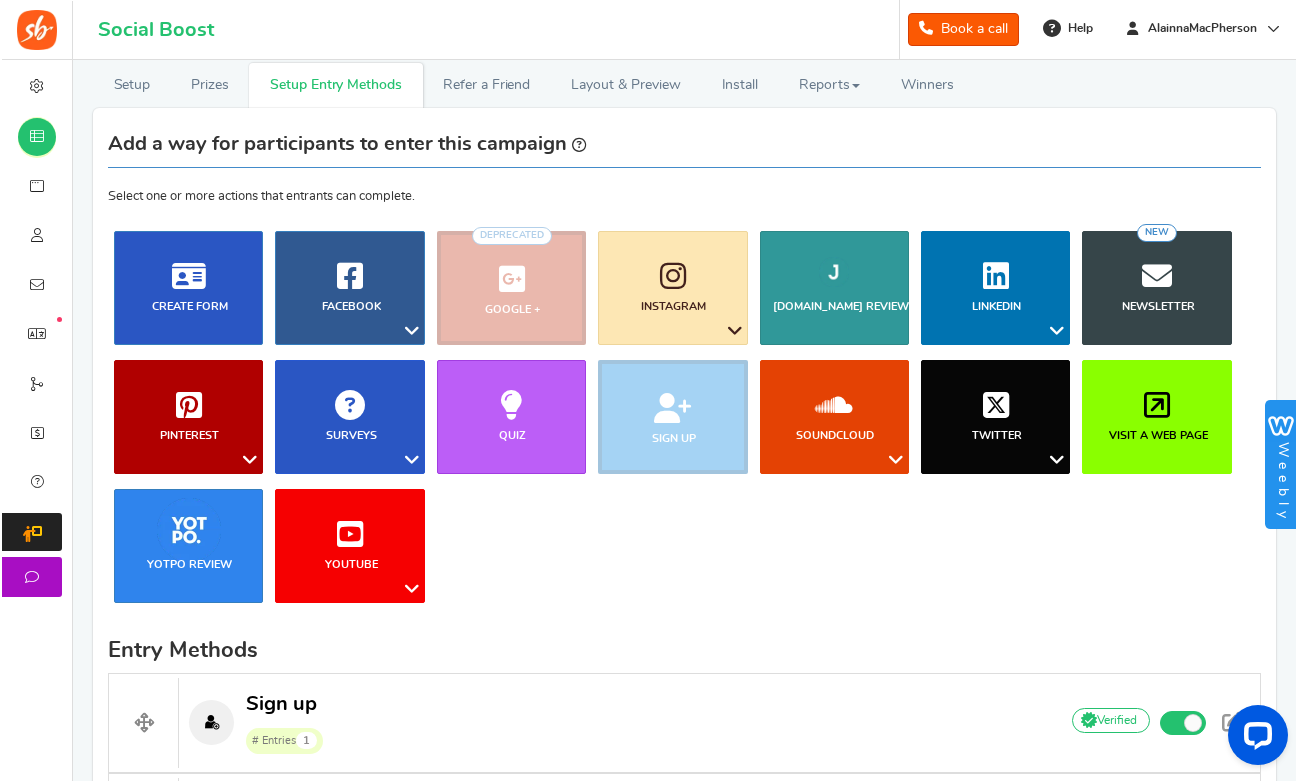 scroll, scrollTop: 100, scrollLeft: 0, axis: vertical 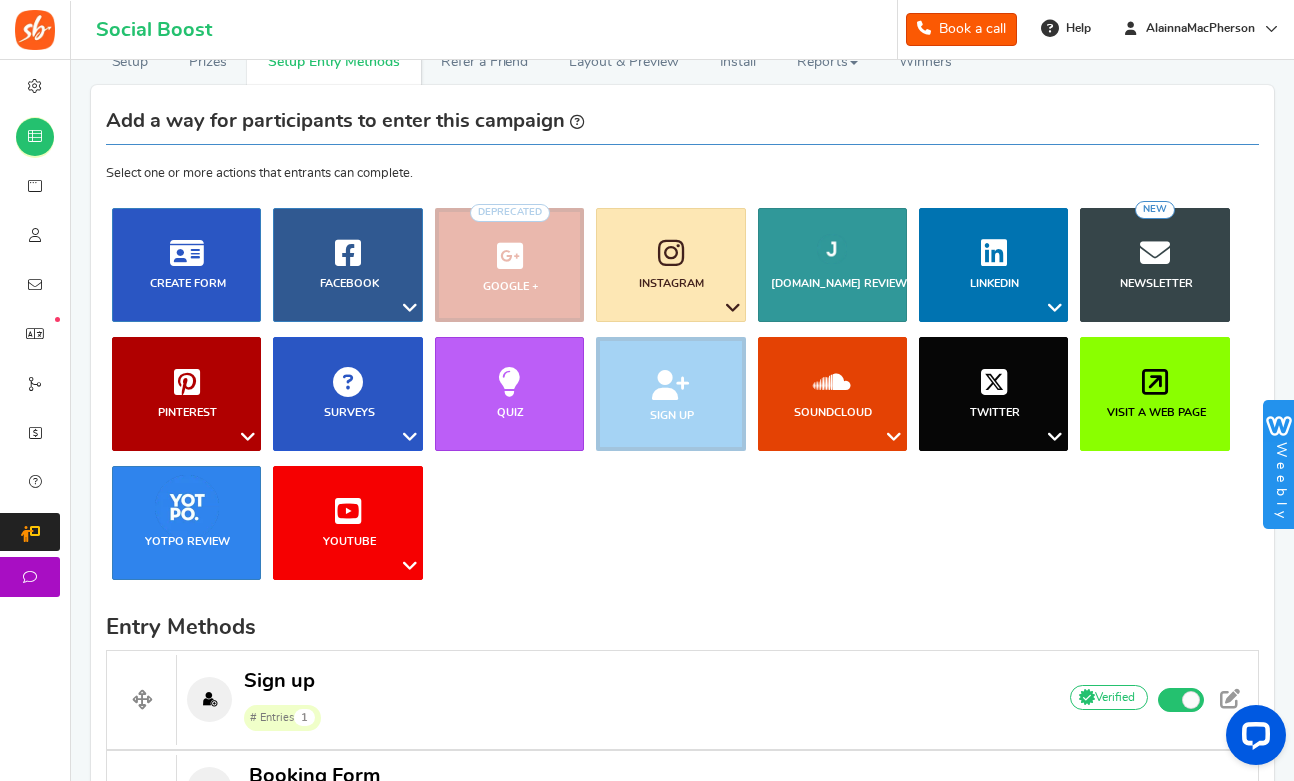 click on "Visit a web page" at bounding box center [1156, 412] 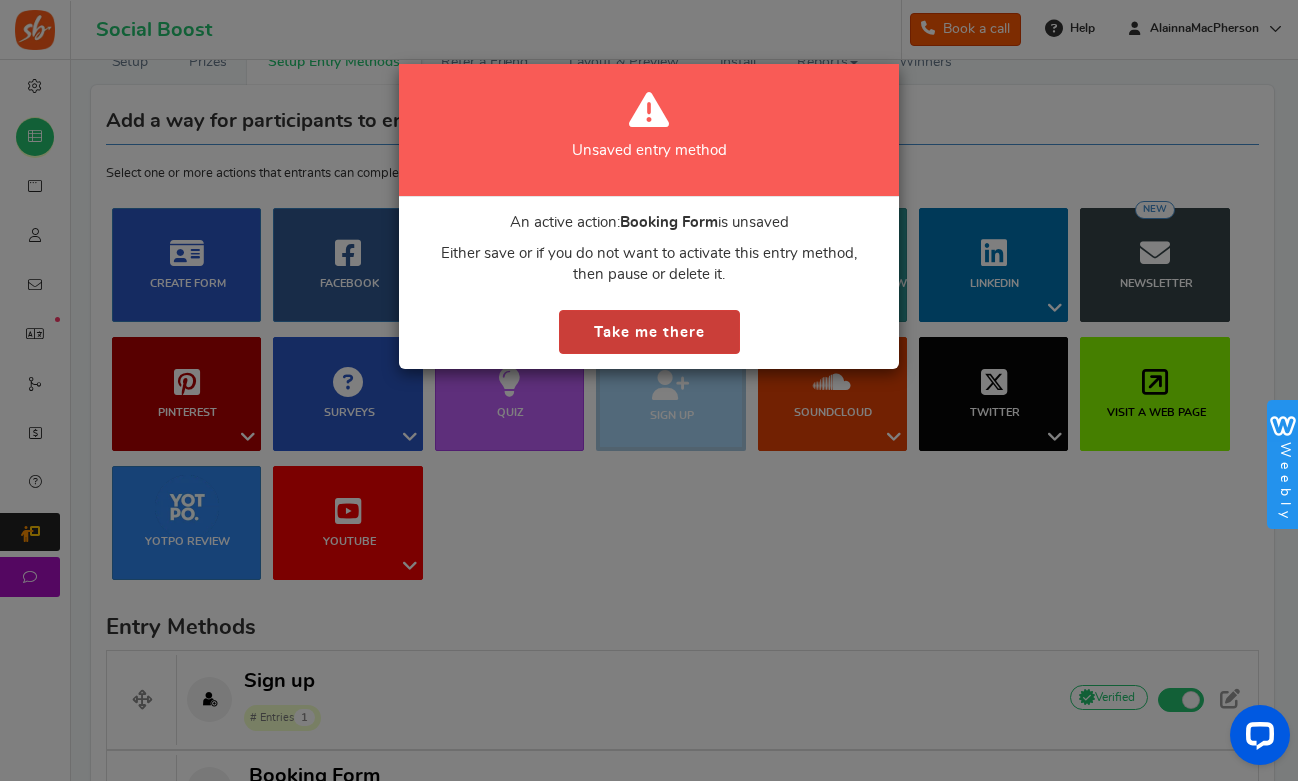 click on "Take me there" at bounding box center (649, 332) 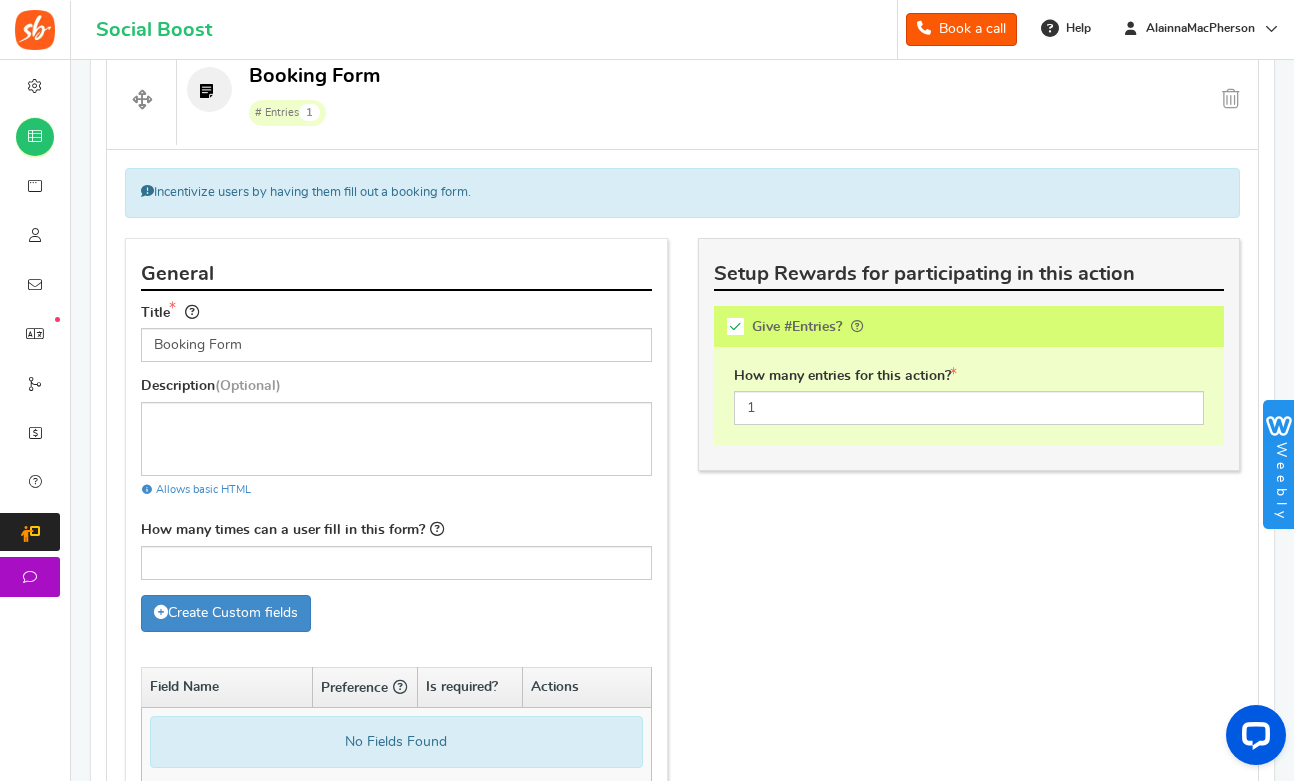 scroll, scrollTop: 500, scrollLeft: 0, axis: vertical 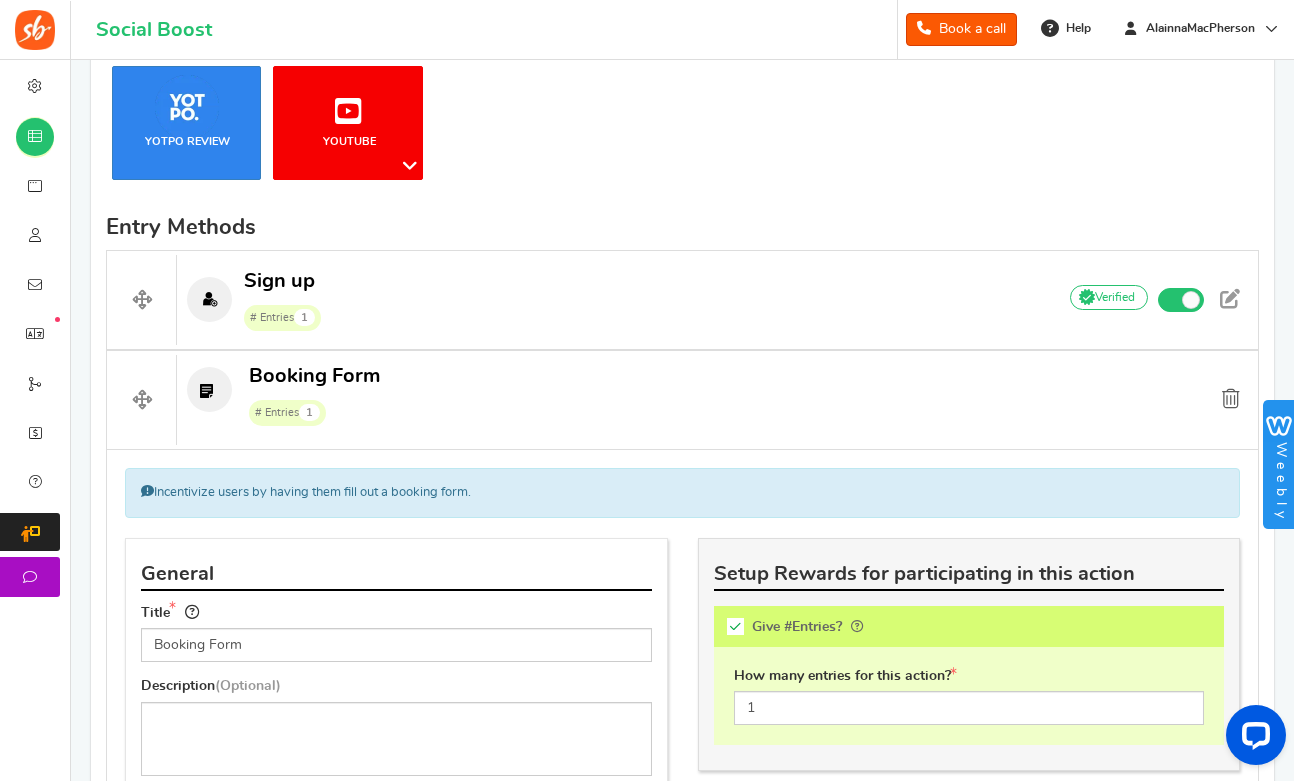click at bounding box center (1231, 399) 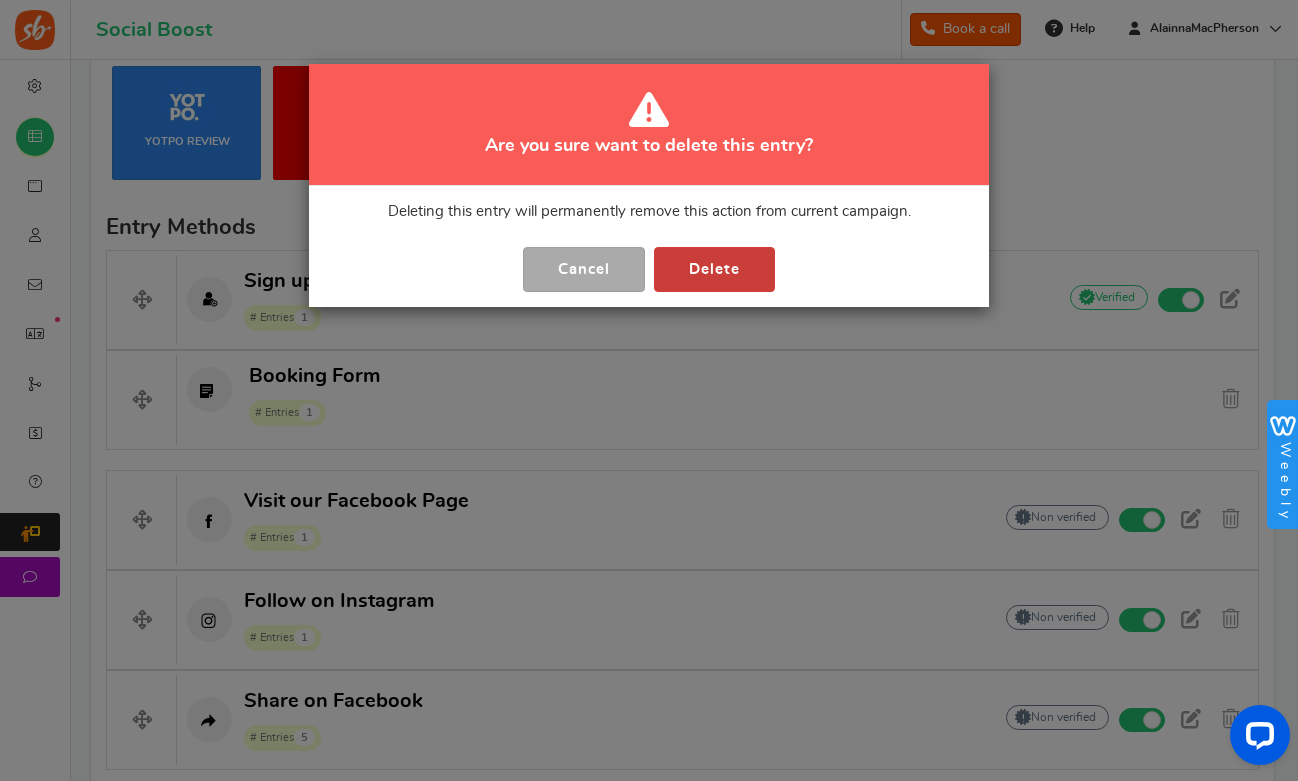 click on "Delete" at bounding box center [714, 269] 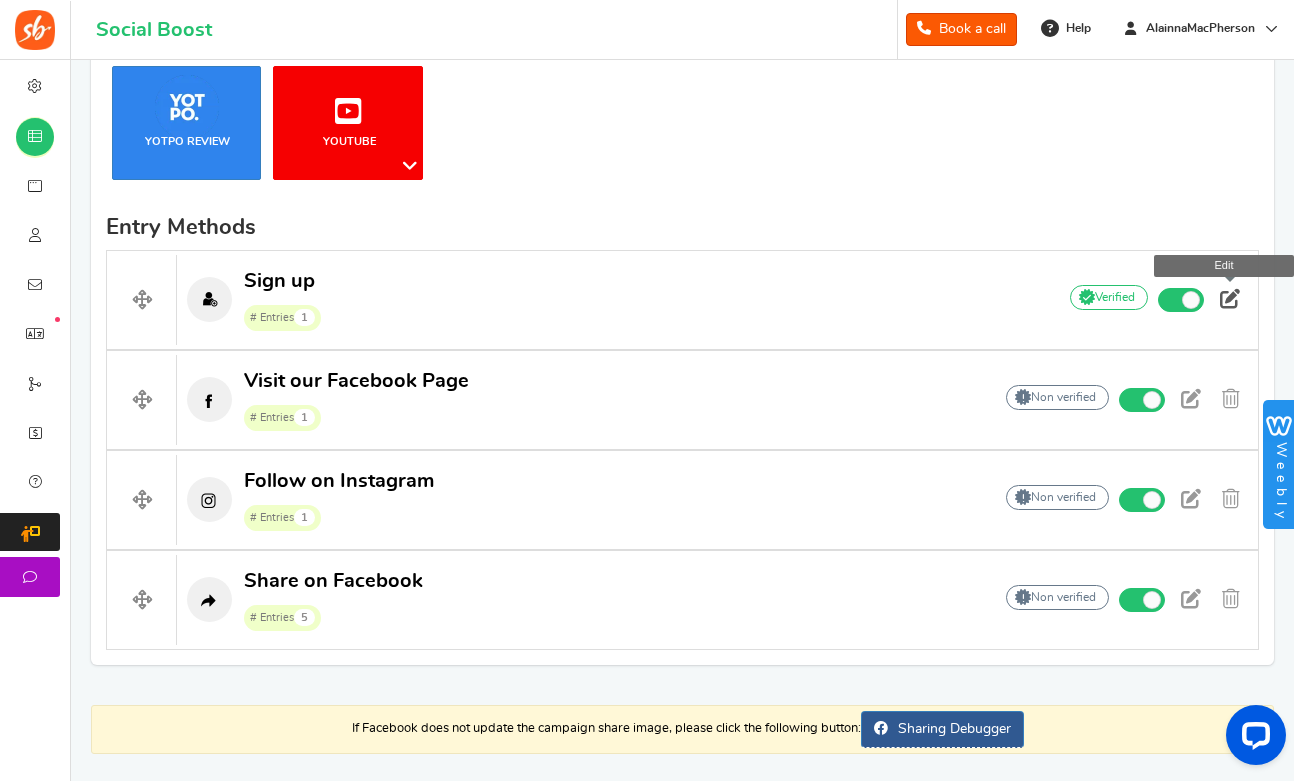click at bounding box center [1230, 299] 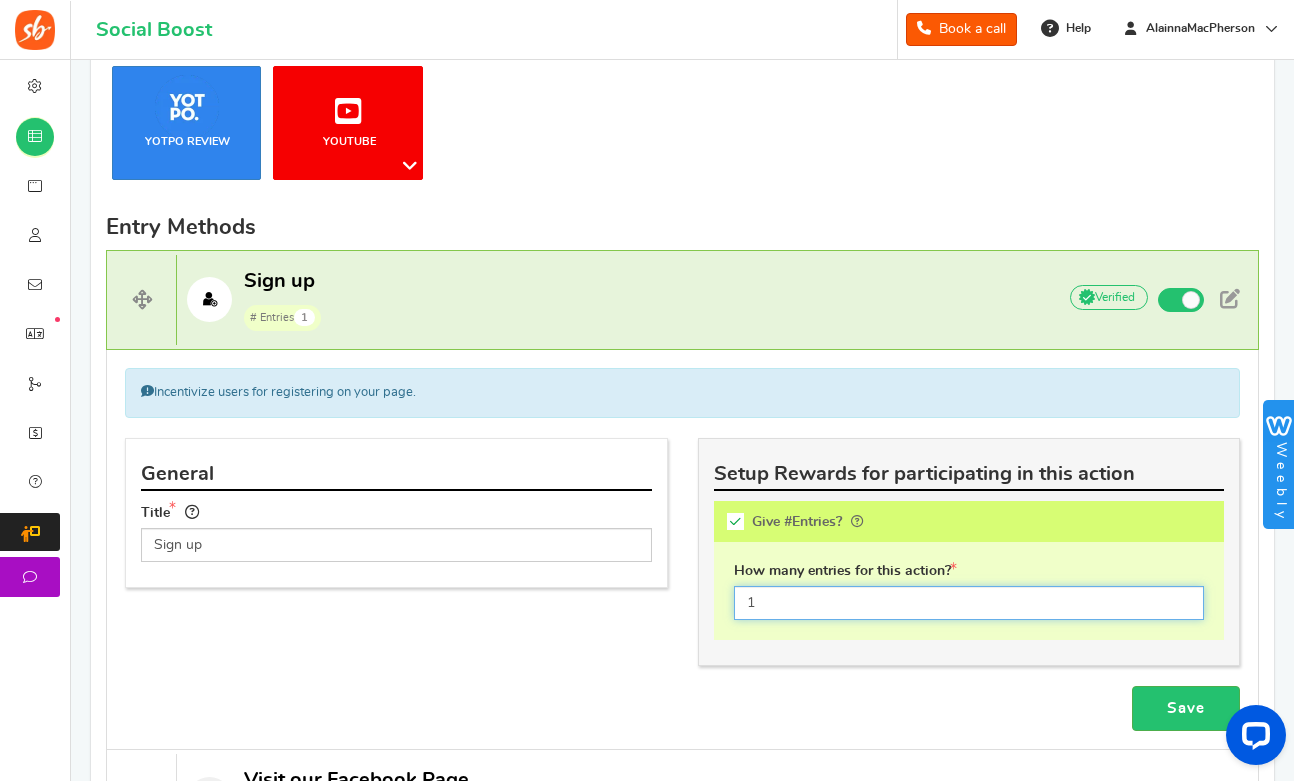 click on "1" at bounding box center [969, 603] 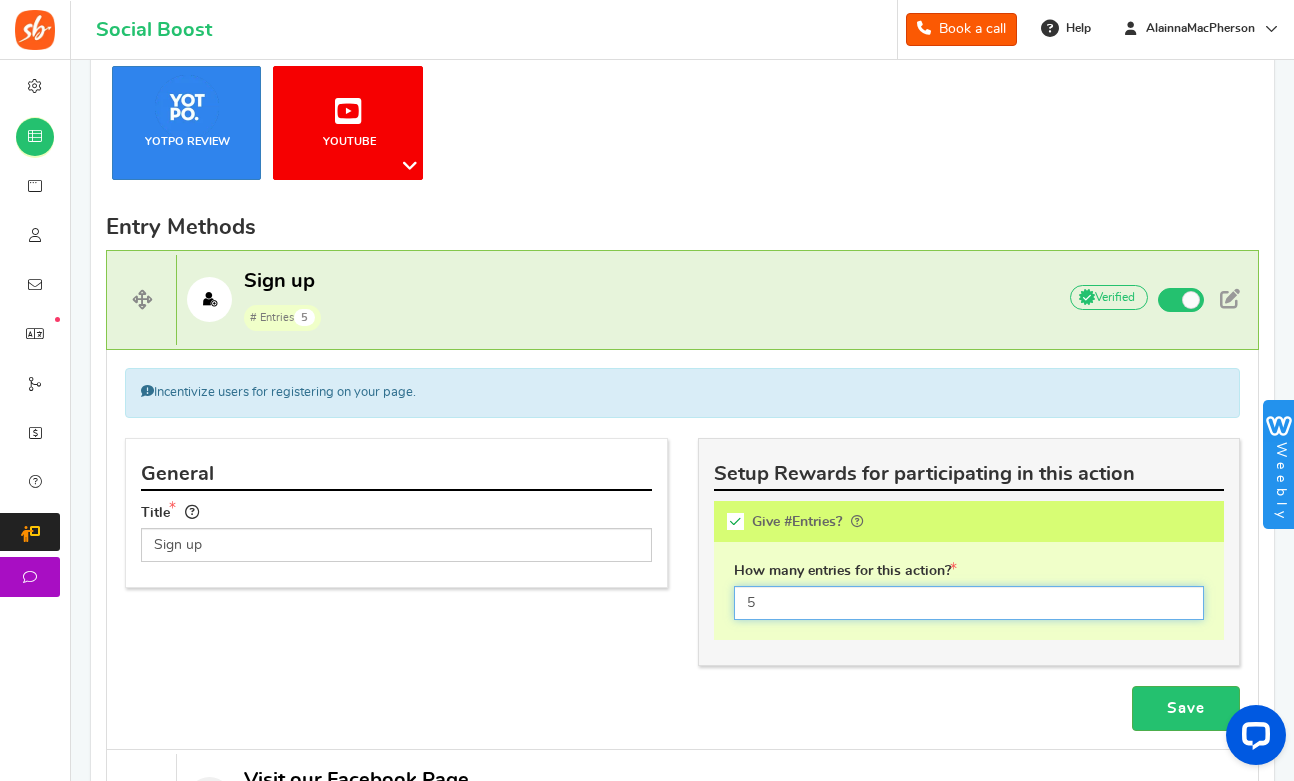 type on "5" 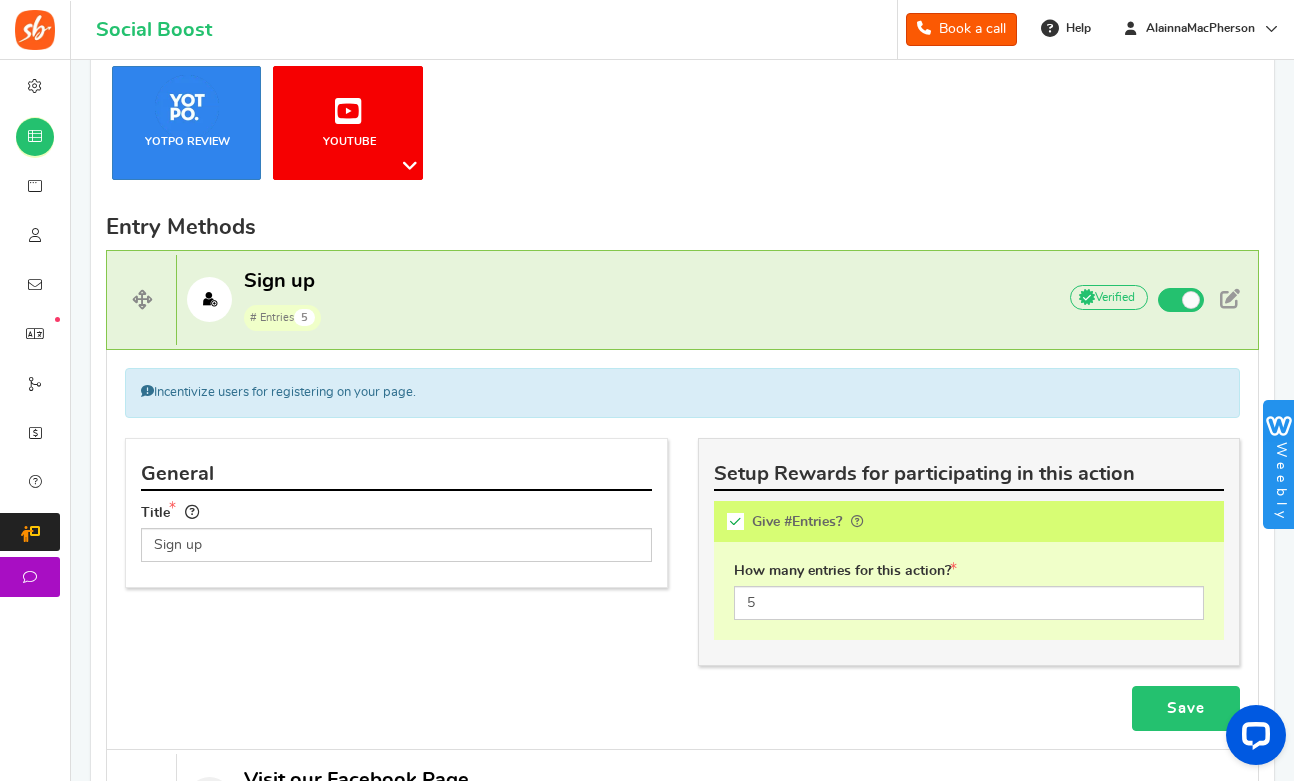 click on "Save" at bounding box center (1186, 708) 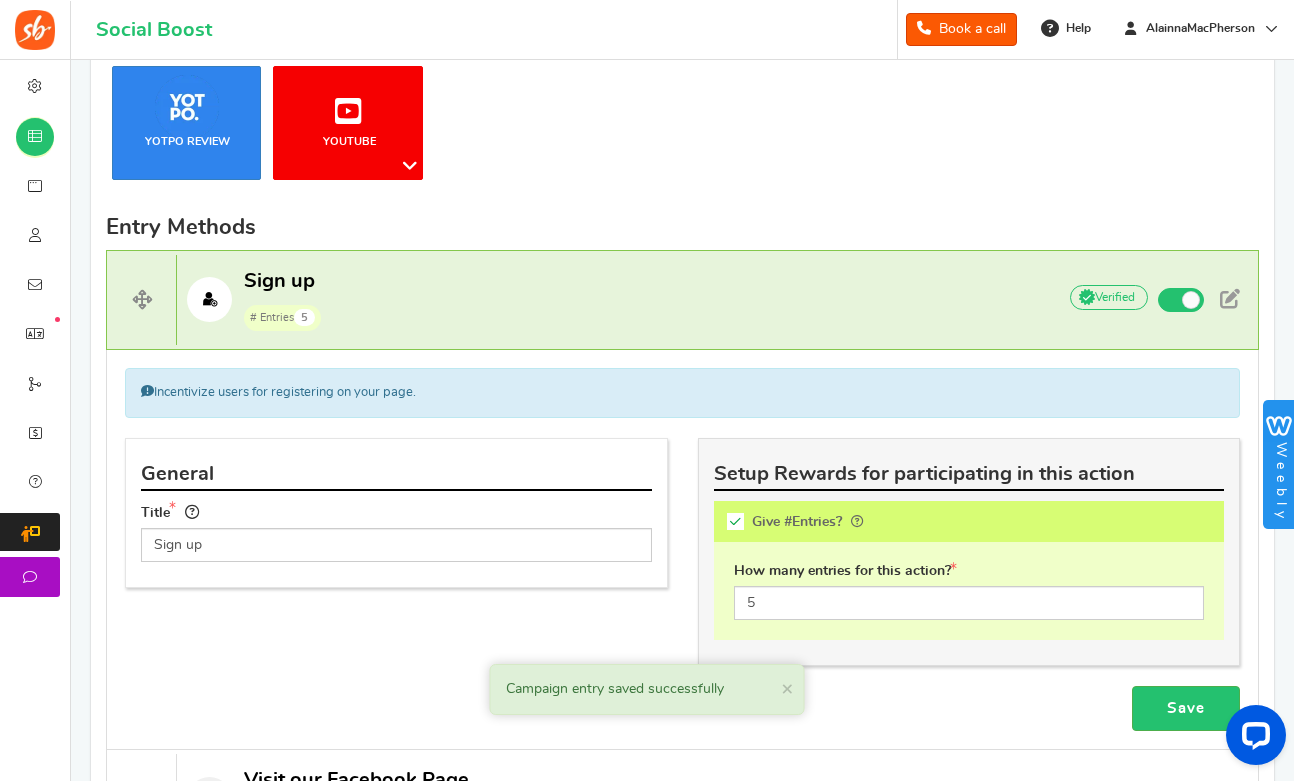 scroll, scrollTop: 969, scrollLeft: 0, axis: vertical 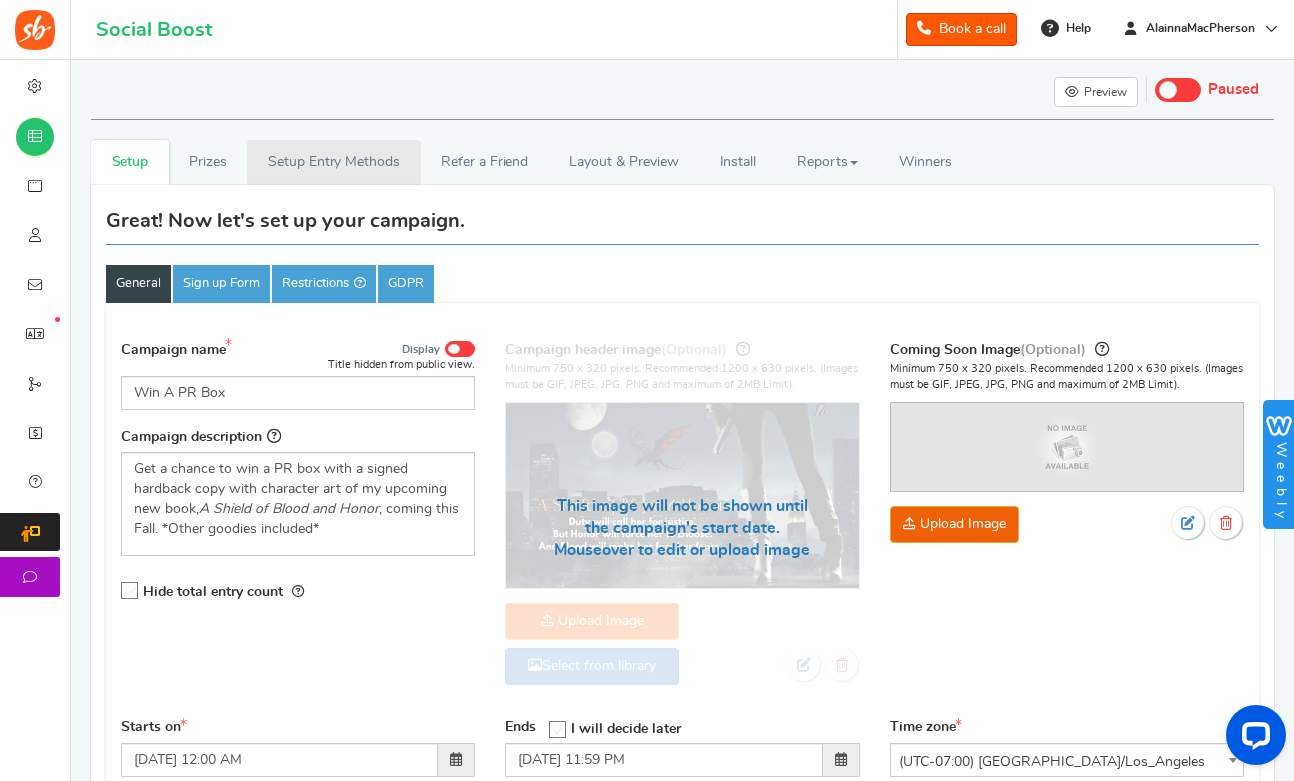 click on "Setup Entry Methods" at bounding box center [333, 162] 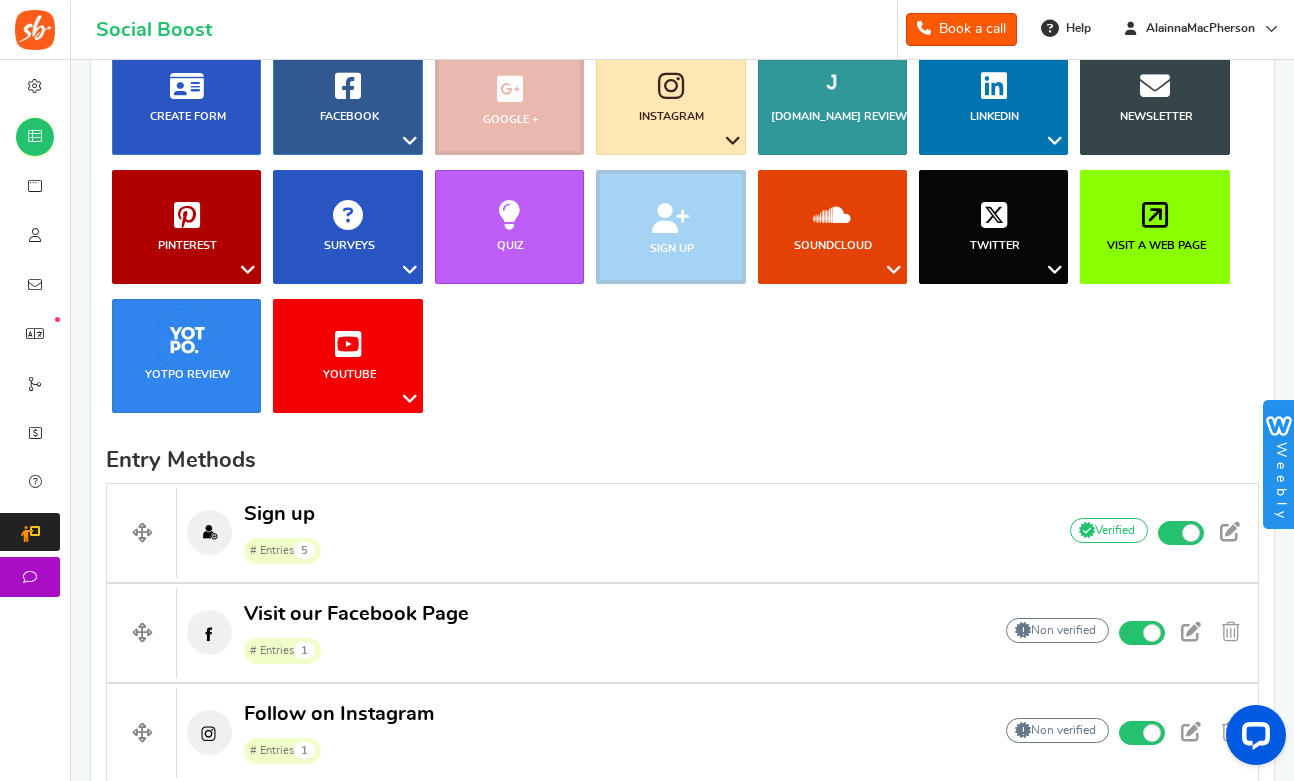 scroll, scrollTop: 69, scrollLeft: 0, axis: vertical 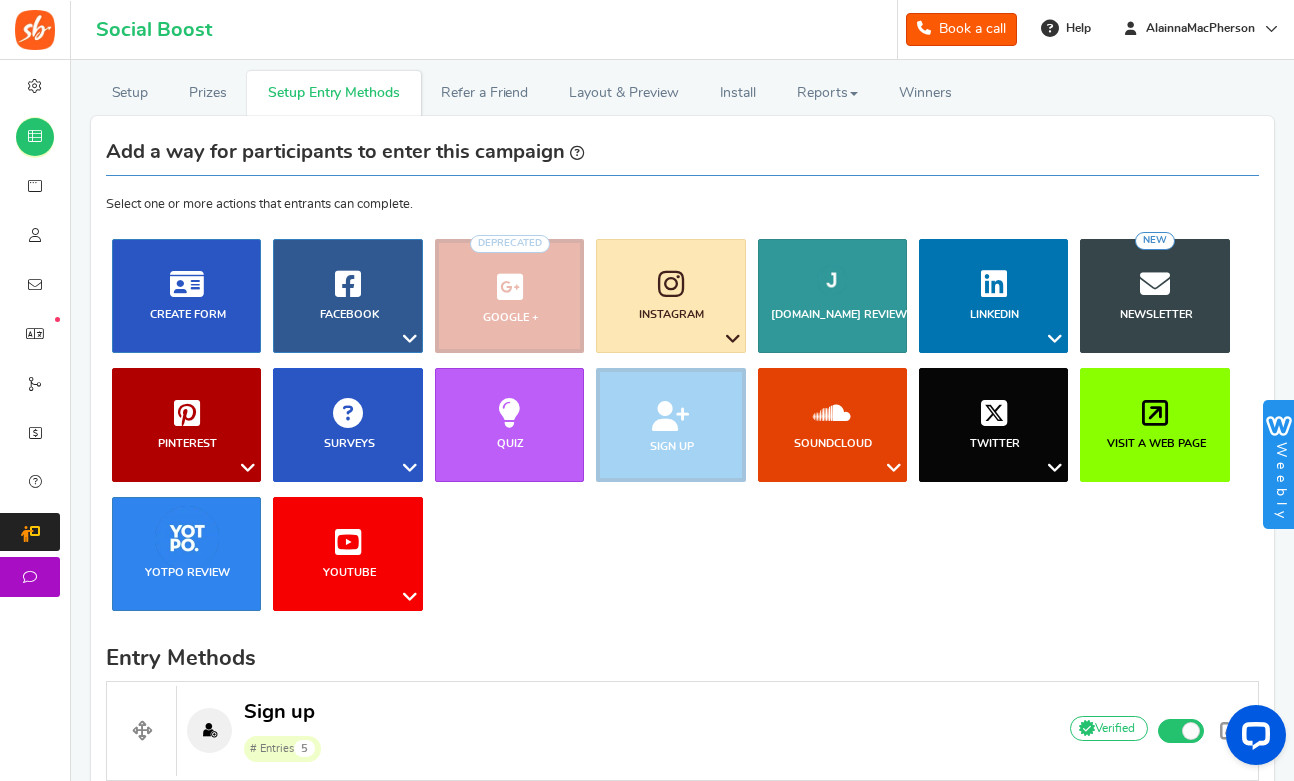 click on "Visit a web page" at bounding box center [1154, 425] 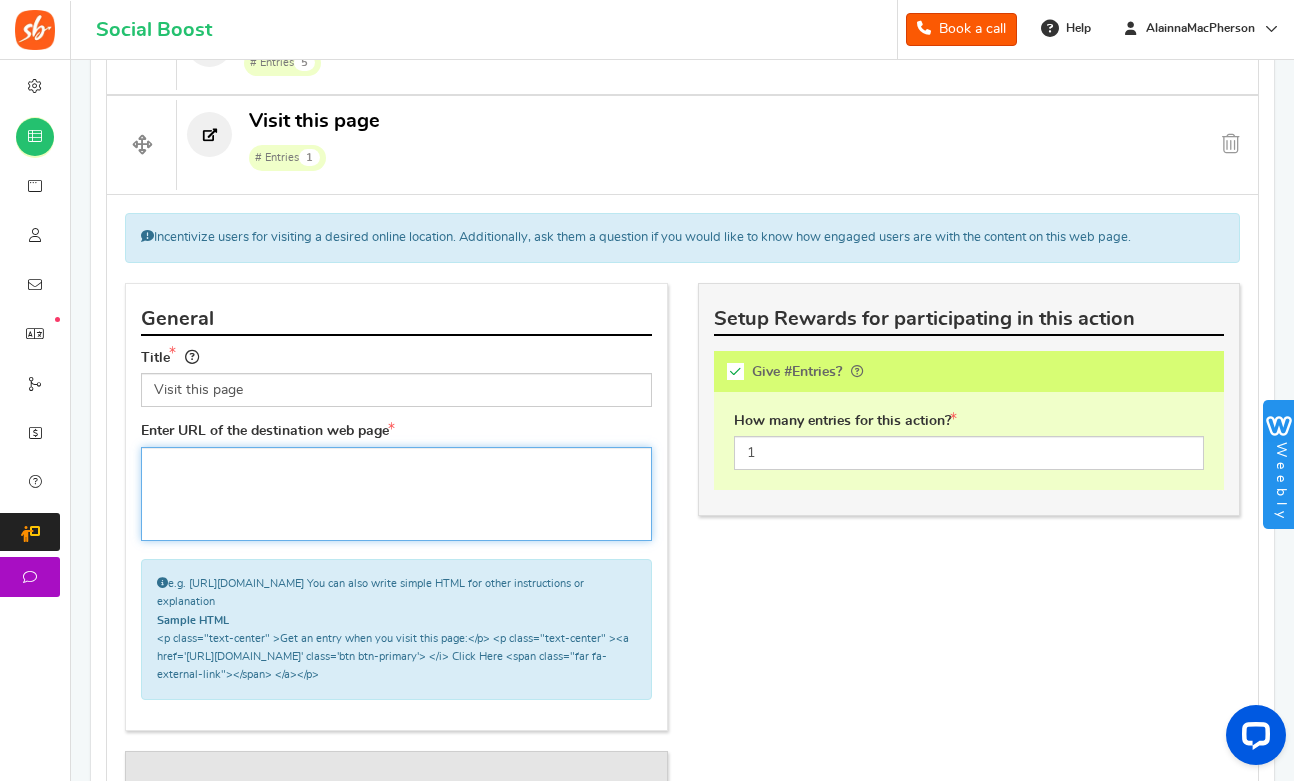 click at bounding box center [396, 494] 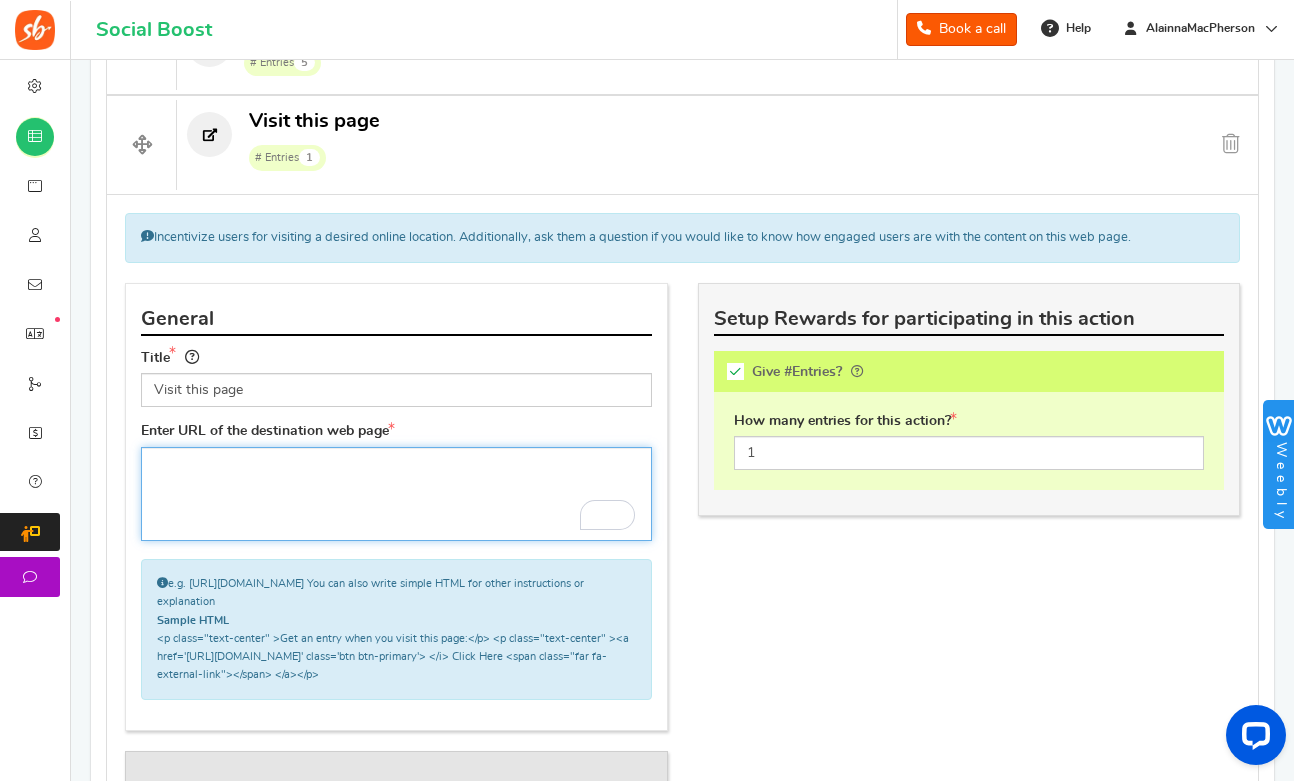 click at bounding box center (396, 494) 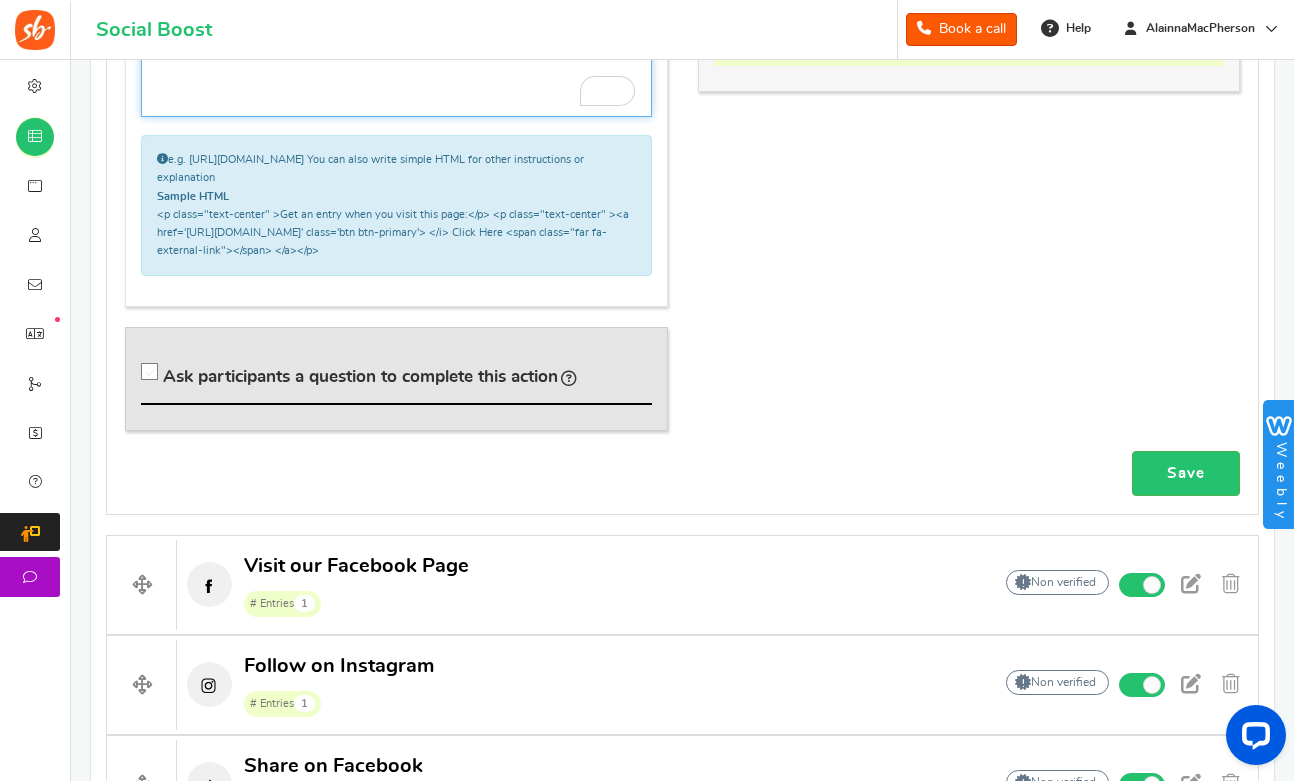 scroll, scrollTop: 1155, scrollLeft: 0, axis: vertical 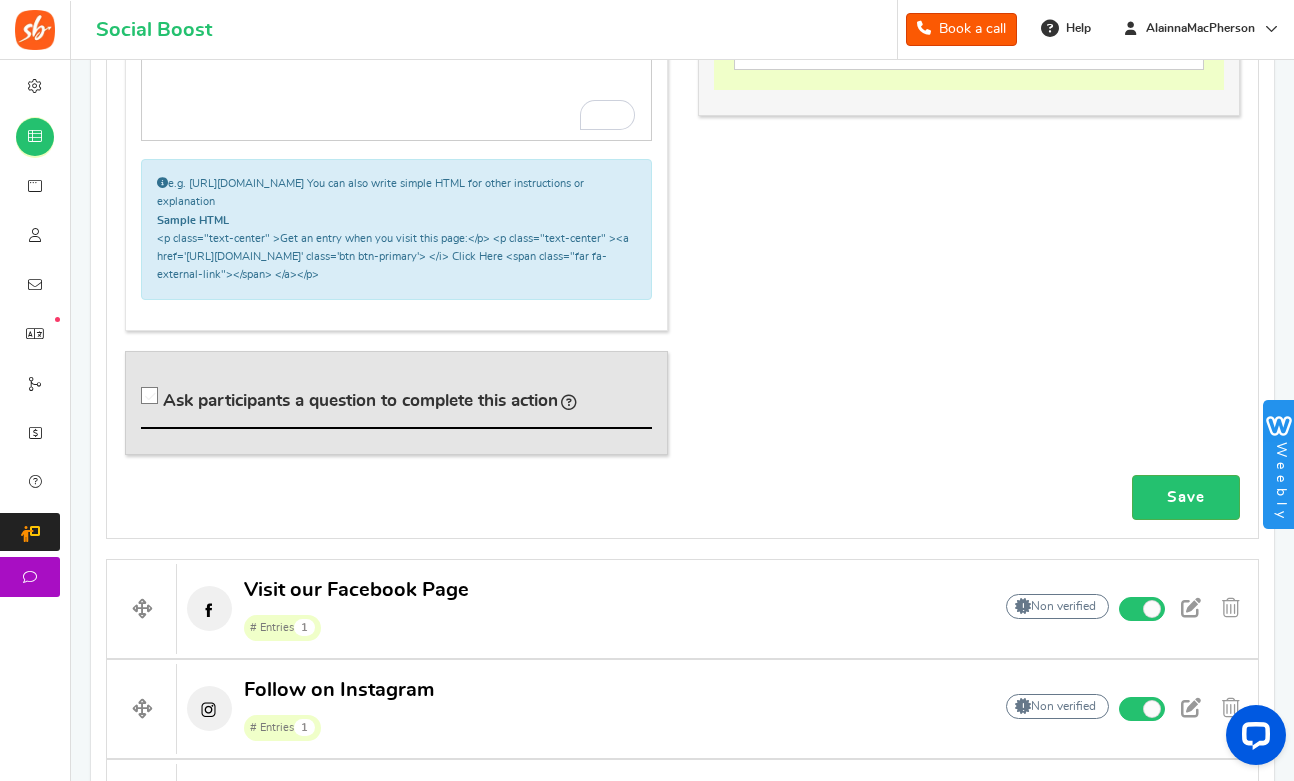 click at bounding box center (150, 396) 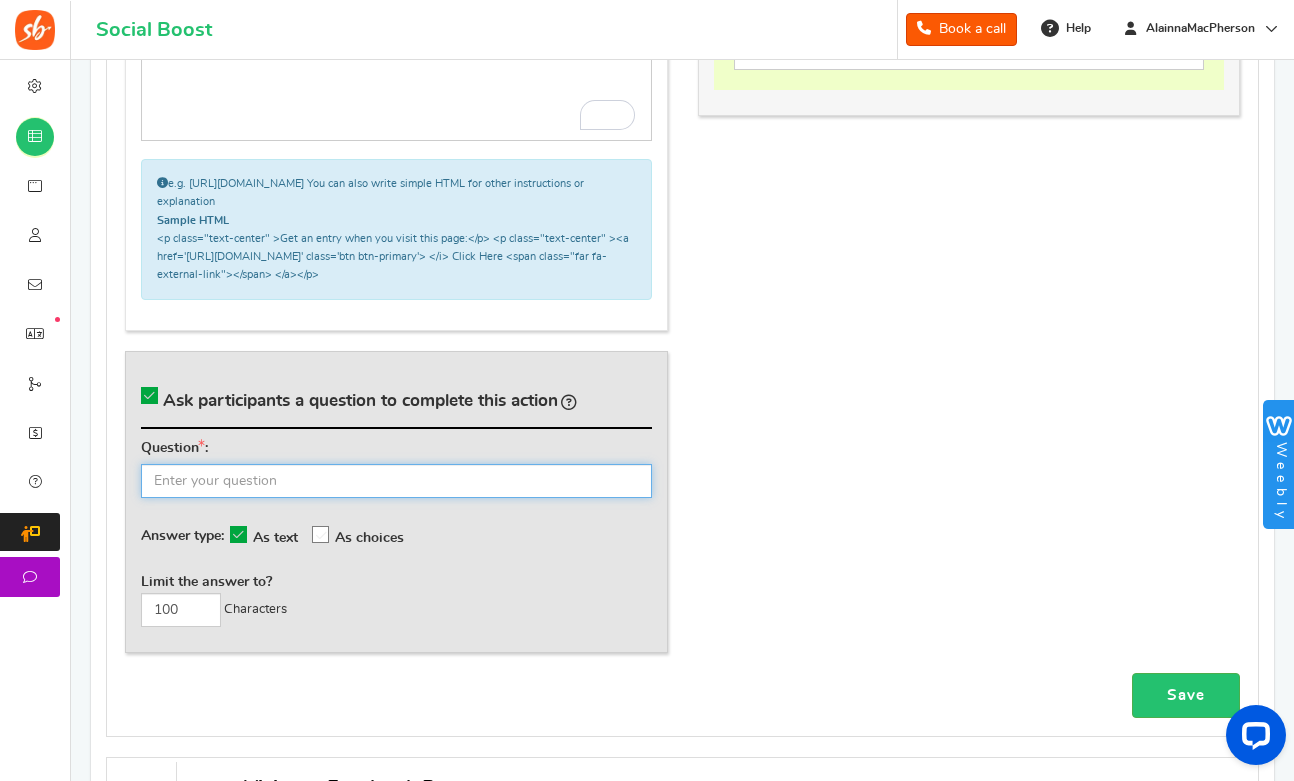 click at bounding box center [396, 481] 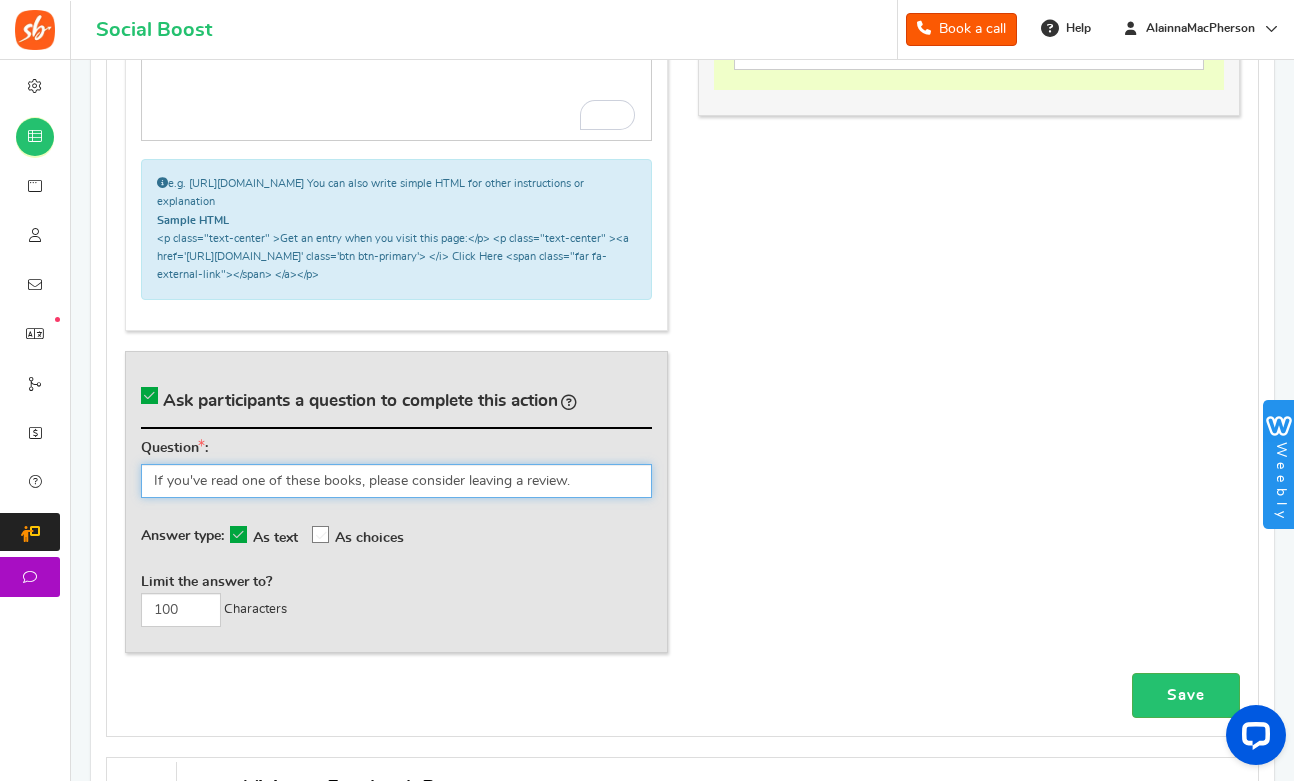 type on "If you've read one of these books, please consider leaving a review." 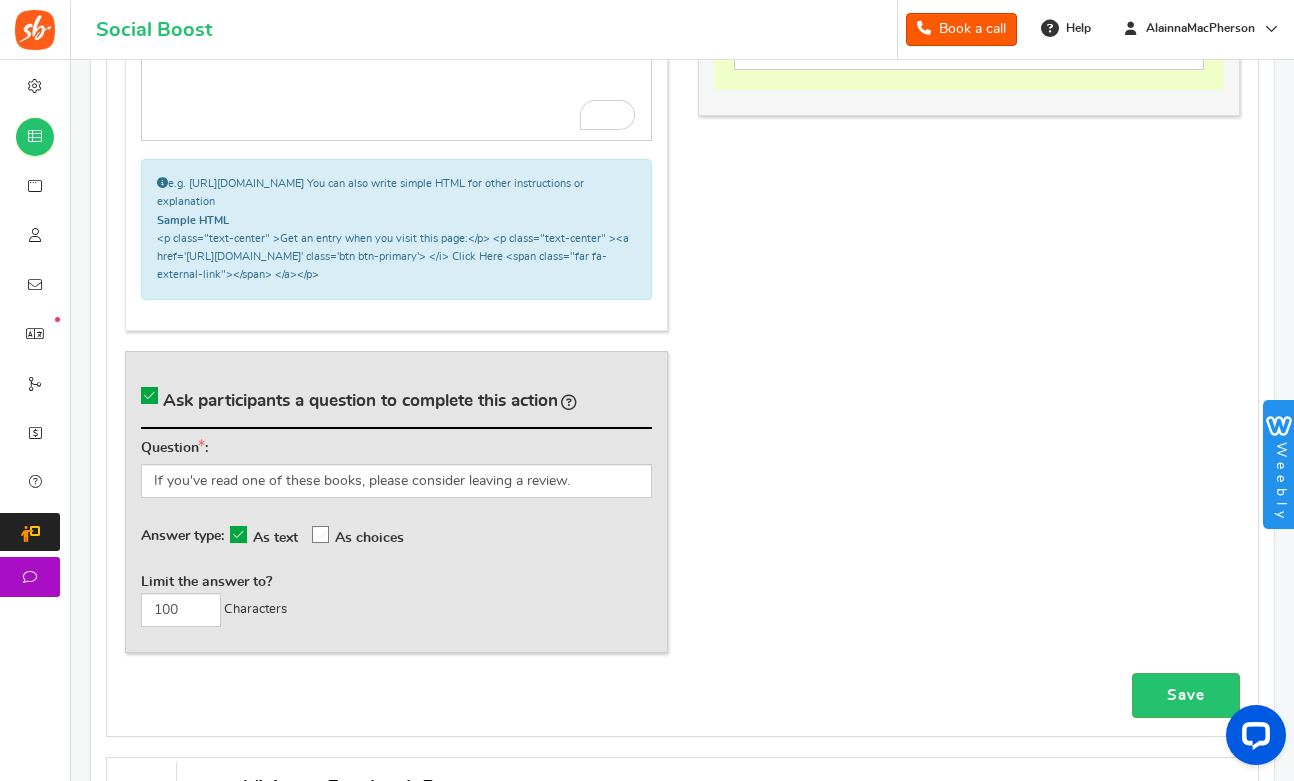 click at bounding box center [321, 535] 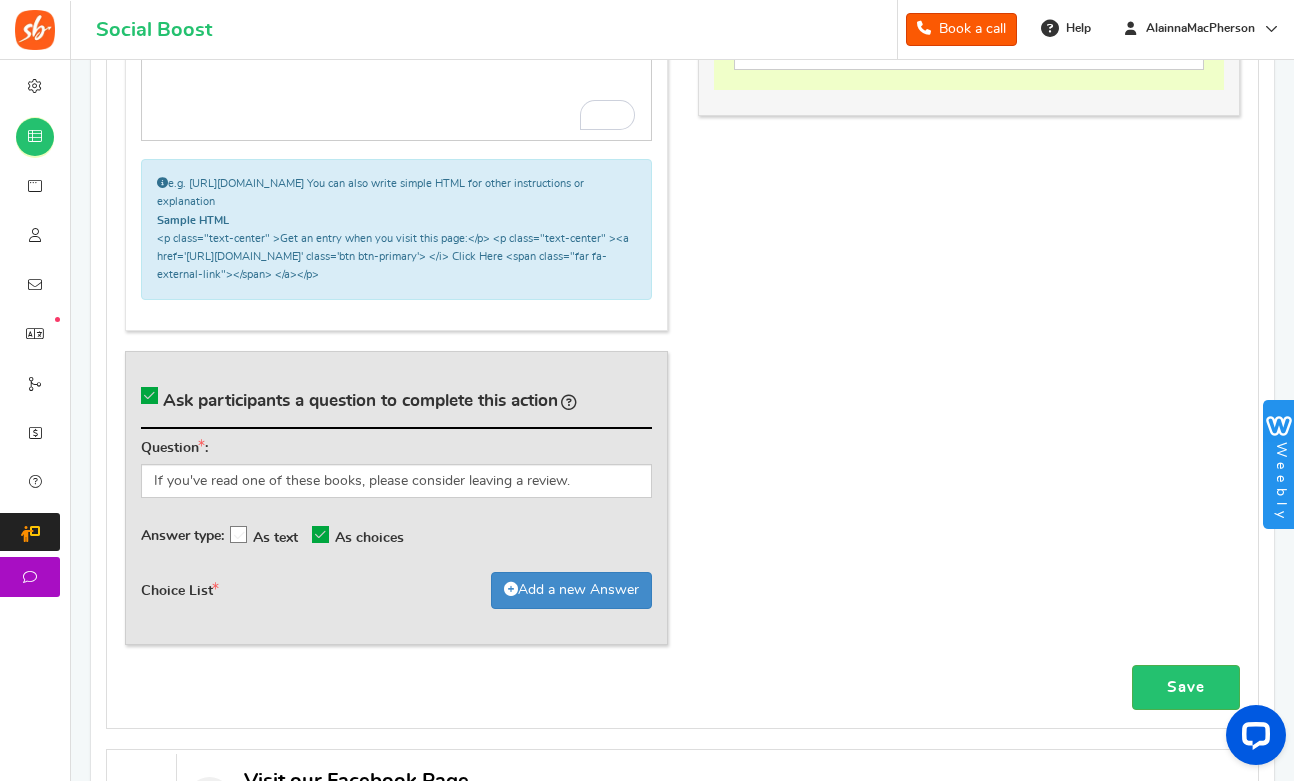 click at bounding box center [239, 535] 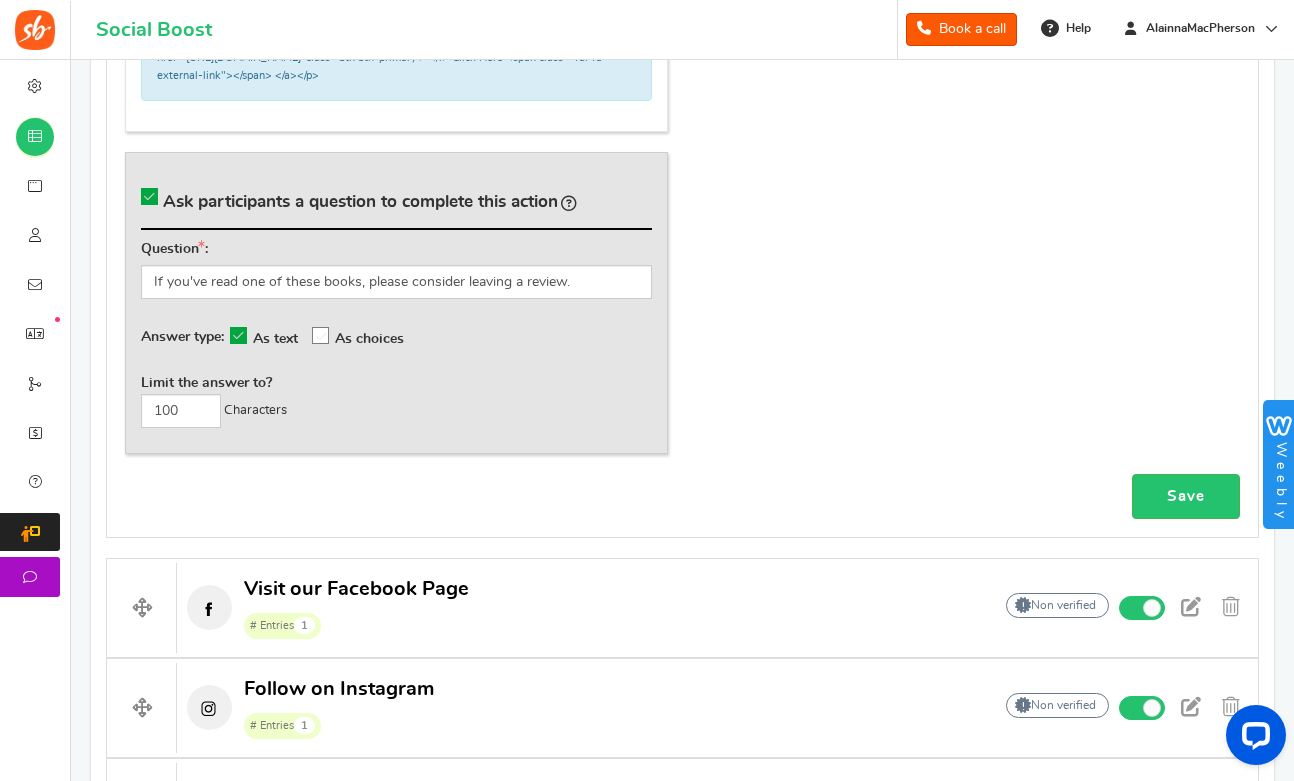 scroll, scrollTop: 1355, scrollLeft: 0, axis: vertical 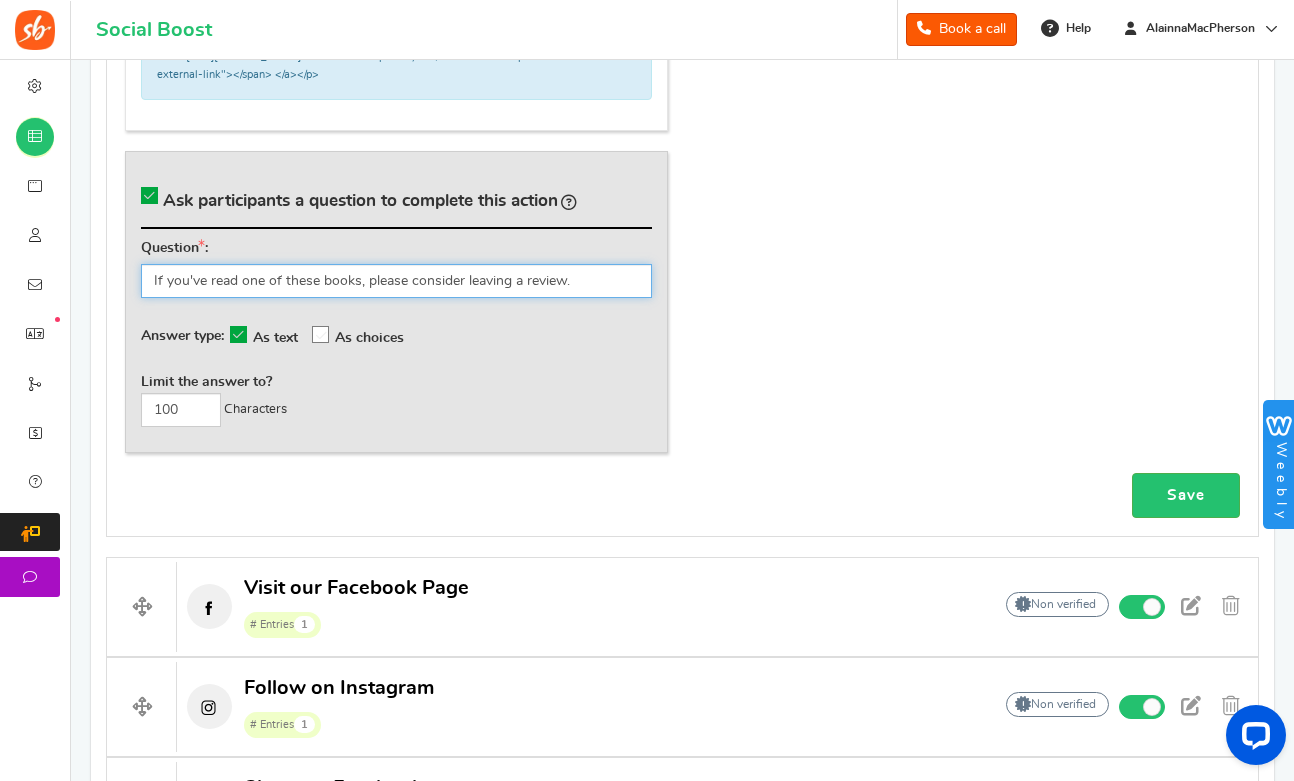 drag, startPoint x: 583, startPoint y: 284, endPoint x: 46, endPoint y: 285, distance: 537.0009 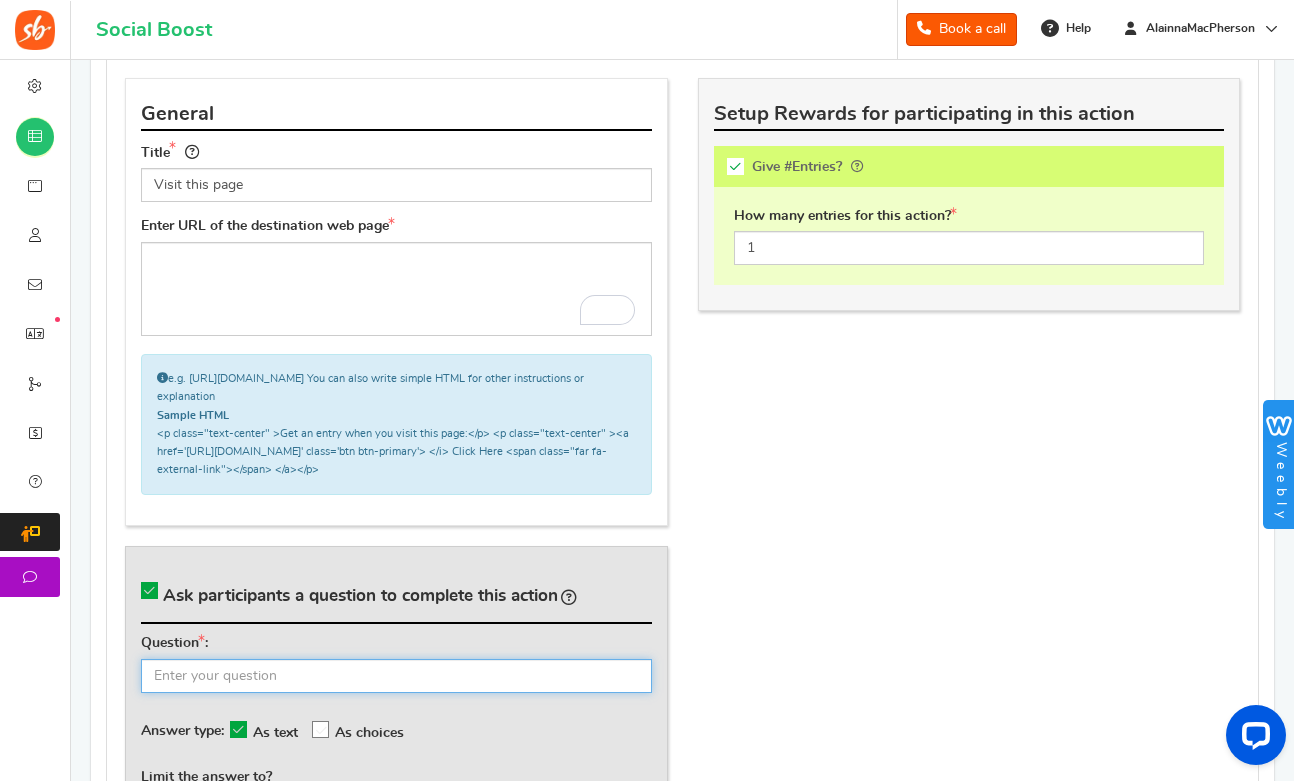 scroll, scrollTop: 855, scrollLeft: 0, axis: vertical 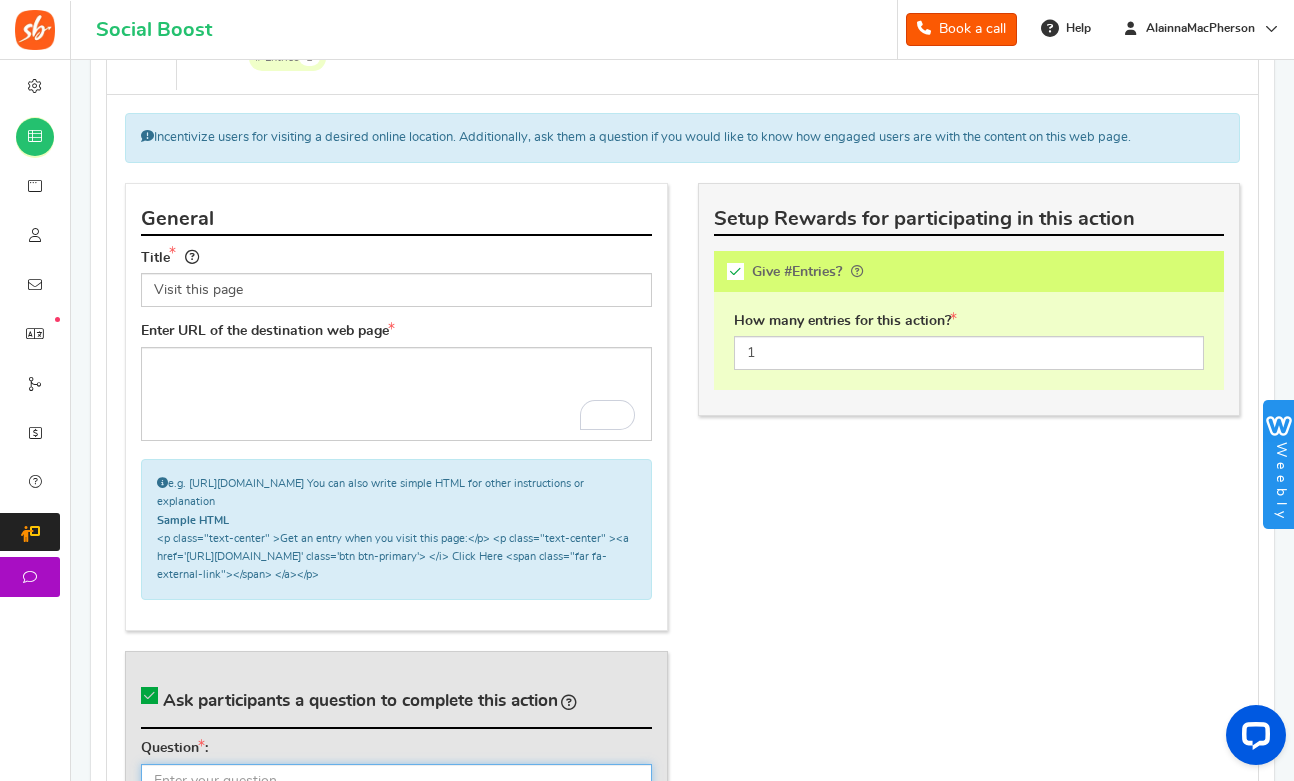 type 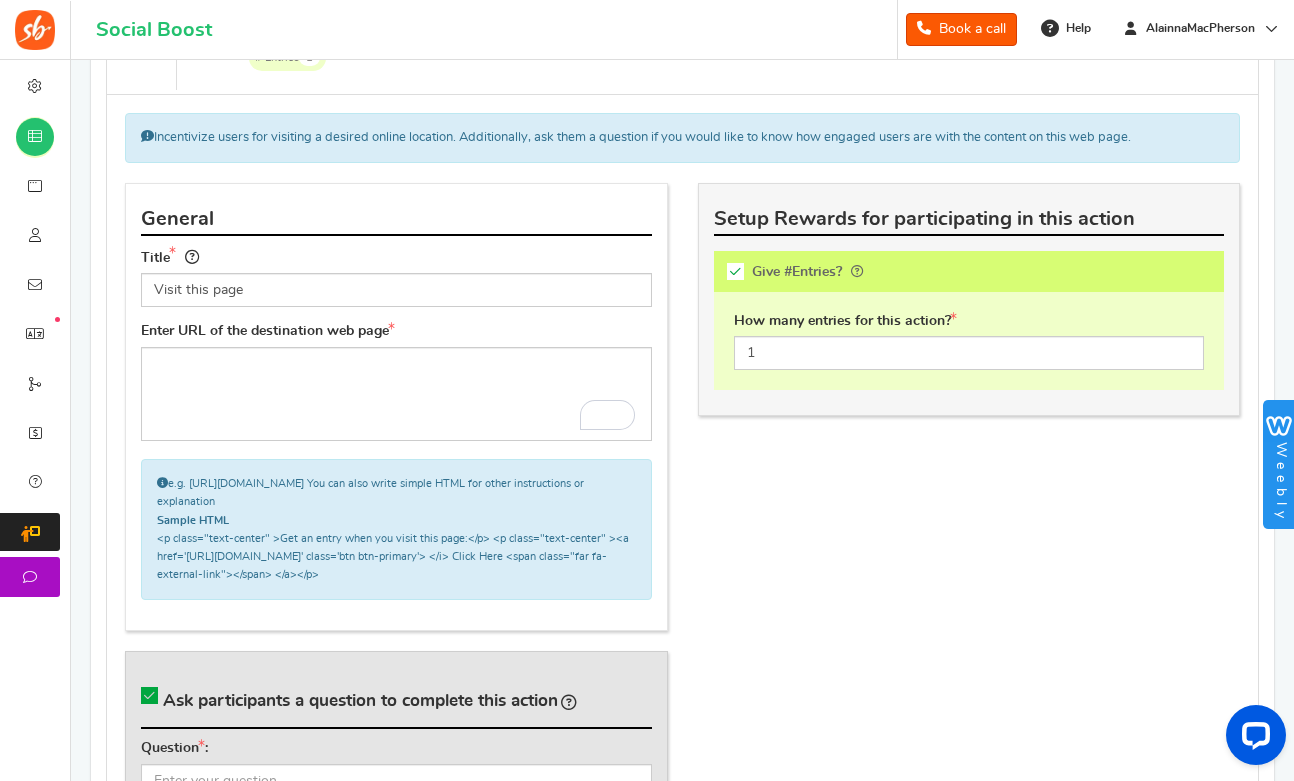 click at bounding box center (149, 695) 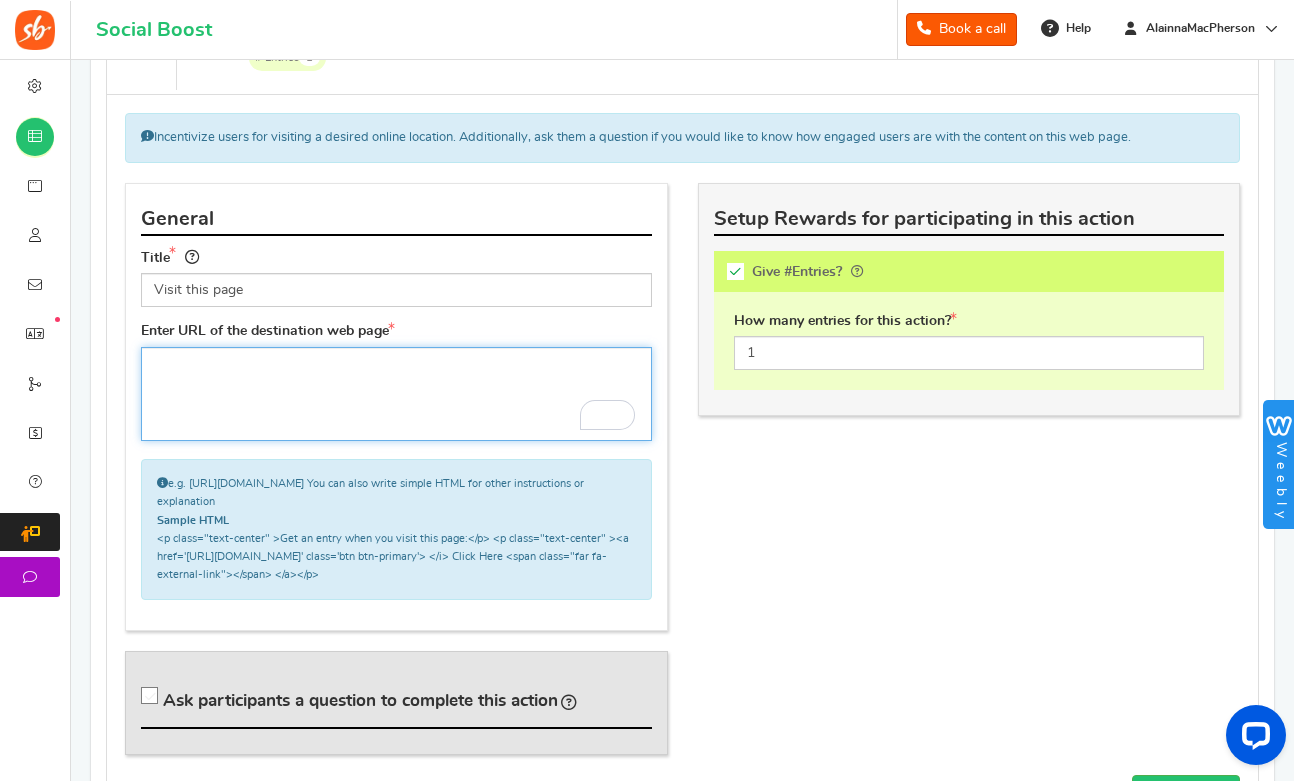 click at bounding box center [396, 394] 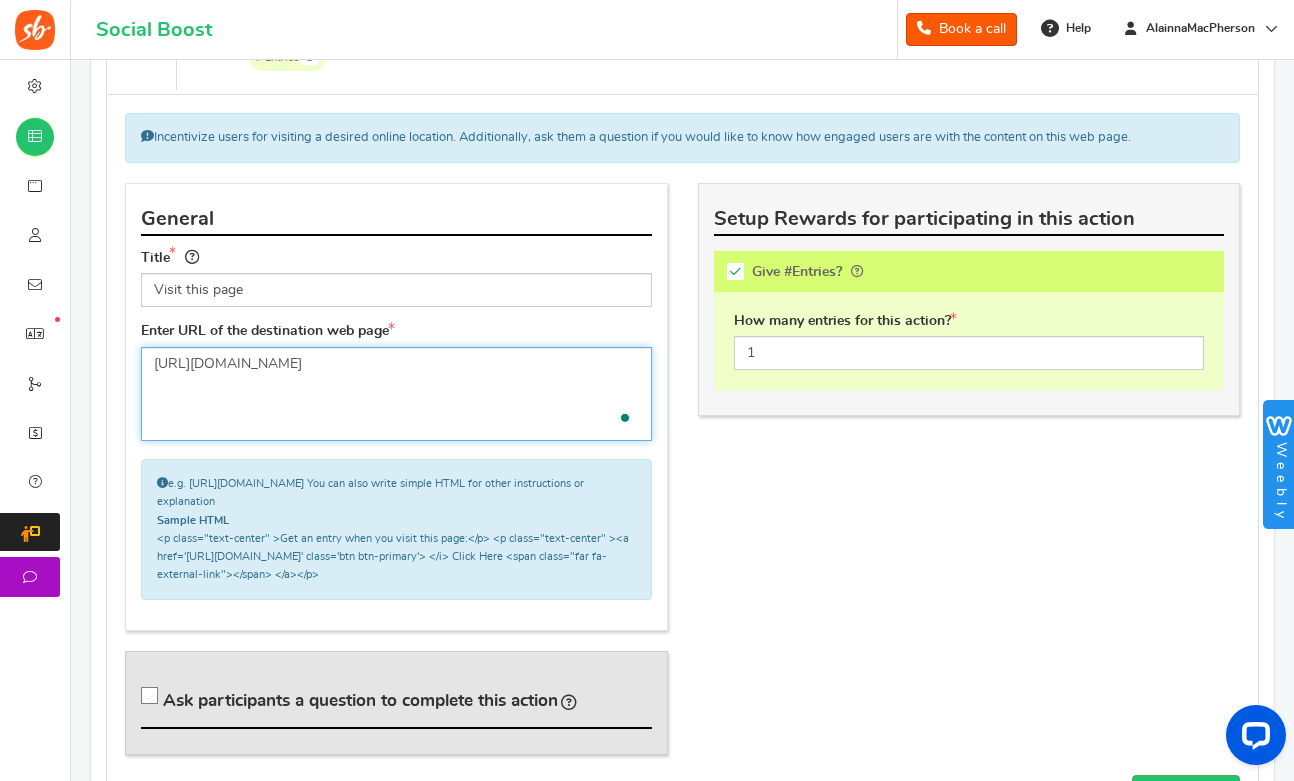 type on "[URL][DOMAIN_NAME]" 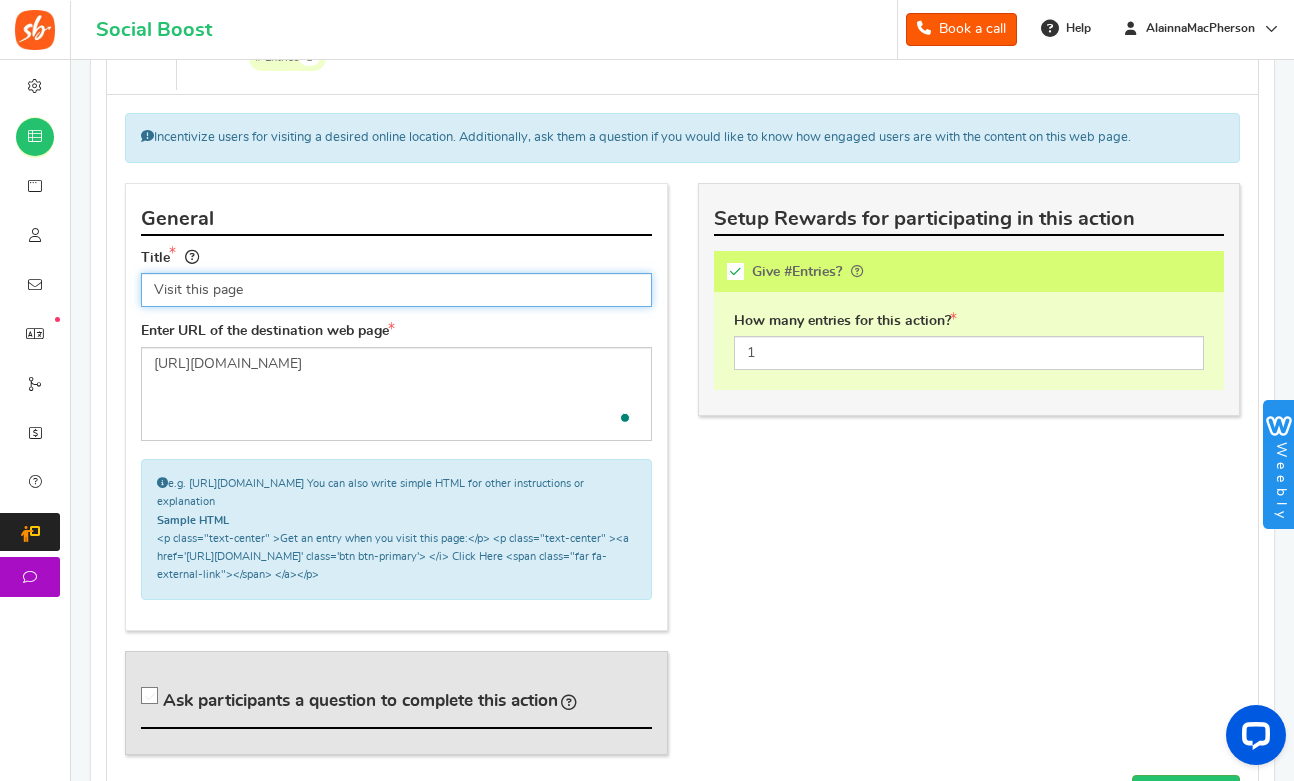 drag, startPoint x: 256, startPoint y: 285, endPoint x: 184, endPoint y: 287, distance: 72.02777 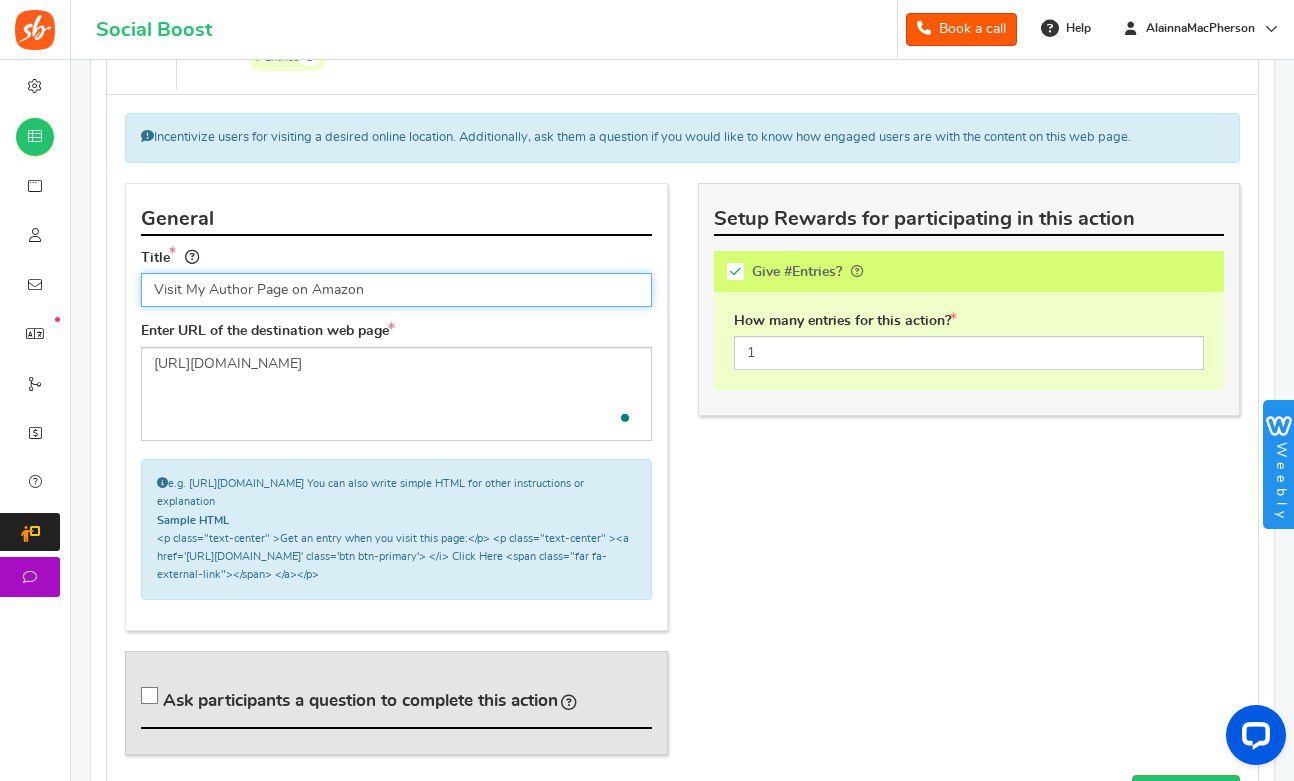 type on "Visit My Author Page on Amazon" 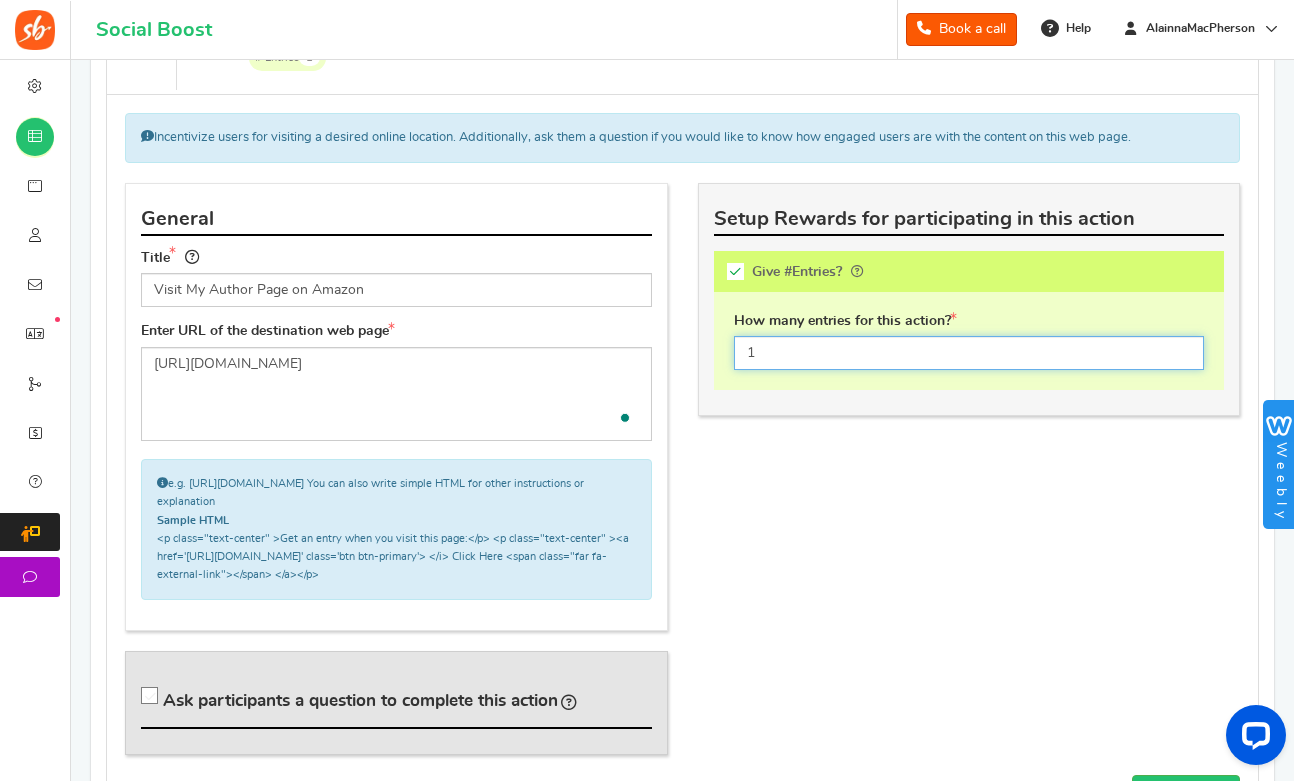 click on "1" at bounding box center (969, 353) 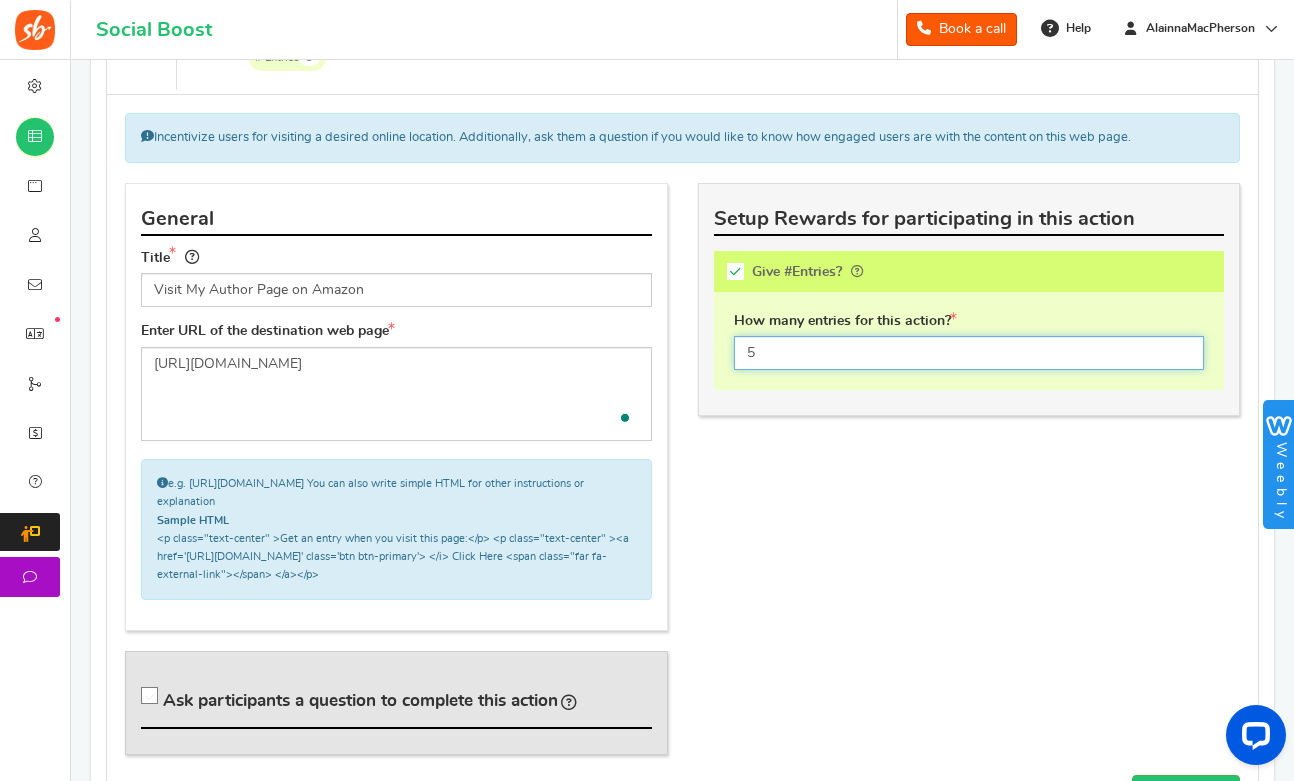 type on "5" 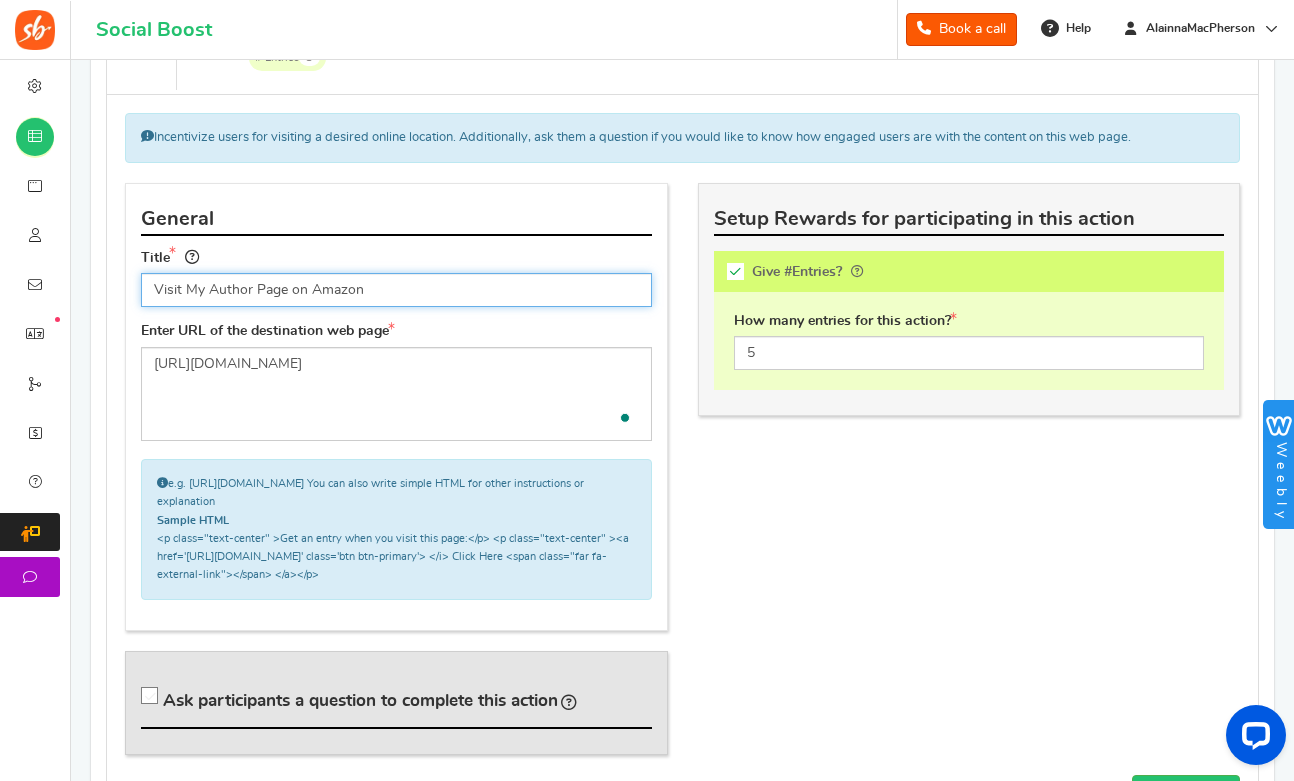 drag, startPoint x: 387, startPoint y: 286, endPoint x: 175, endPoint y: 299, distance: 212.39821 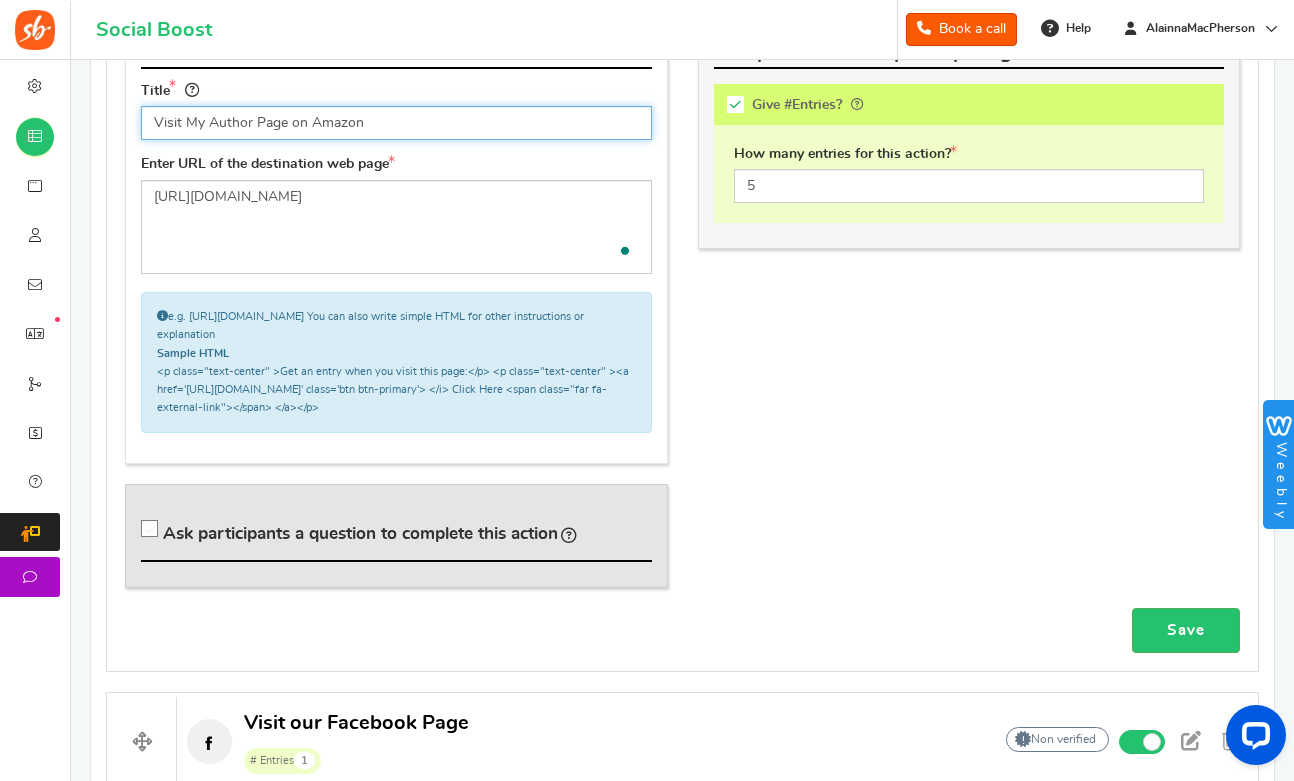 scroll, scrollTop: 1055, scrollLeft: 0, axis: vertical 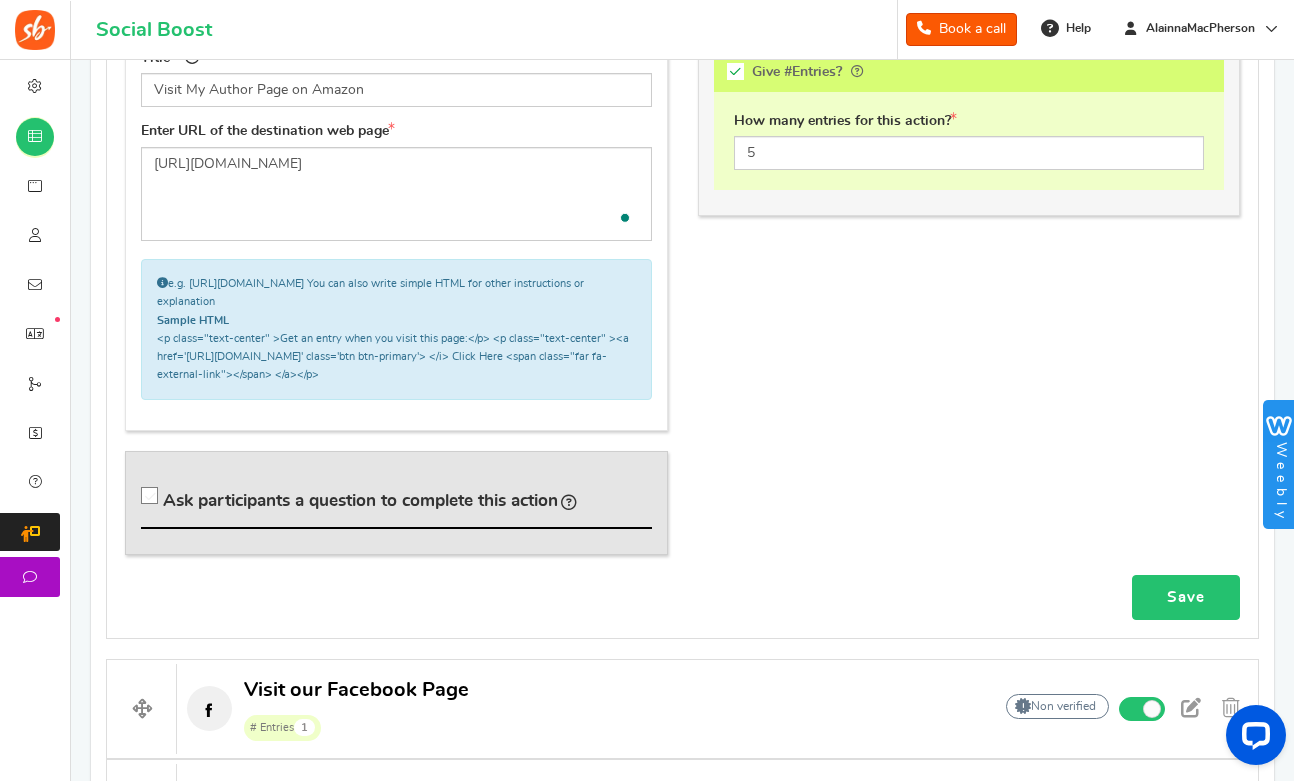 click on "Save" at bounding box center (1186, 597) 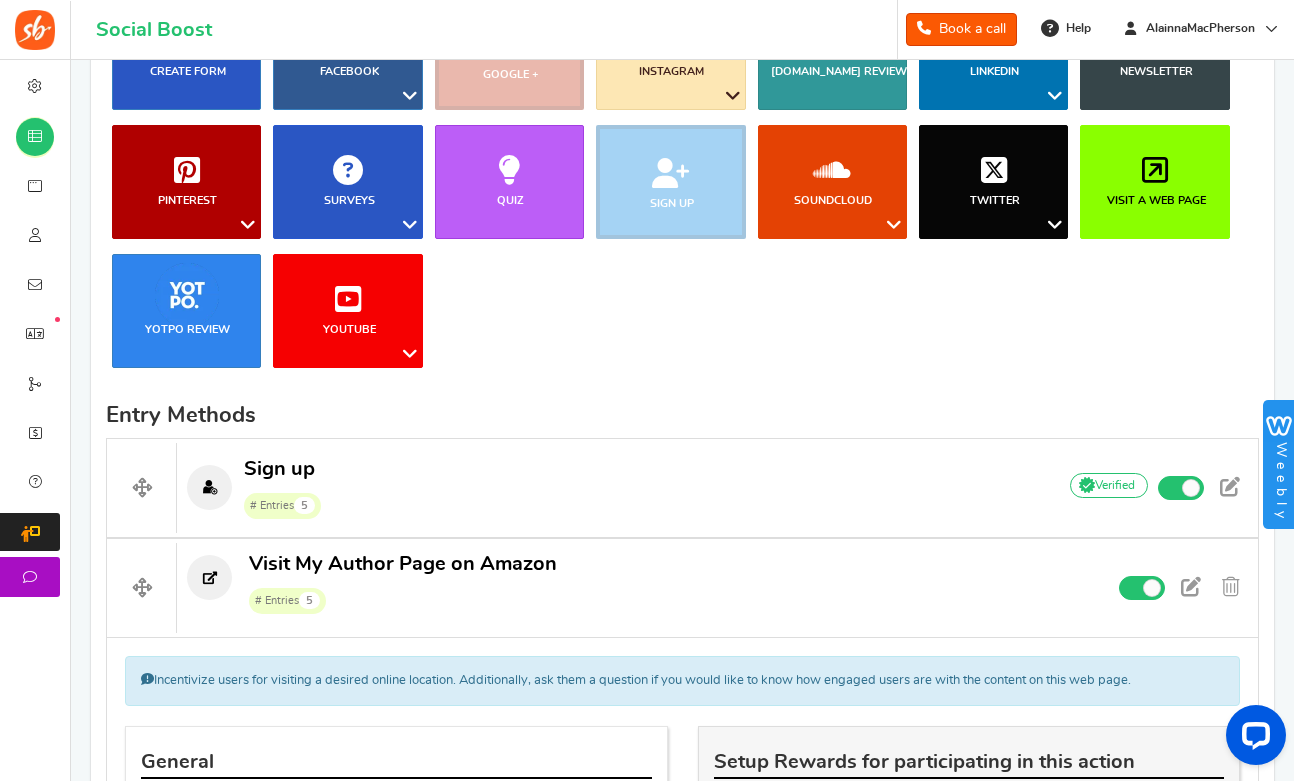 scroll, scrollTop: 0, scrollLeft: 0, axis: both 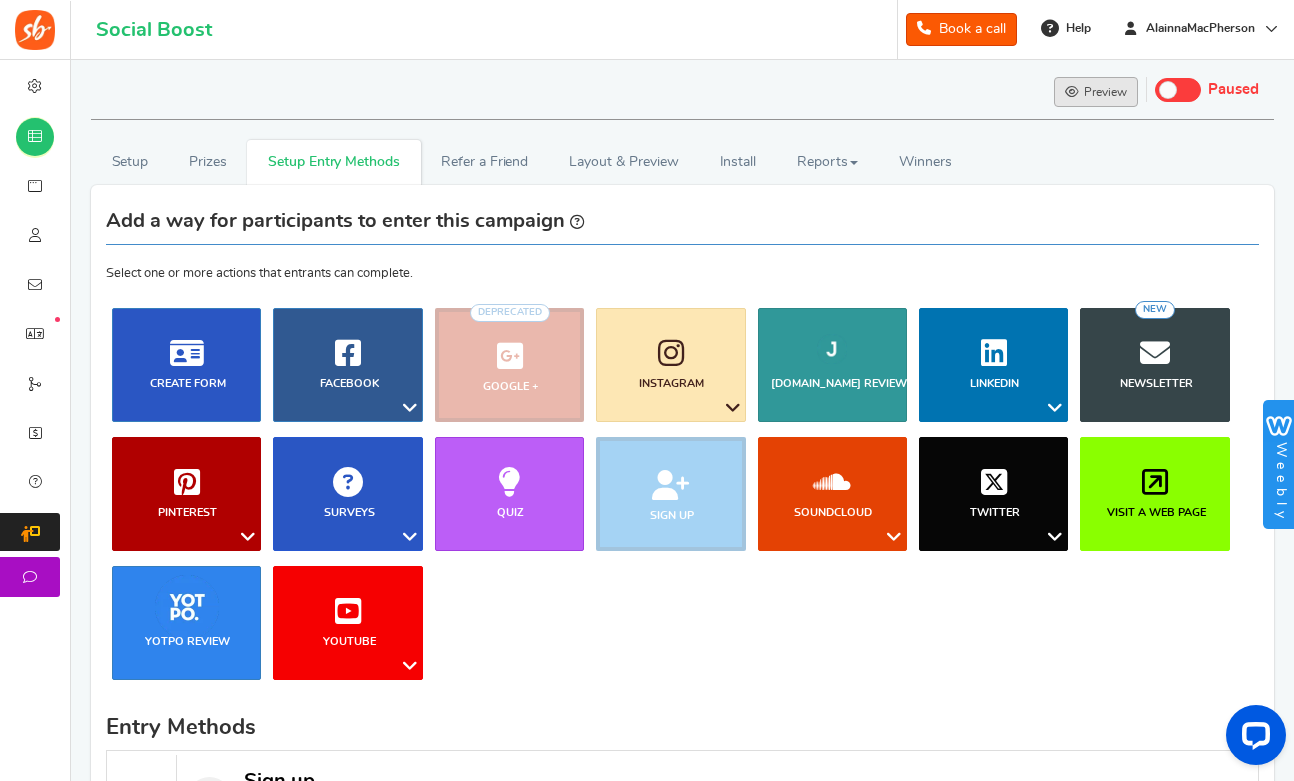 click on "Preview" at bounding box center (1096, 92) 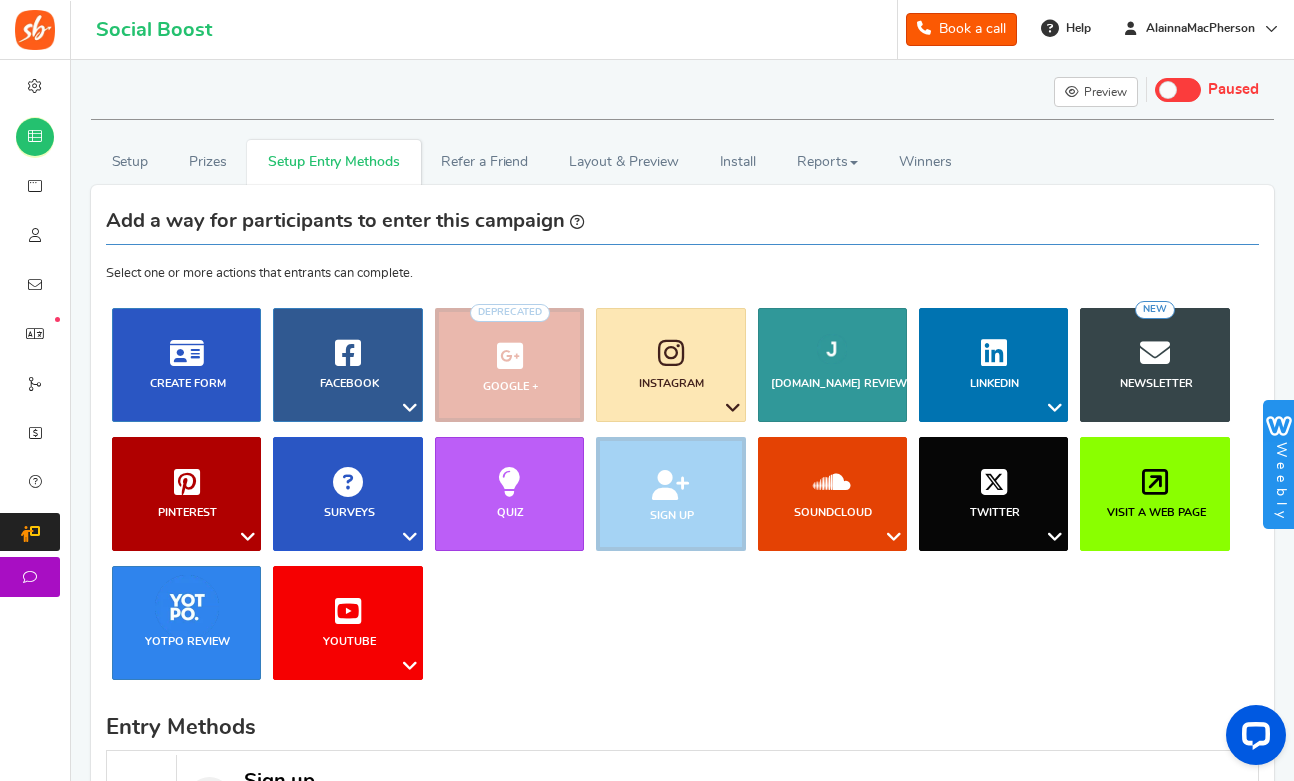 click on "Preview as Live" at bounding box center (1068, 135) 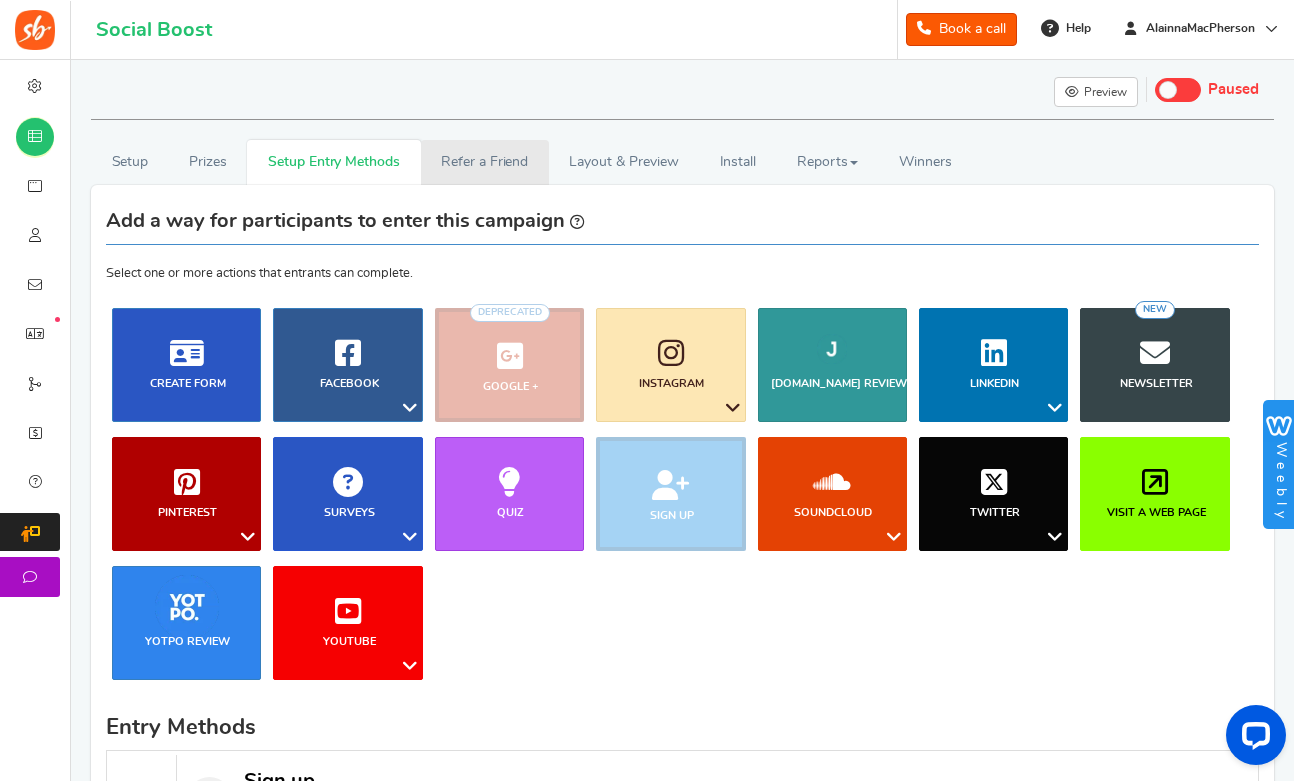 click on "Refer a Friend" at bounding box center (485, 162) 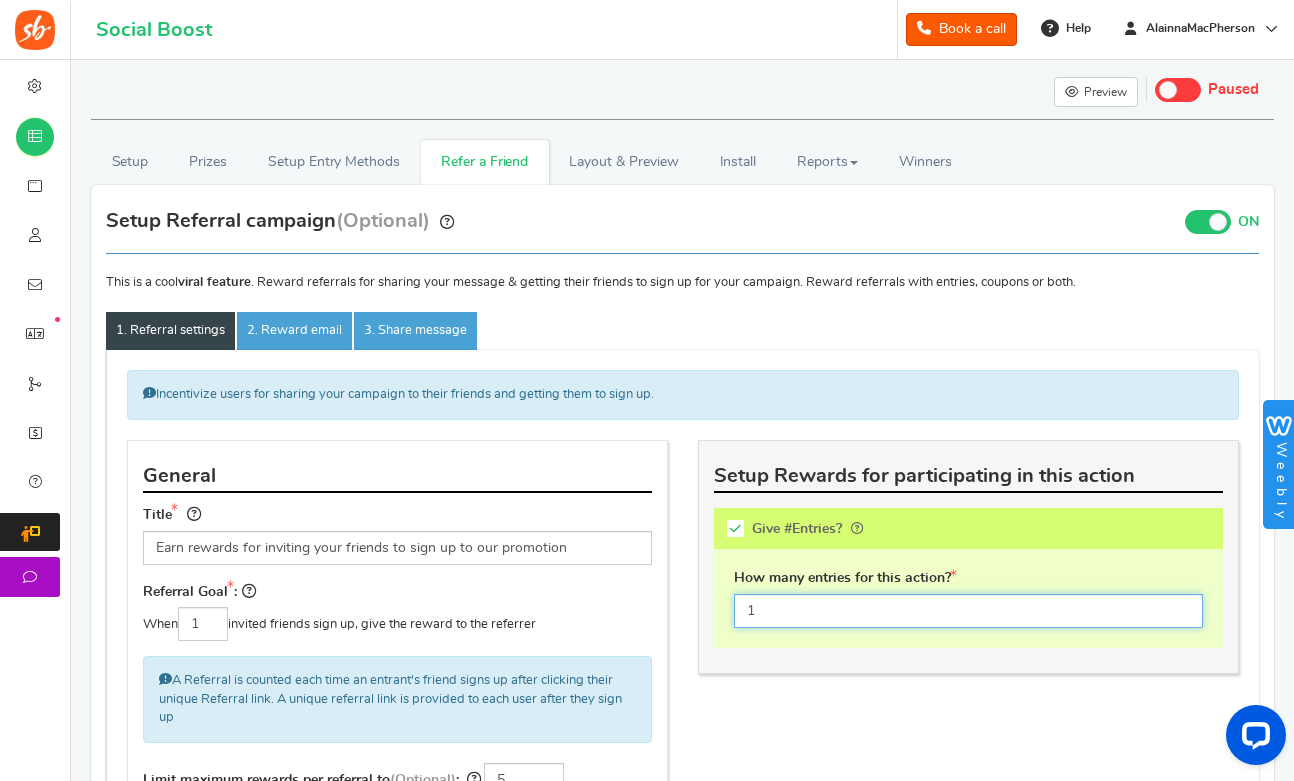 click on "1" at bounding box center [968, 611] 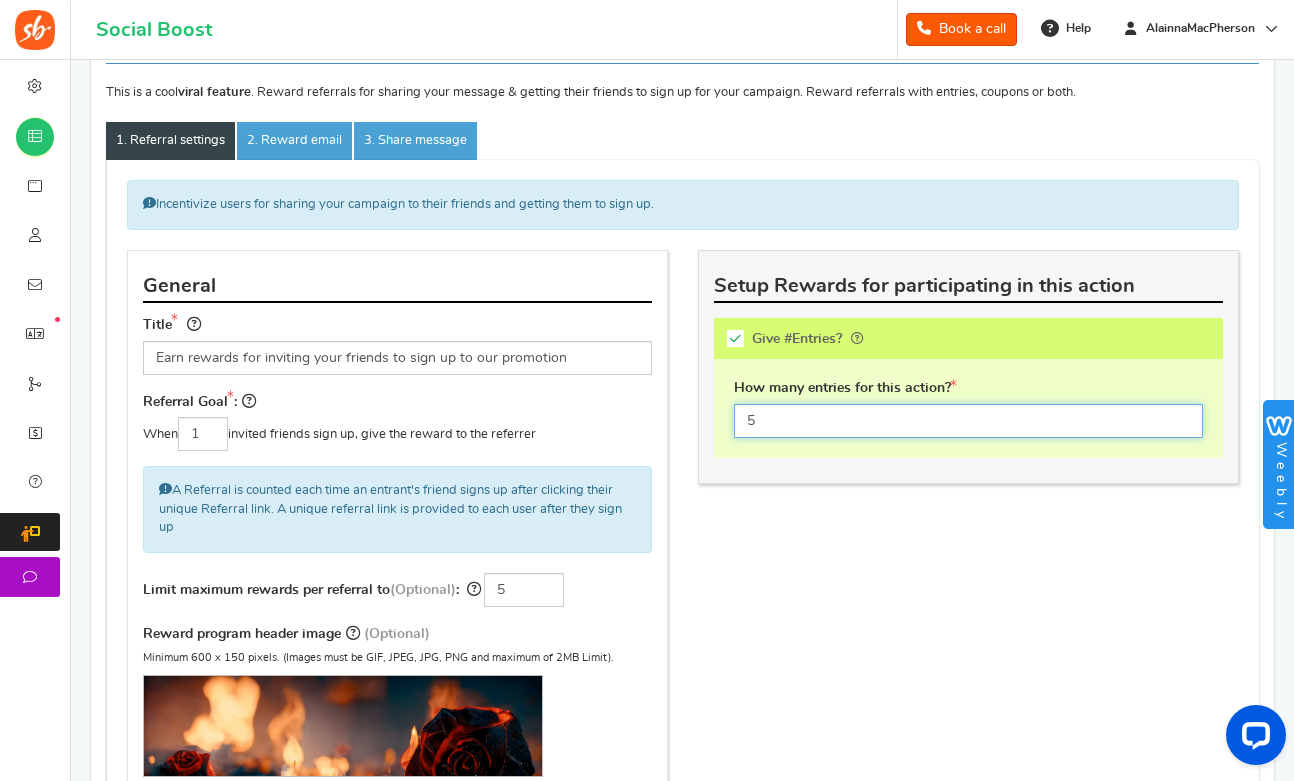 scroll, scrollTop: 200, scrollLeft: 0, axis: vertical 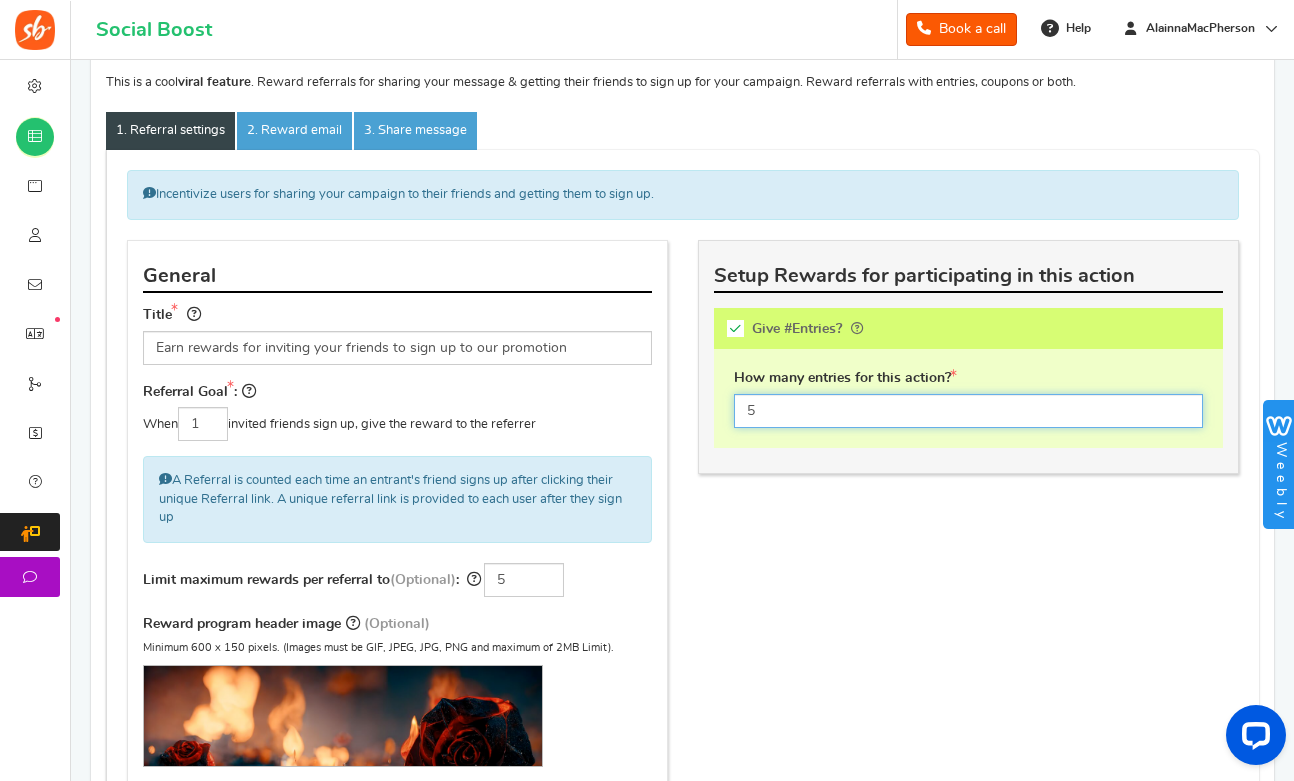type on "5" 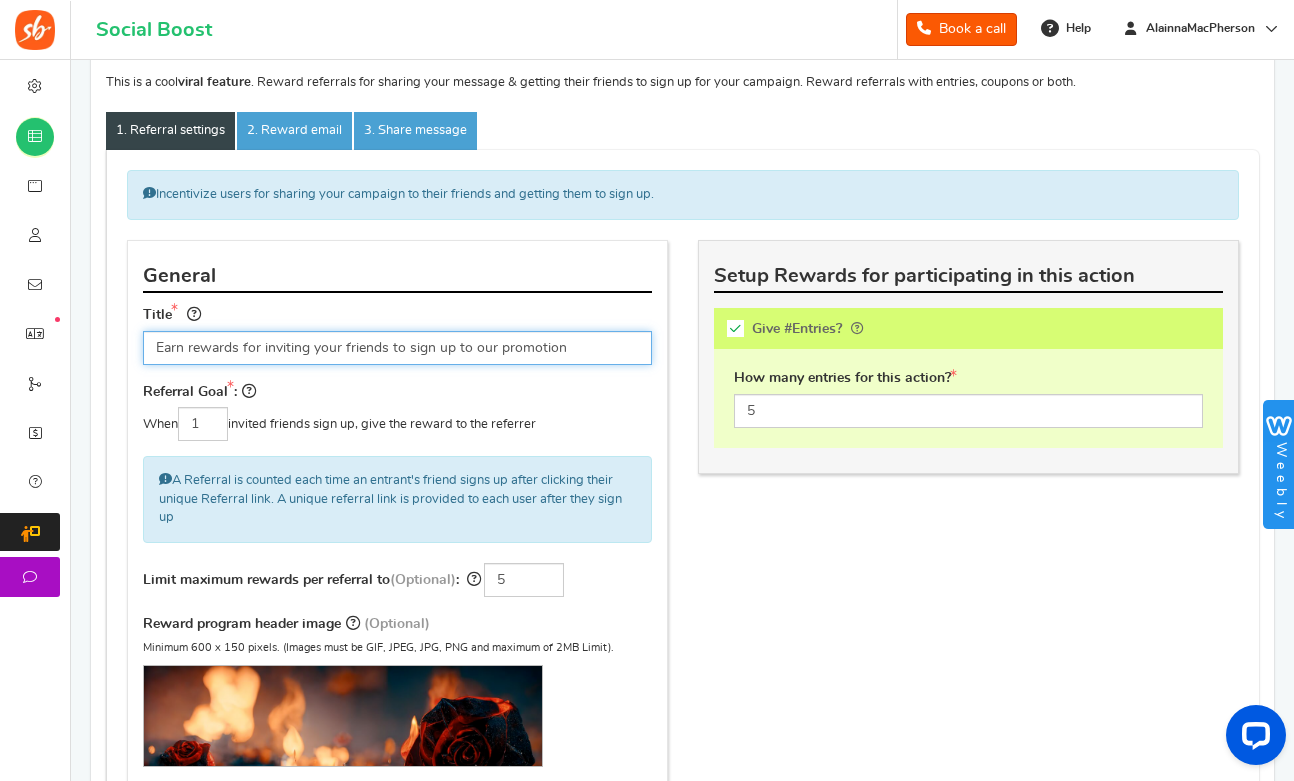 drag, startPoint x: 577, startPoint y: 350, endPoint x: 457, endPoint y: 348, distance: 120.01666 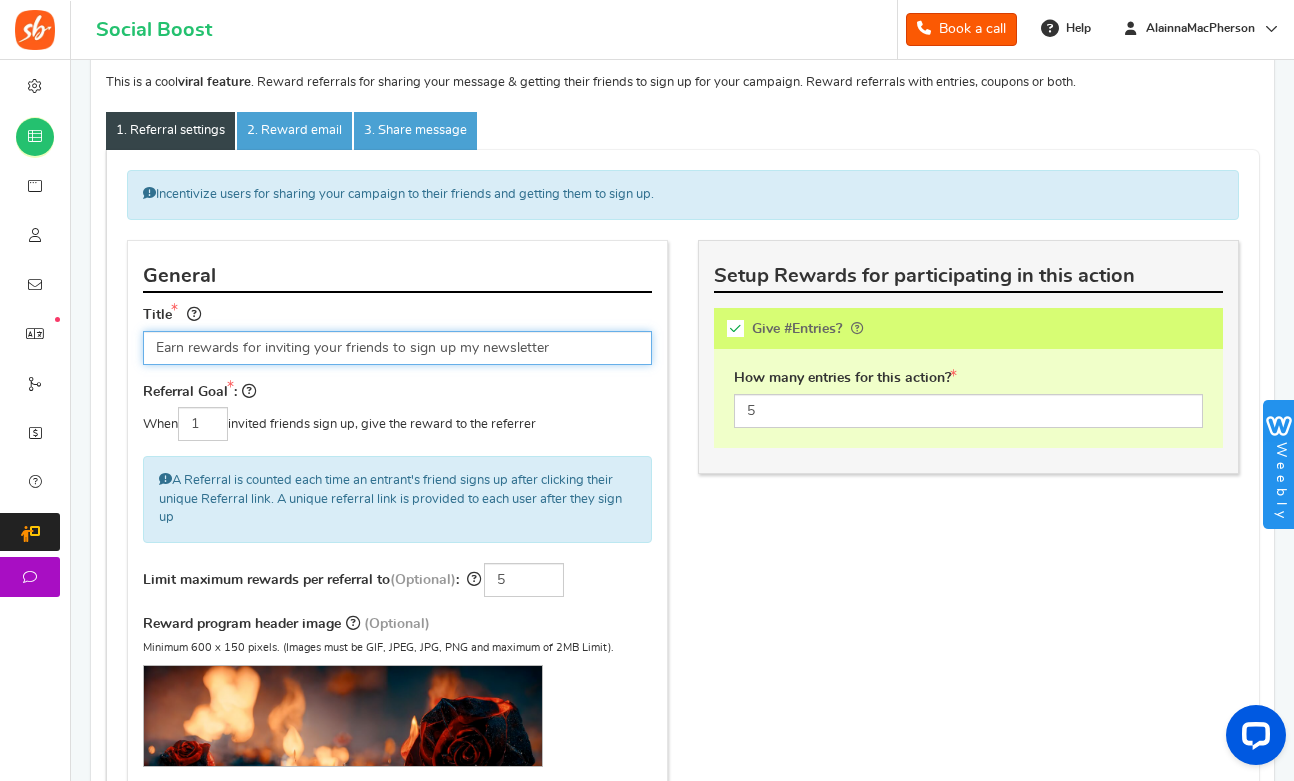 type on "Earn rewards for inviting your friends to sign up my newsletter" 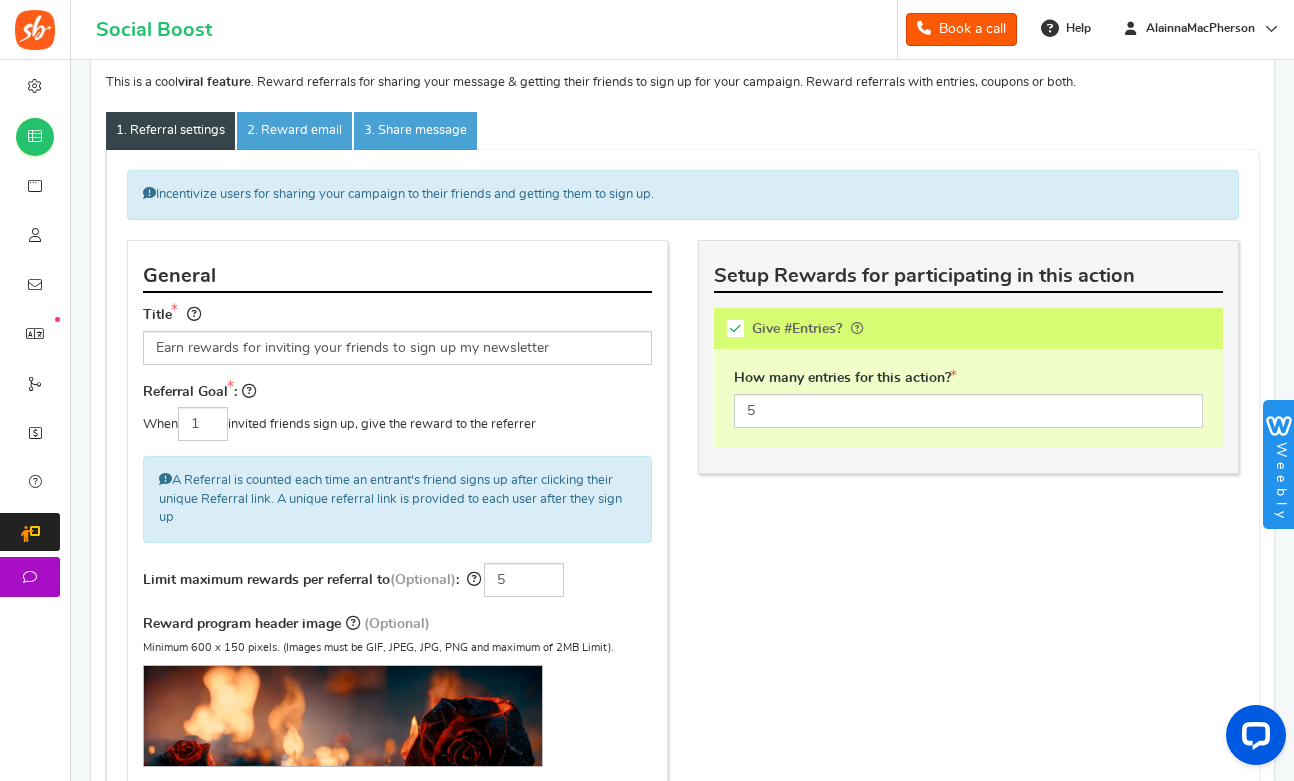 click on "Incentivize users for sharing your campaign to their friends and getting them to sign up.
General
Title
Earn rewards for inviting your friends to sign up my newsletter
Referral Goal  :
When  1  invited friends sign up, give the reward to the referrer
(Optional) :   5" at bounding box center [683, 521] 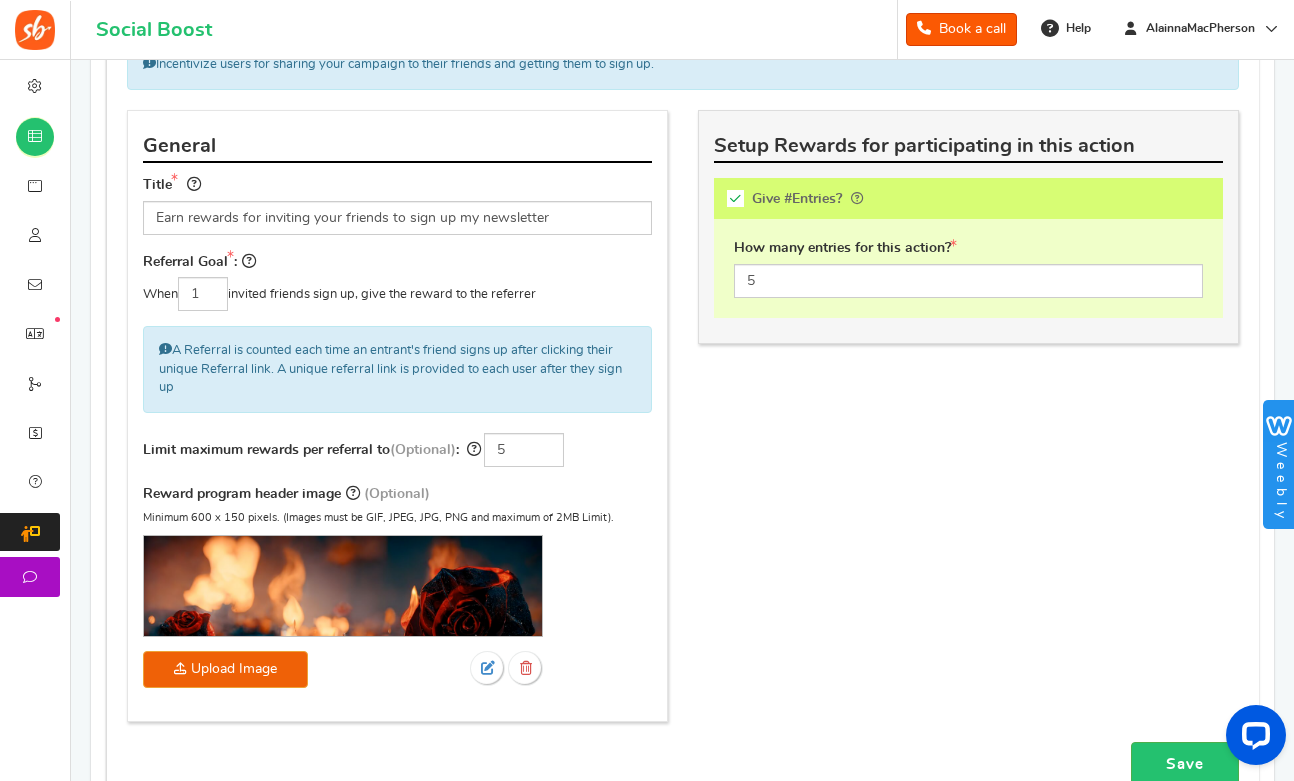 scroll, scrollTop: 500, scrollLeft: 0, axis: vertical 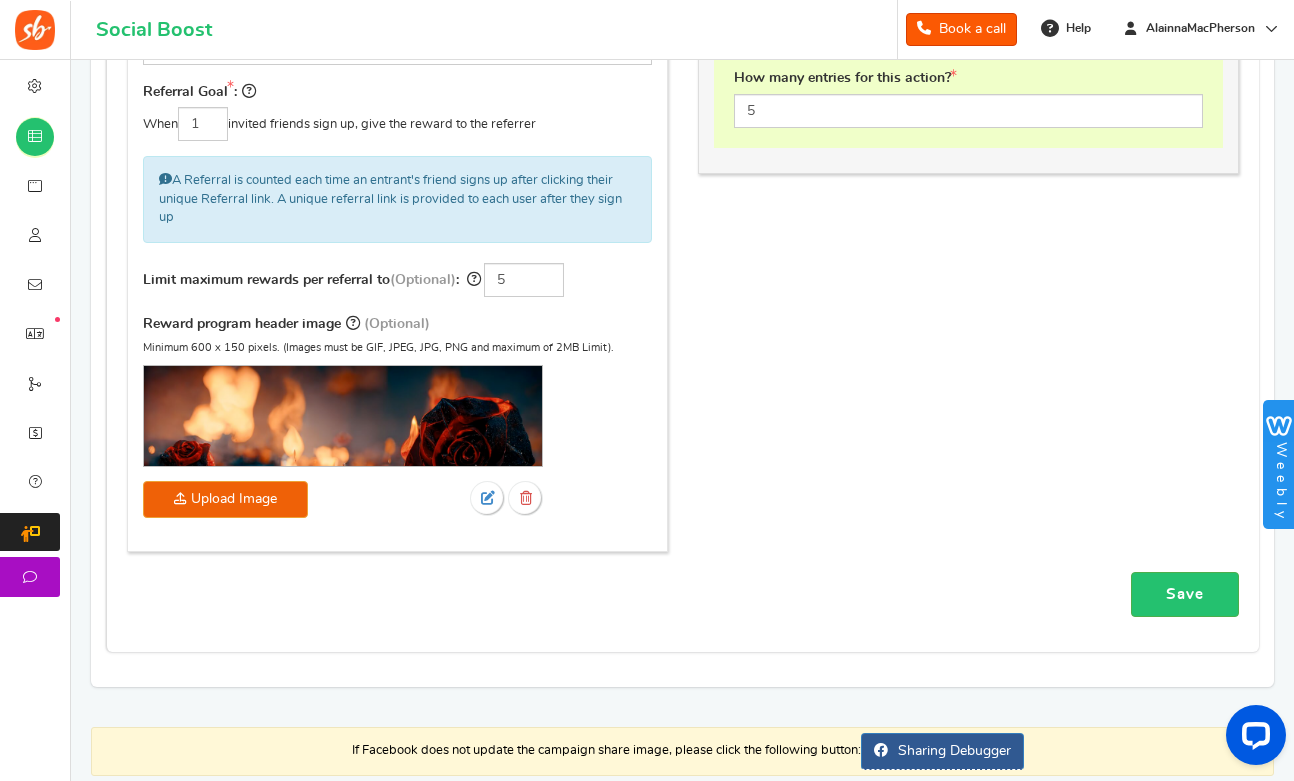 click on "Save" at bounding box center (1185, 594) 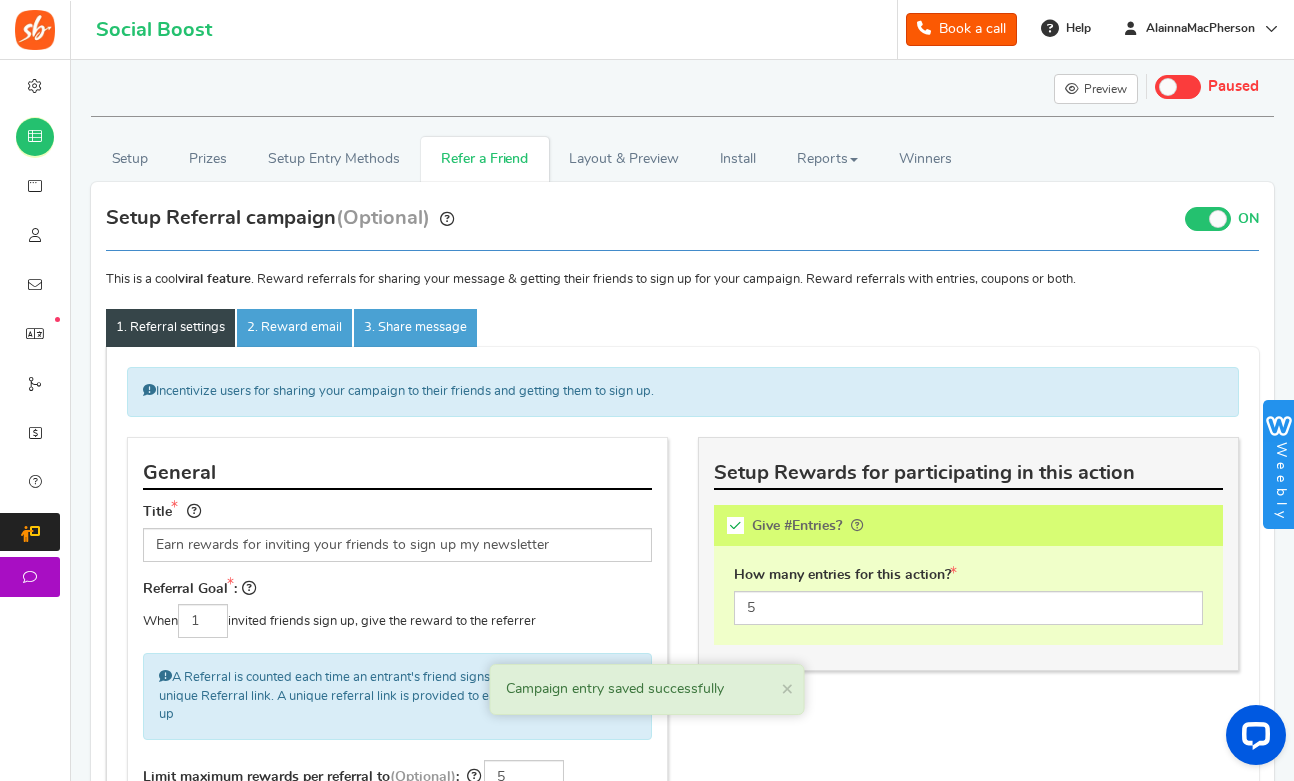 scroll, scrollTop: 0, scrollLeft: 0, axis: both 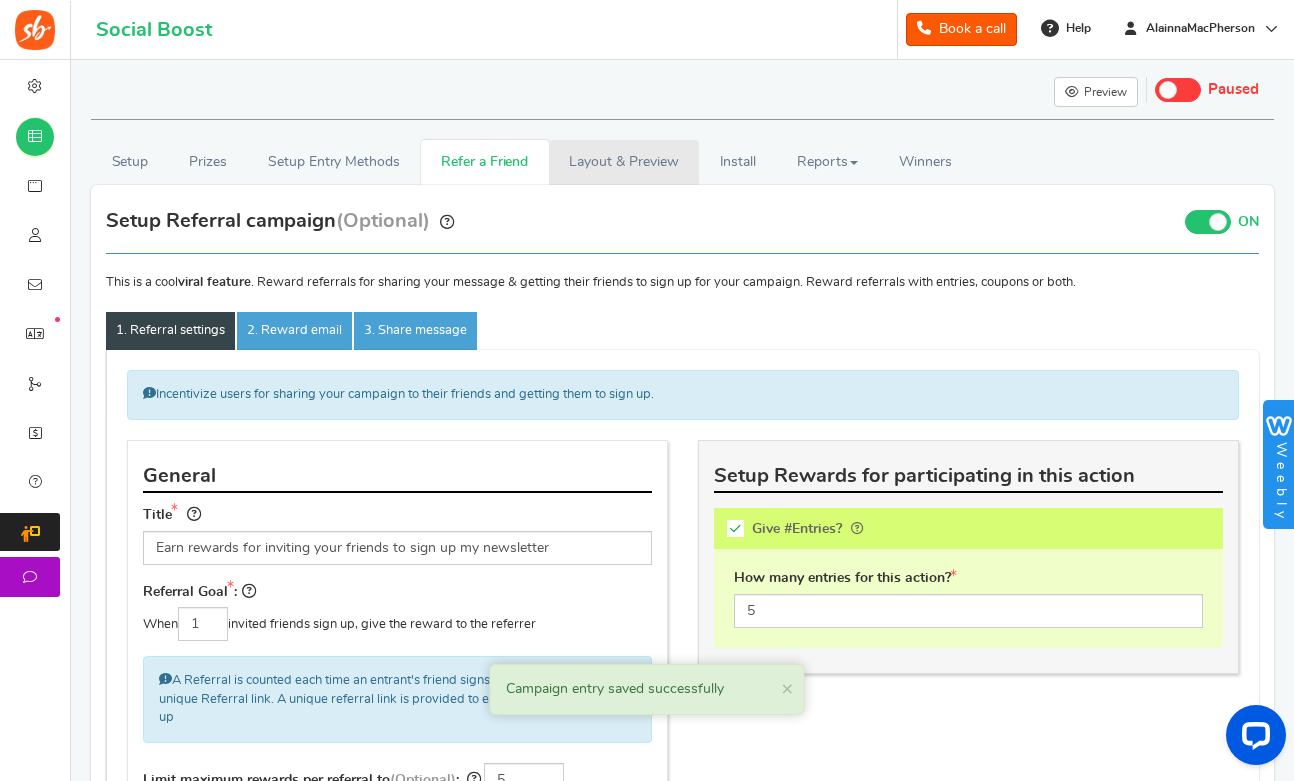 click on "Layout & Preview" at bounding box center [624, 162] 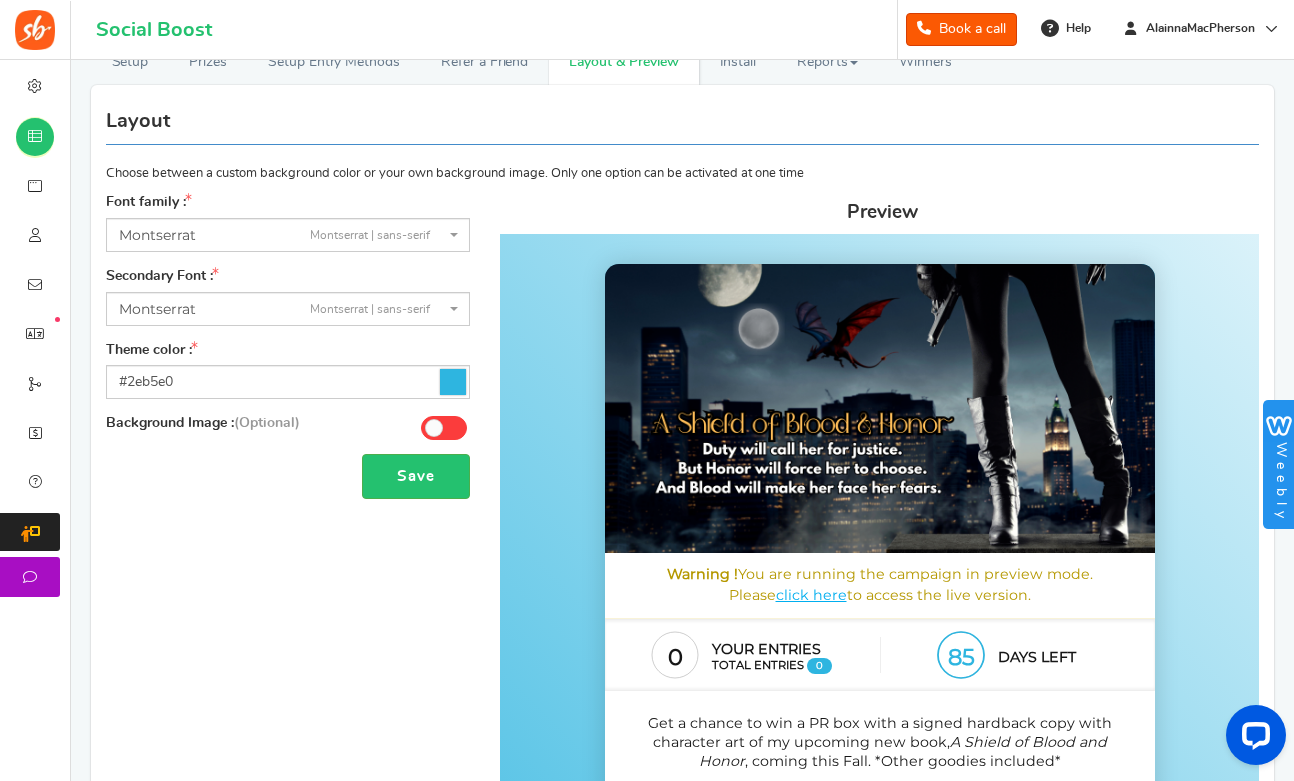 scroll, scrollTop: 0, scrollLeft: 0, axis: both 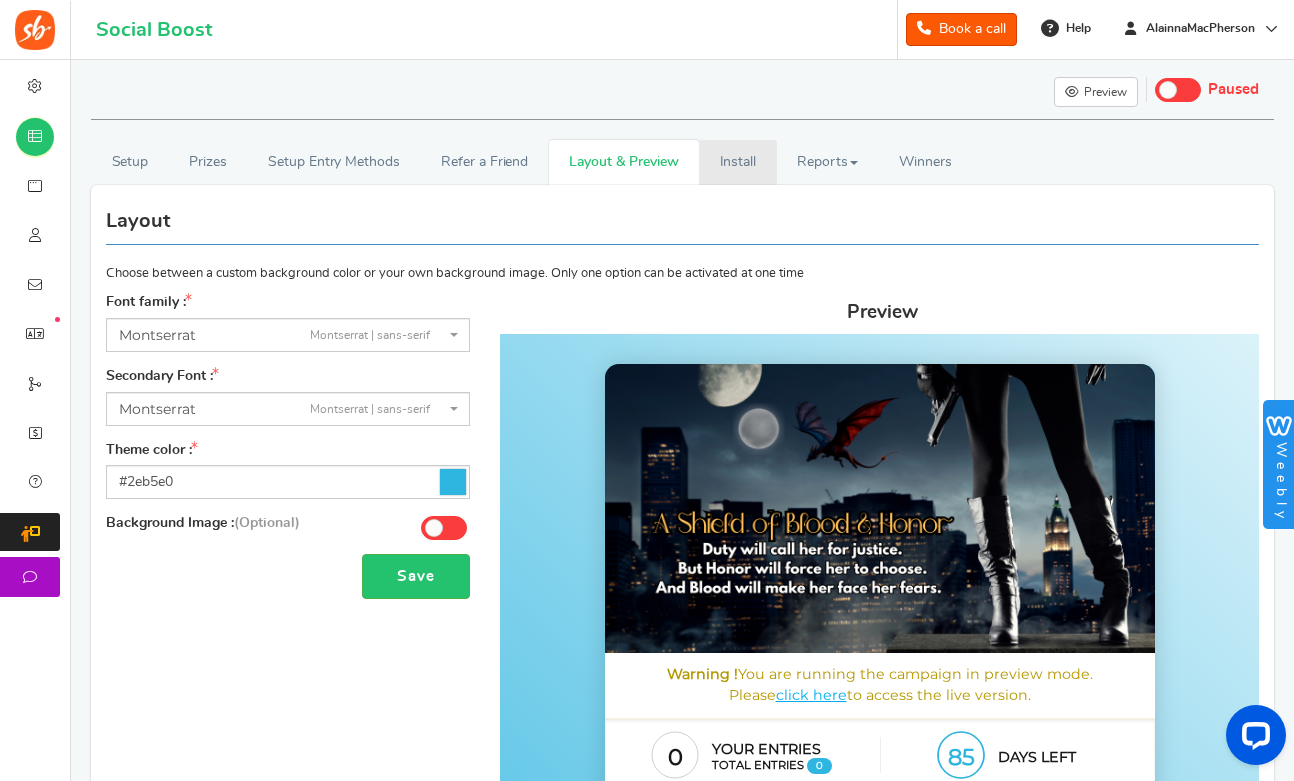 click on "Install" at bounding box center (738, 162) 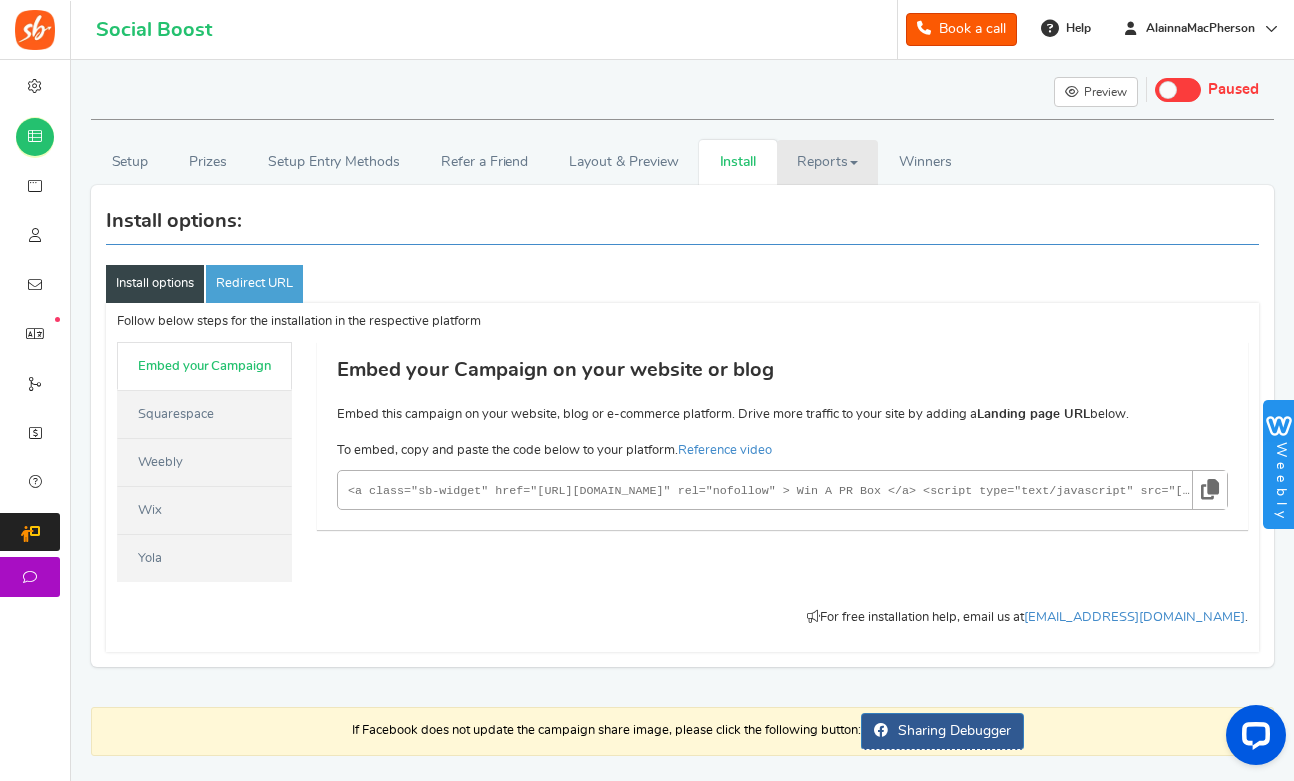 click on "Reports" at bounding box center [828, 162] 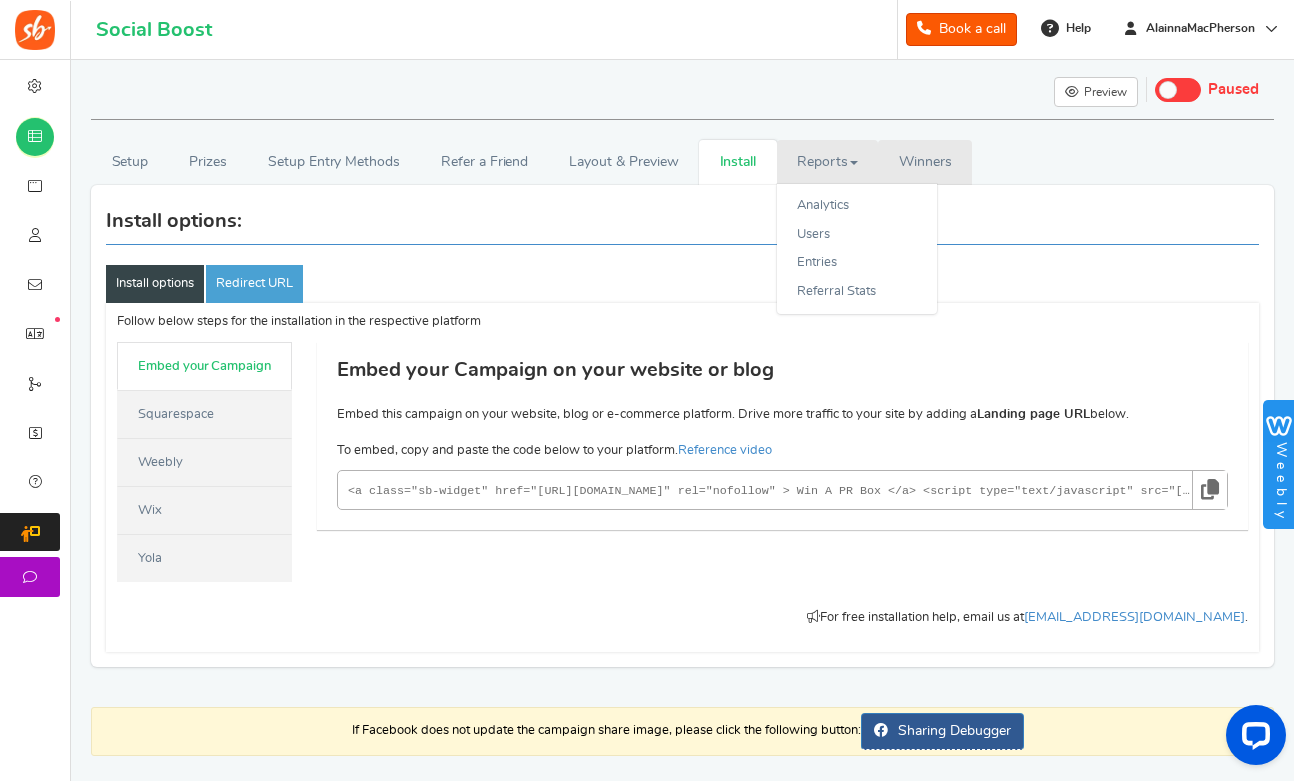click on "Winners" at bounding box center (925, 162) 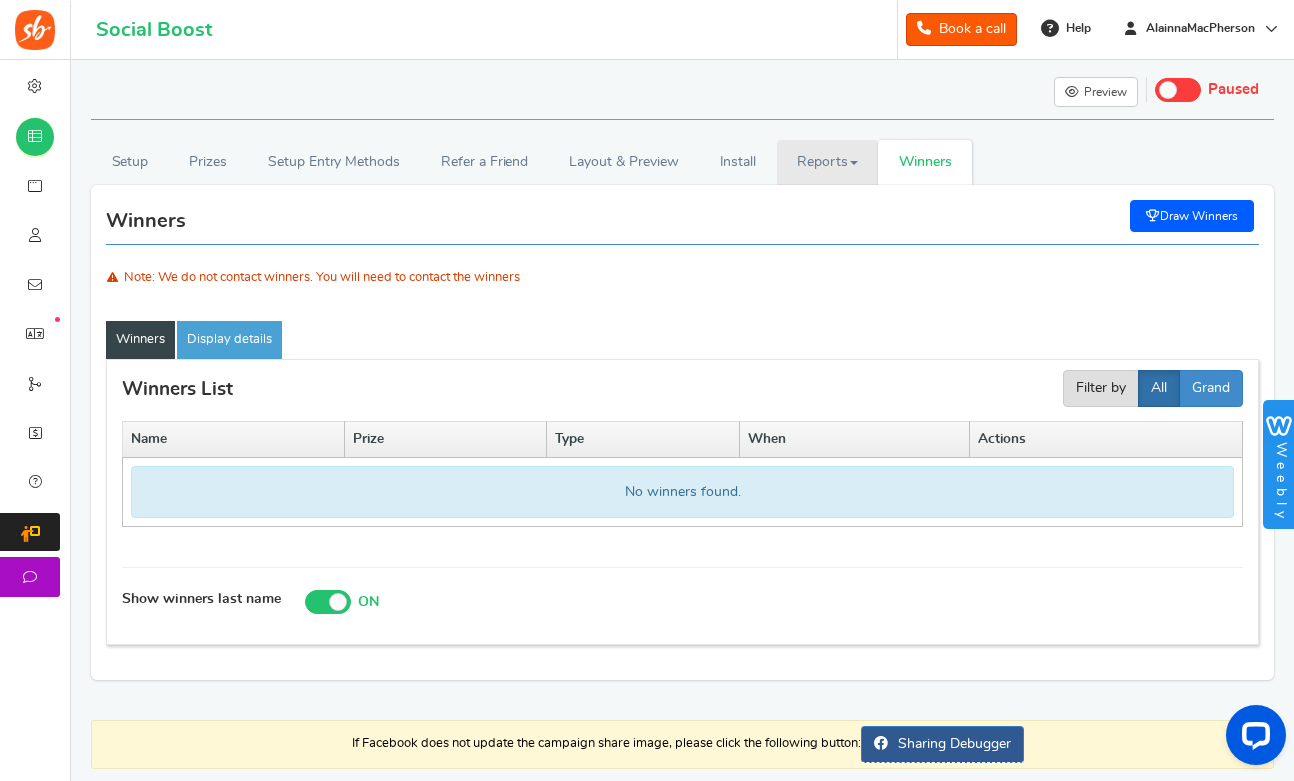 click on "Reports" at bounding box center [828, 162] 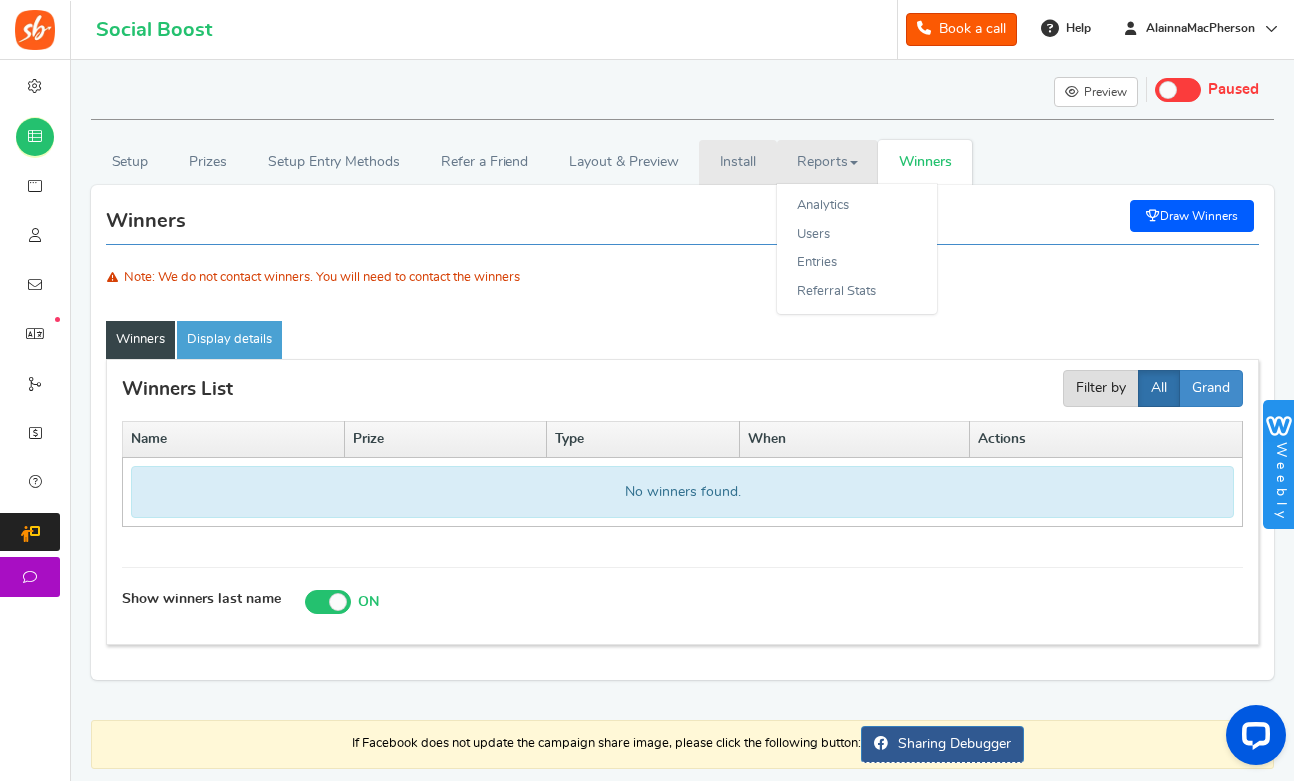 click on "Install" at bounding box center (738, 162) 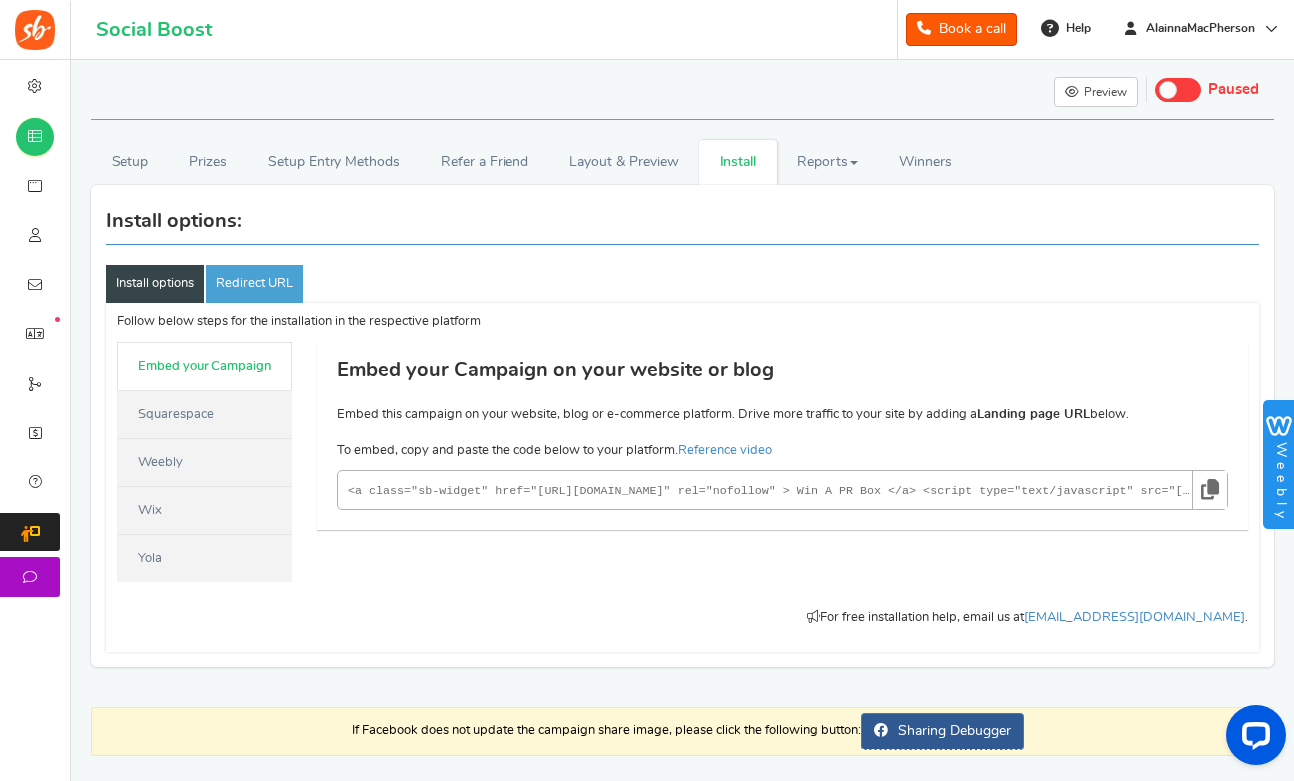 click on "Weebly" at bounding box center (204, 462) 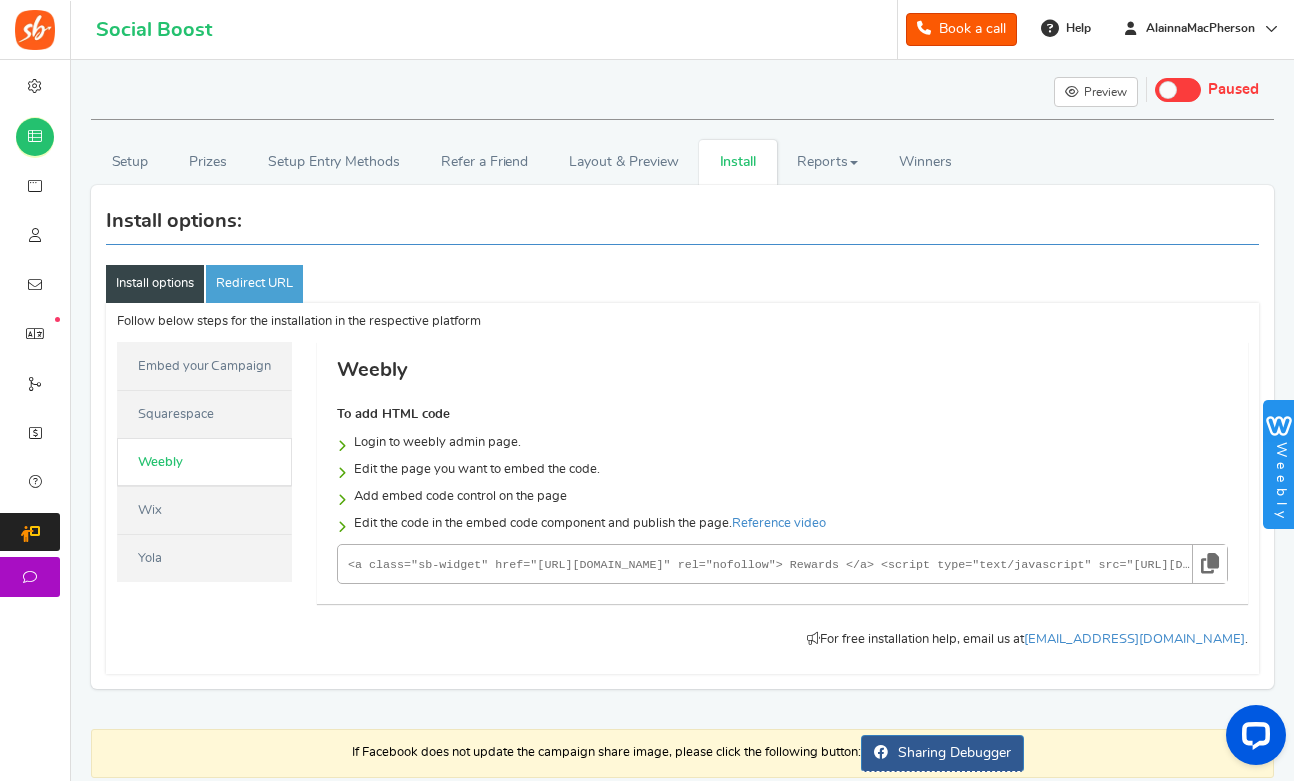 click at bounding box center (1210, 563) 